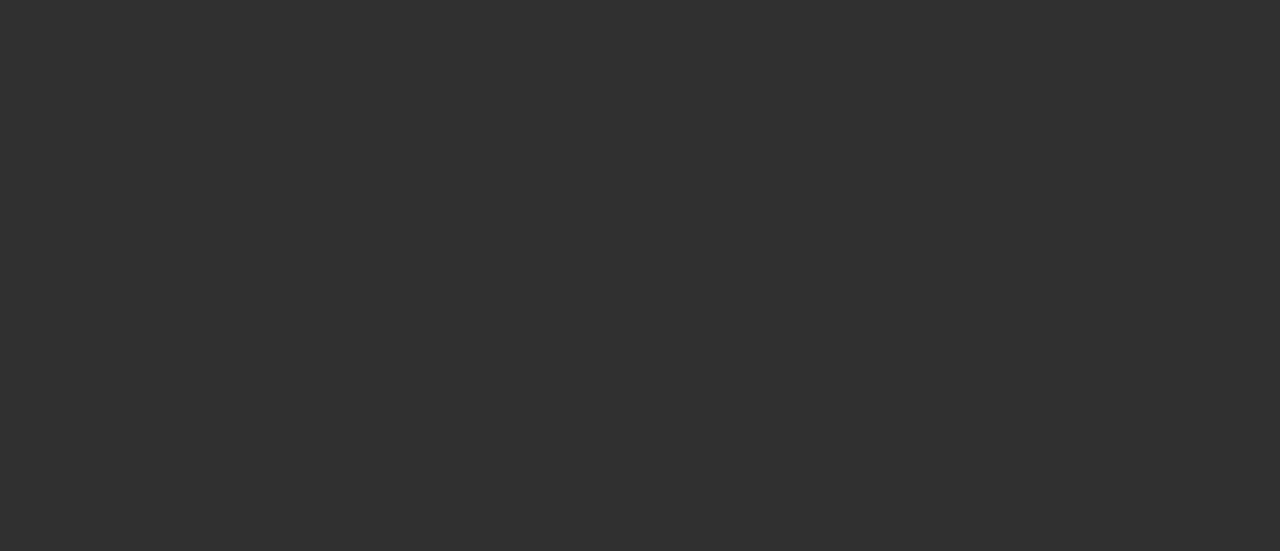 scroll, scrollTop: 0, scrollLeft: 0, axis: both 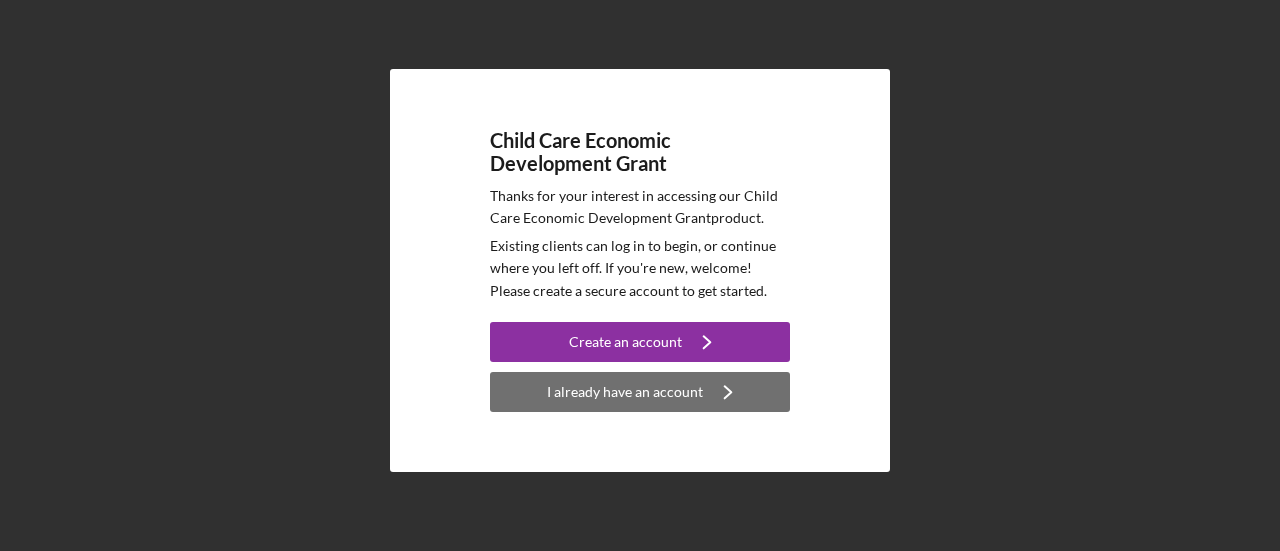 click on "I already have an account" at bounding box center [625, 392] 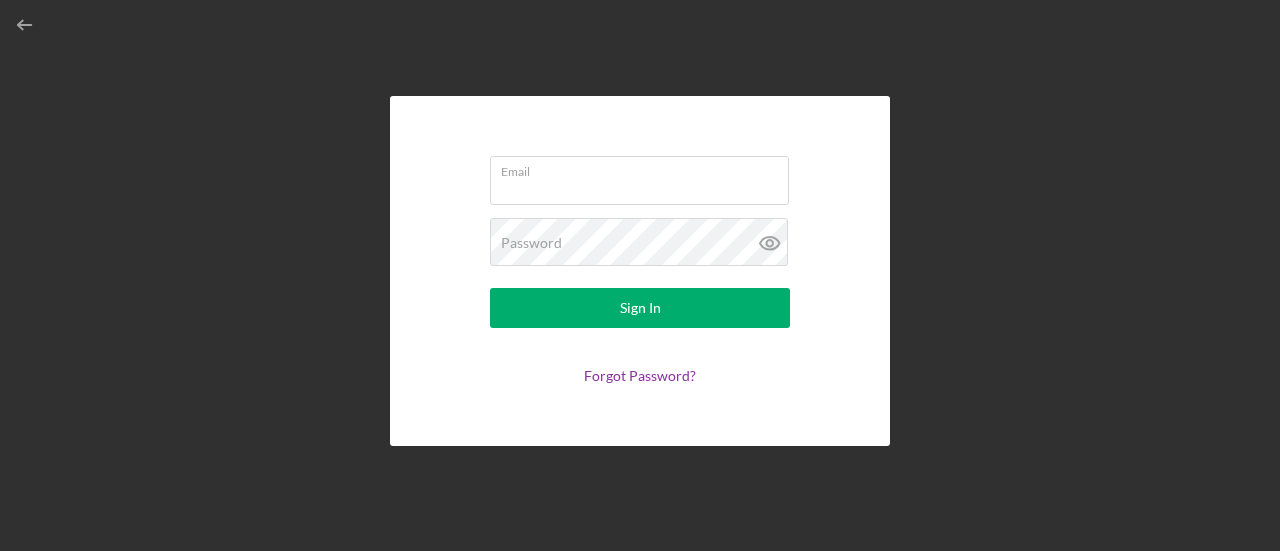 type on "[EMAIL]" 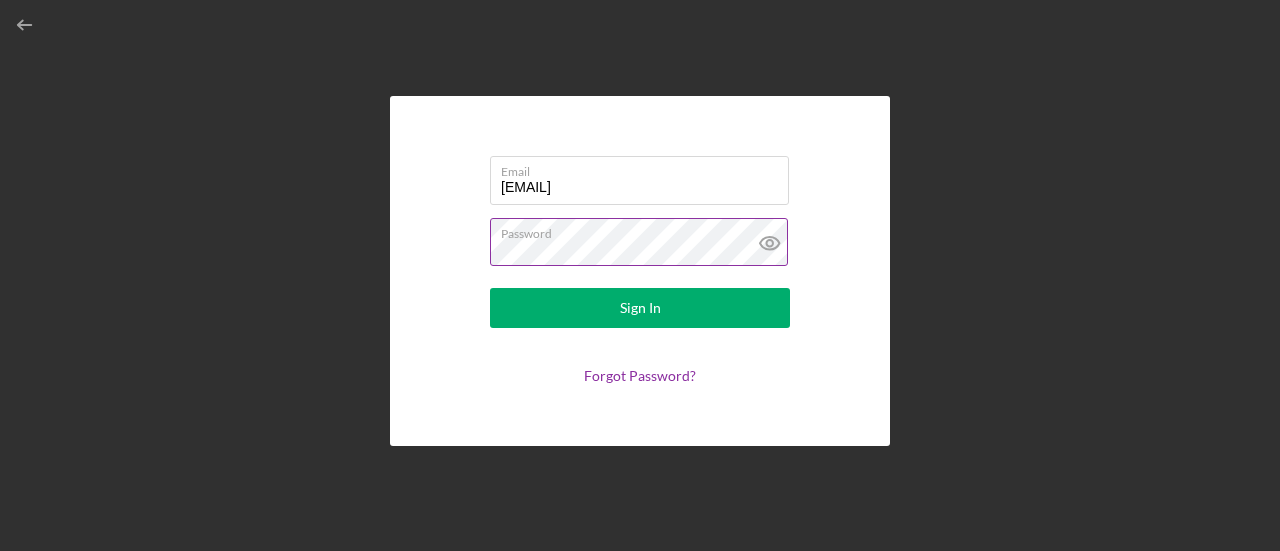 click 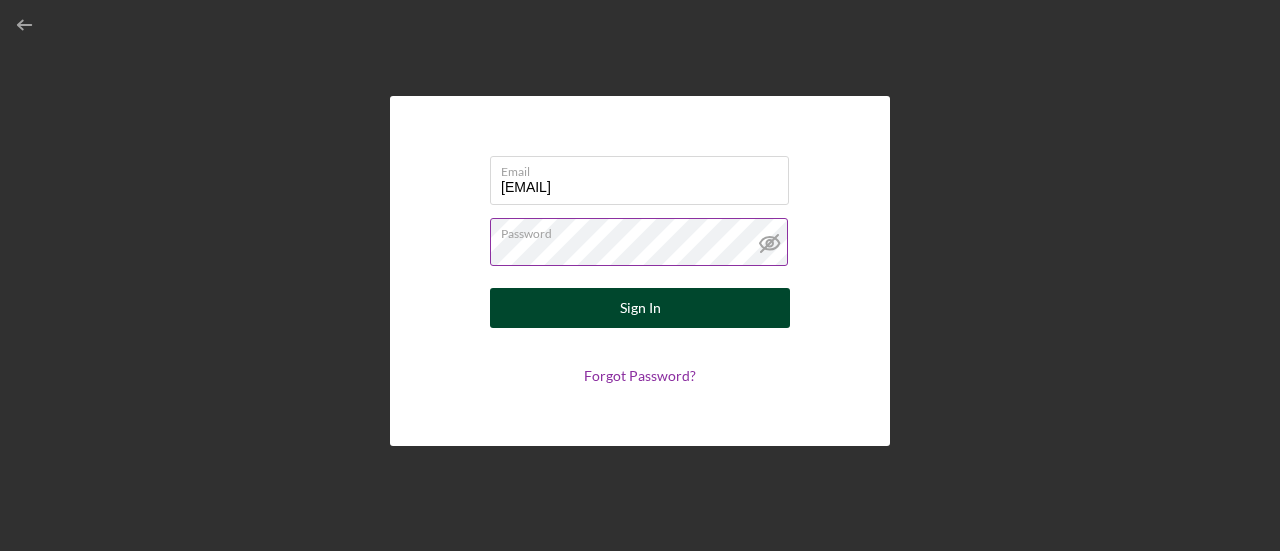 click on "Sign In" at bounding box center (640, 308) 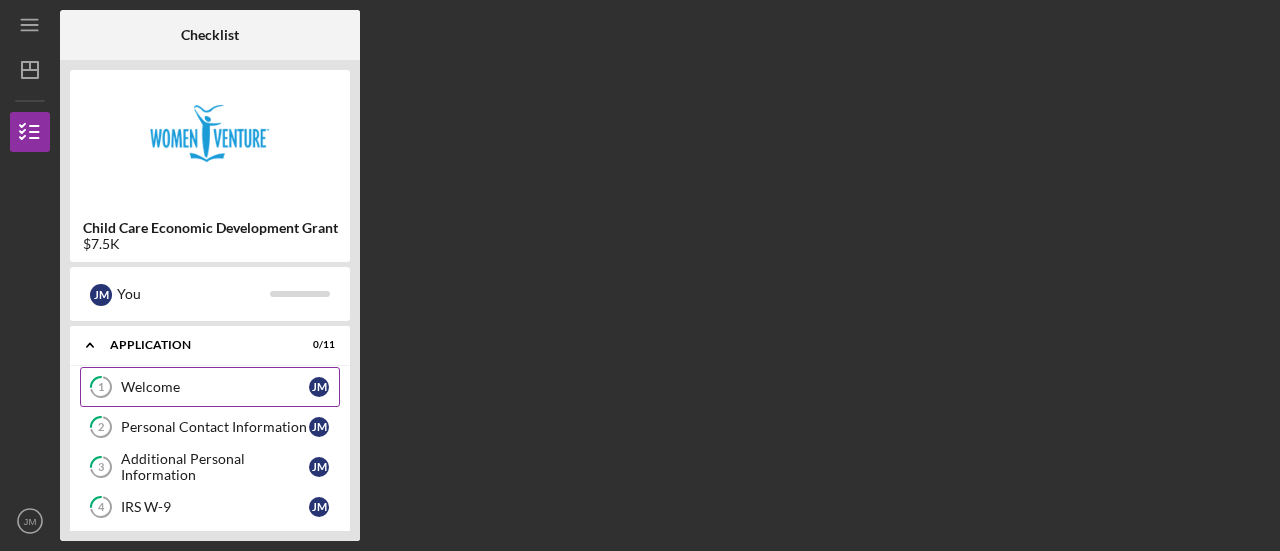 click on "Welcome" at bounding box center [215, 387] 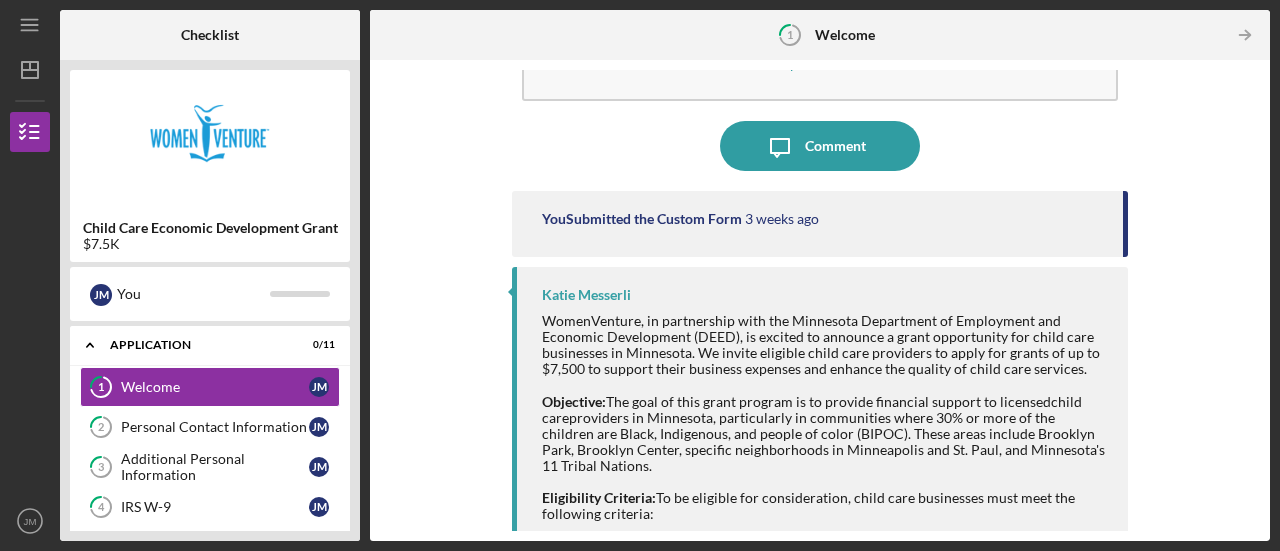 scroll, scrollTop: 0, scrollLeft: 0, axis: both 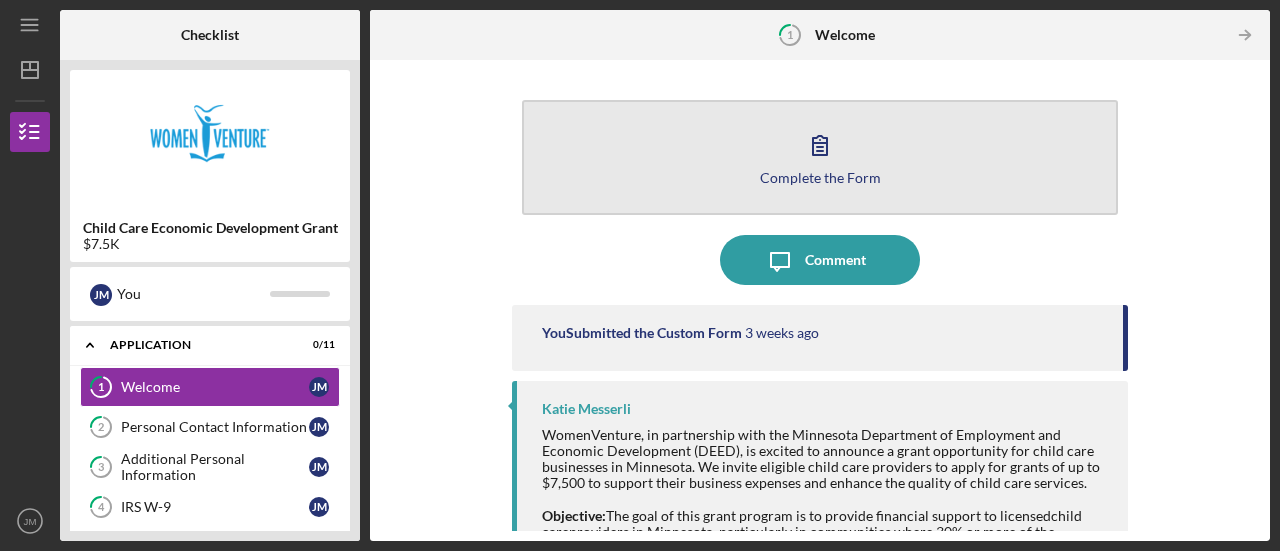 click on "Complete the Form Form" at bounding box center (820, 157) 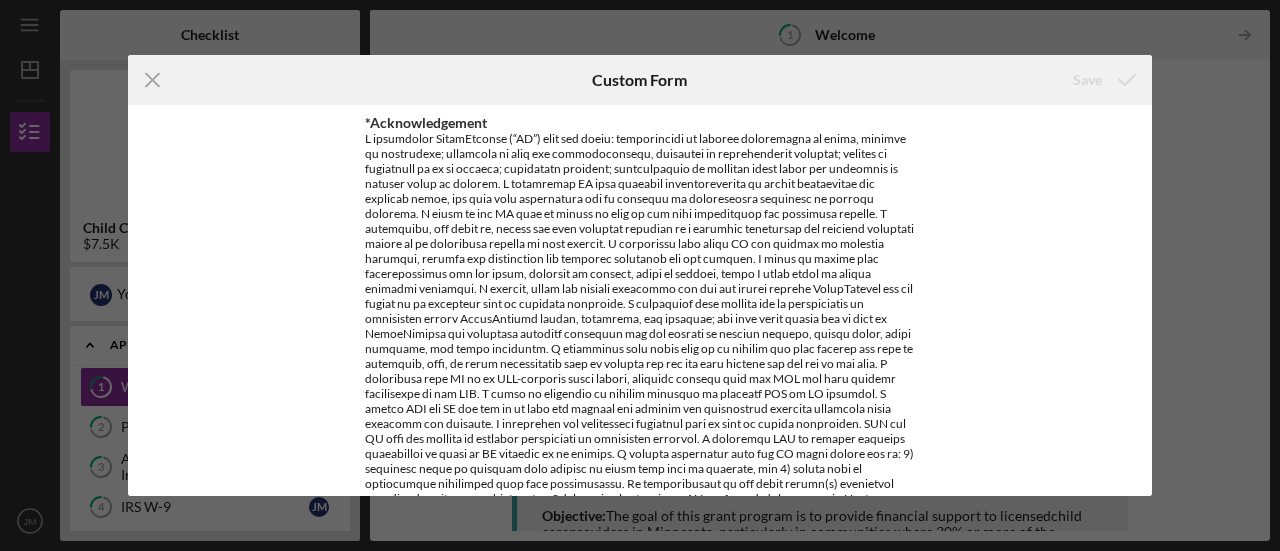 scroll, scrollTop: 207, scrollLeft: 0, axis: vertical 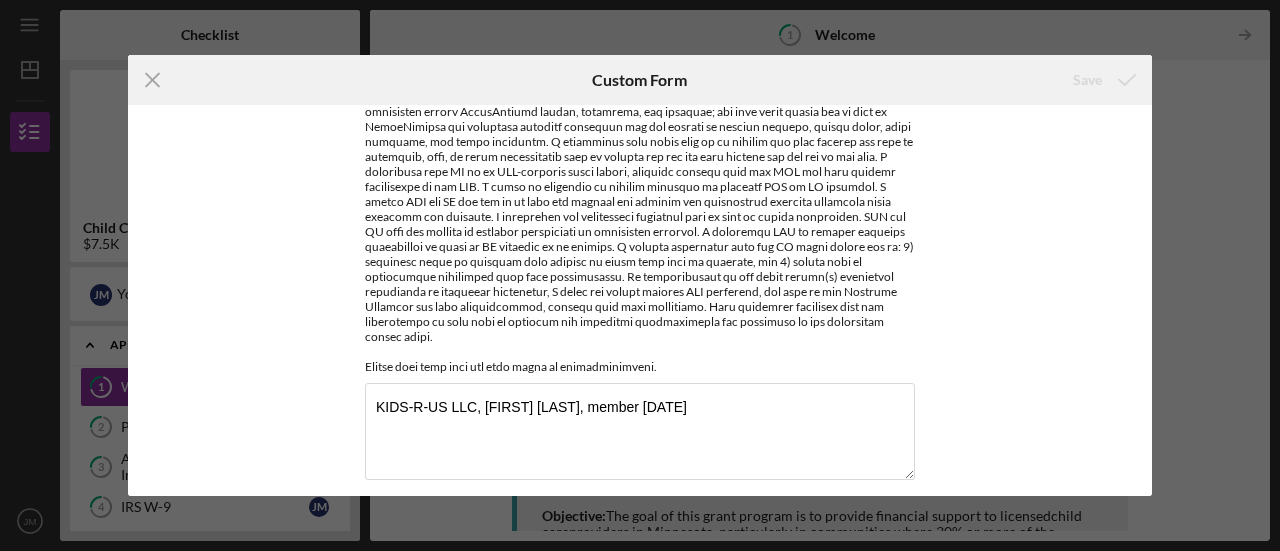 click on "Acknowledgement KIDS-R-US LLC, [FIRST] [LAST], member [DATE]" at bounding box center [640, 300] 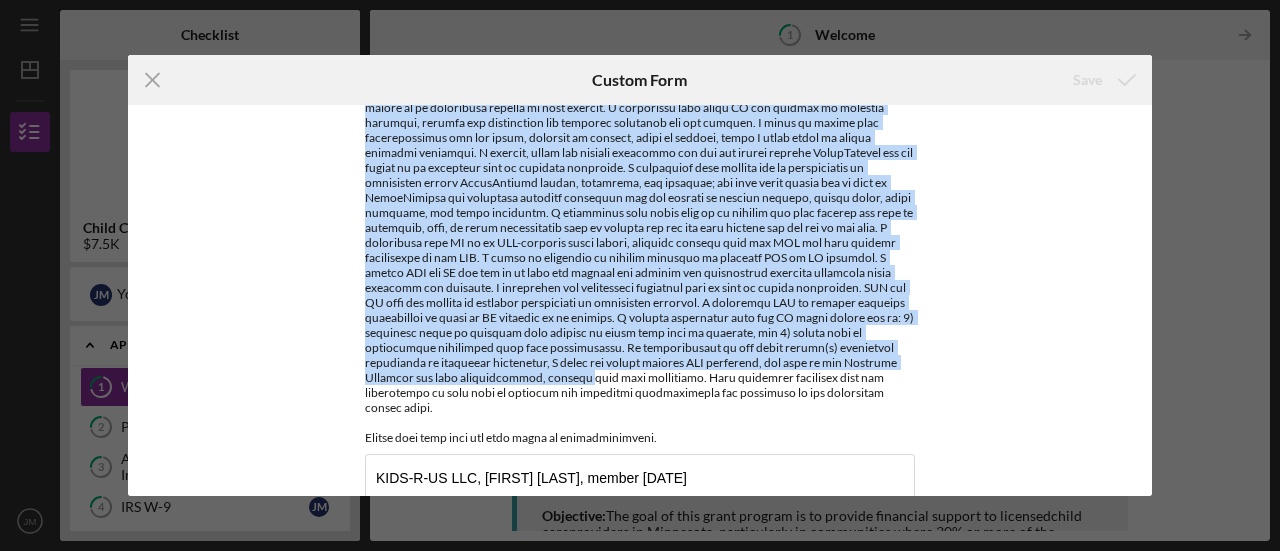 scroll, scrollTop: 0, scrollLeft: 0, axis: both 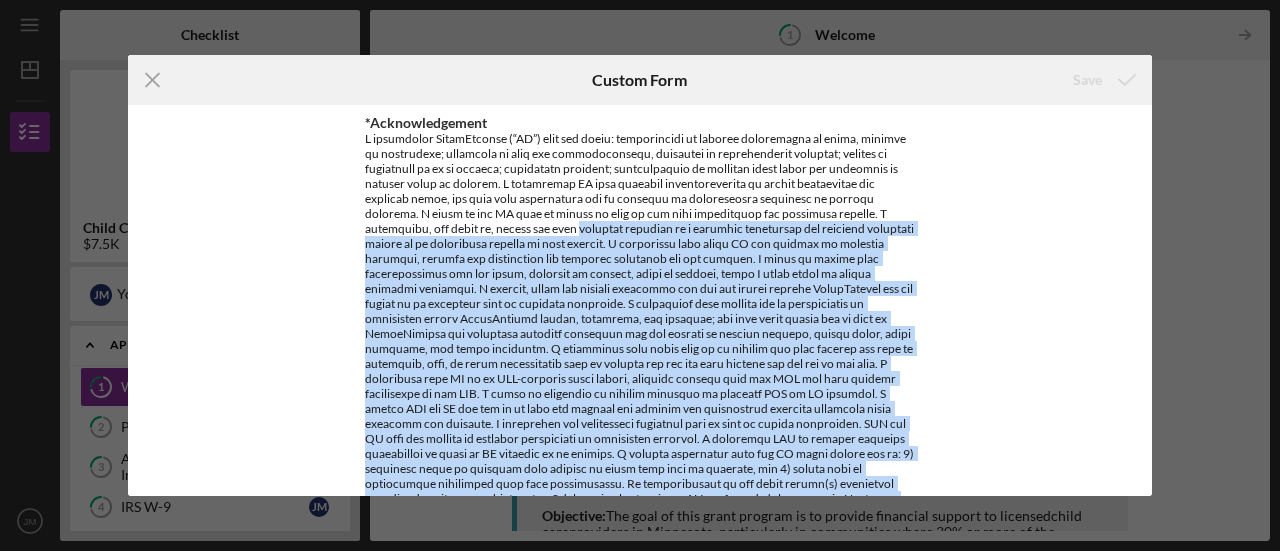 drag, startPoint x: 1145, startPoint y: 287, endPoint x: 1138, endPoint y: 105, distance: 182.13457 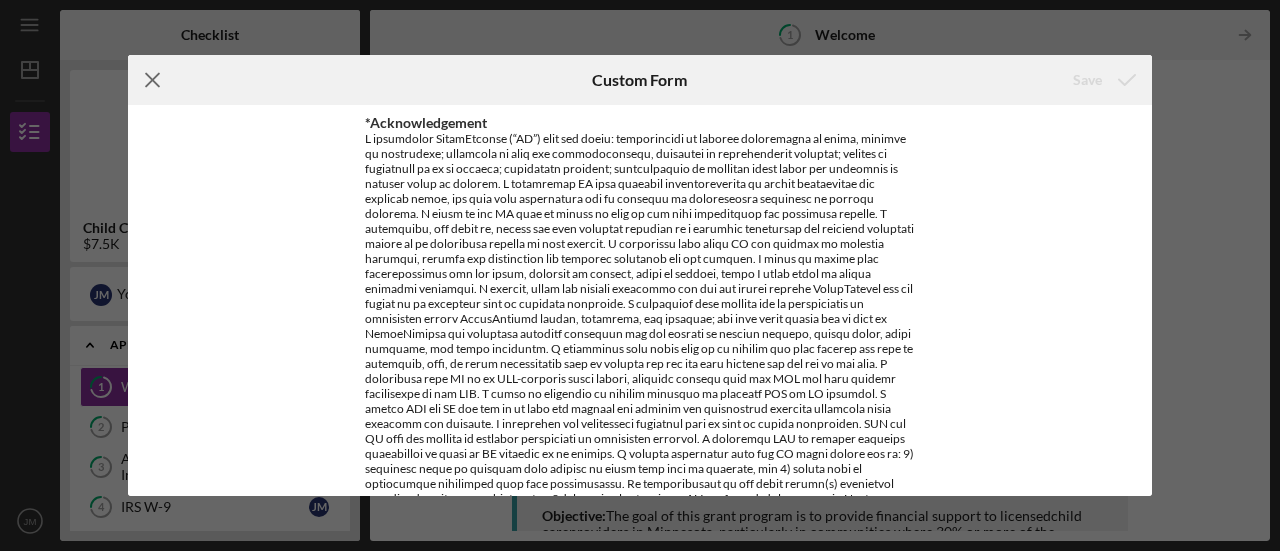 click 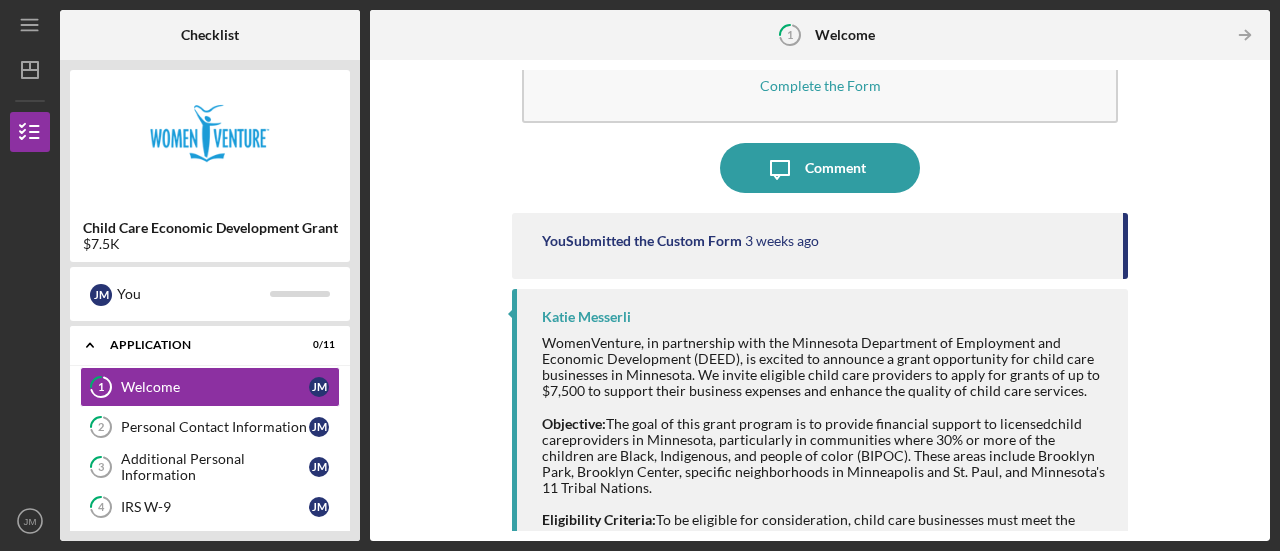 scroll, scrollTop: 114, scrollLeft: 0, axis: vertical 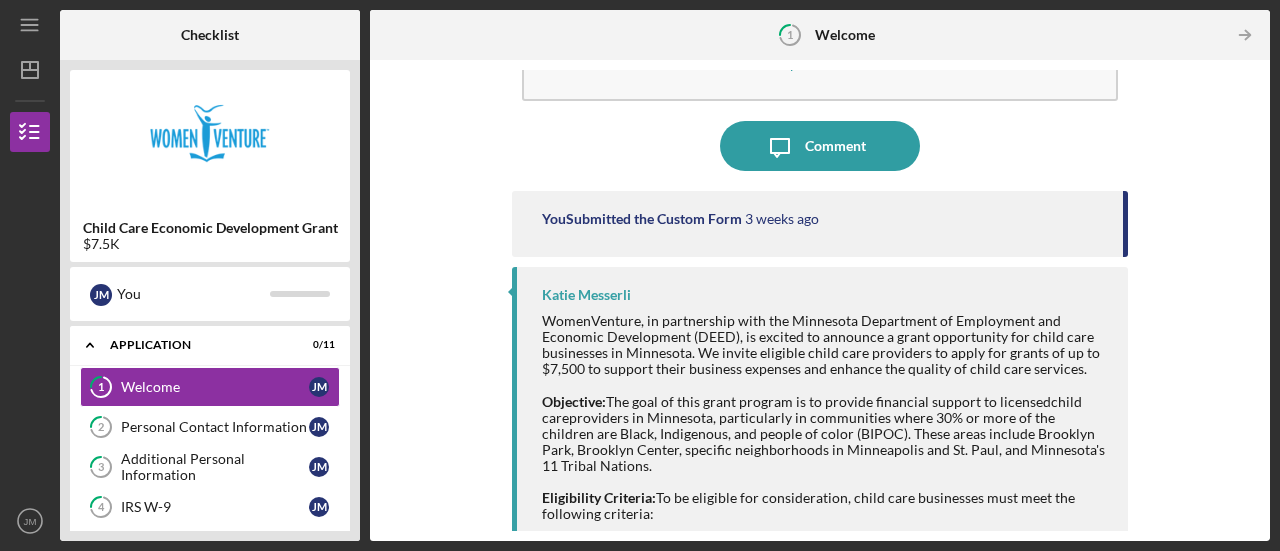 click on "You  Submitted the Custom Form" at bounding box center [642, 219] 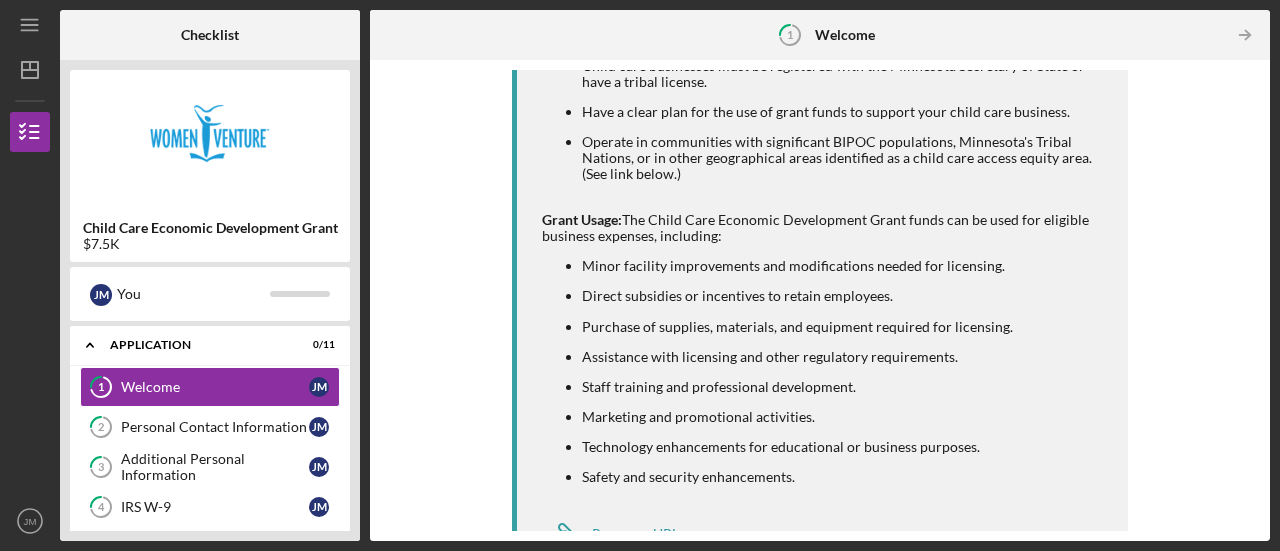 scroll, scrollTop: 666, scrollLeft: 0, axis: vertical 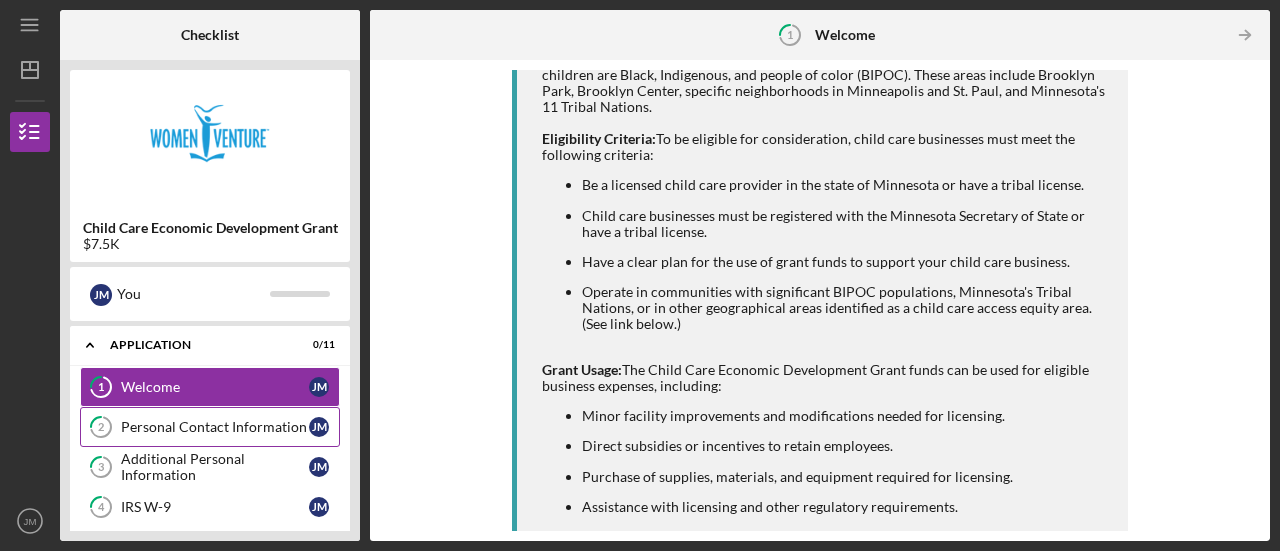 click on "Personal Contact Information" at bounding box center (215, 427) 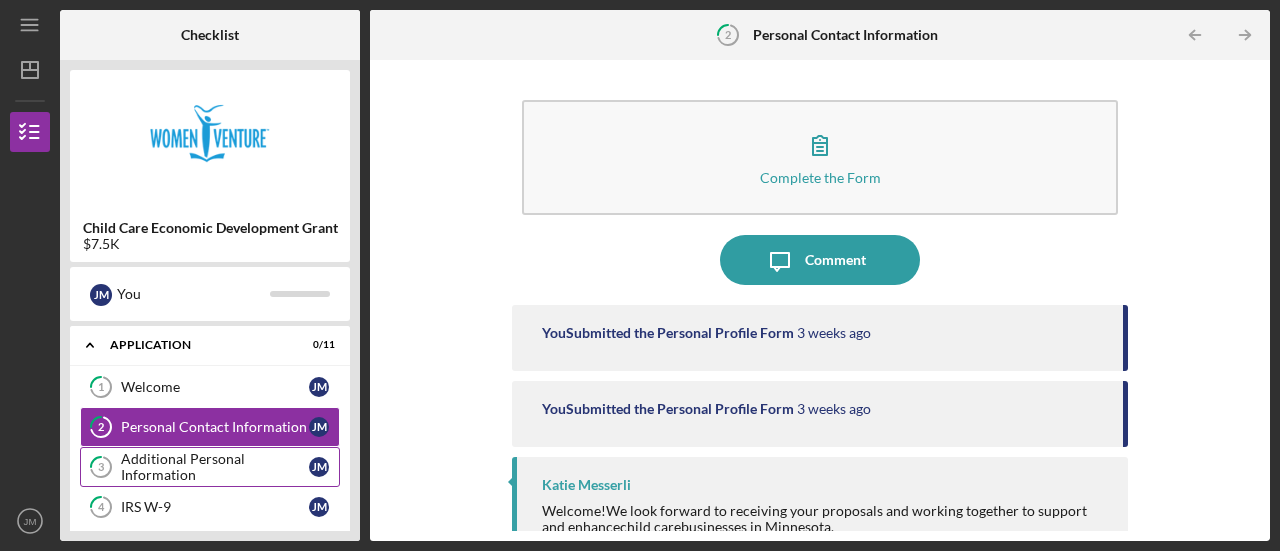 click on "Additional Personal Information" at bounding box center (215, 467) 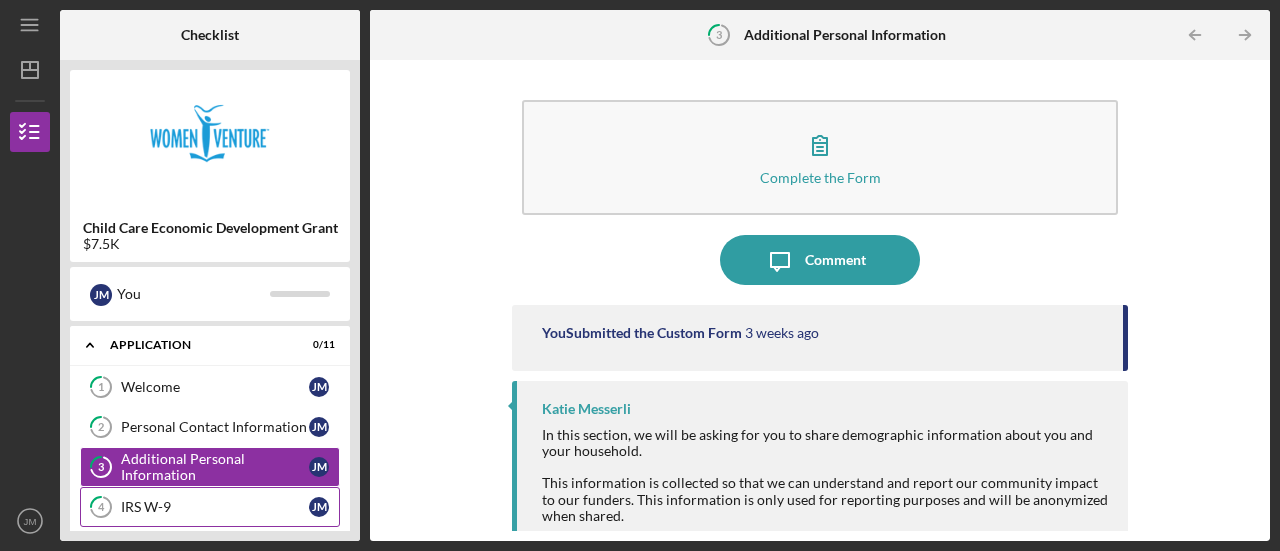 click on "IRS W-9" at bounding box center (215, 507) 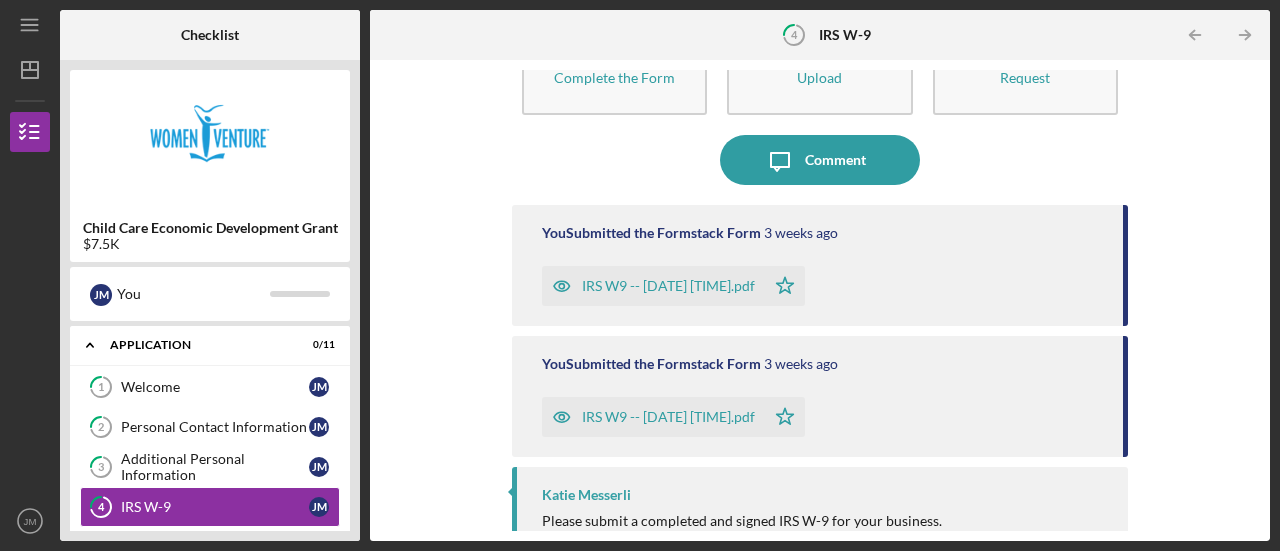 scroll, scrollTop: 118, scrollLeft: 0, axis: vertical 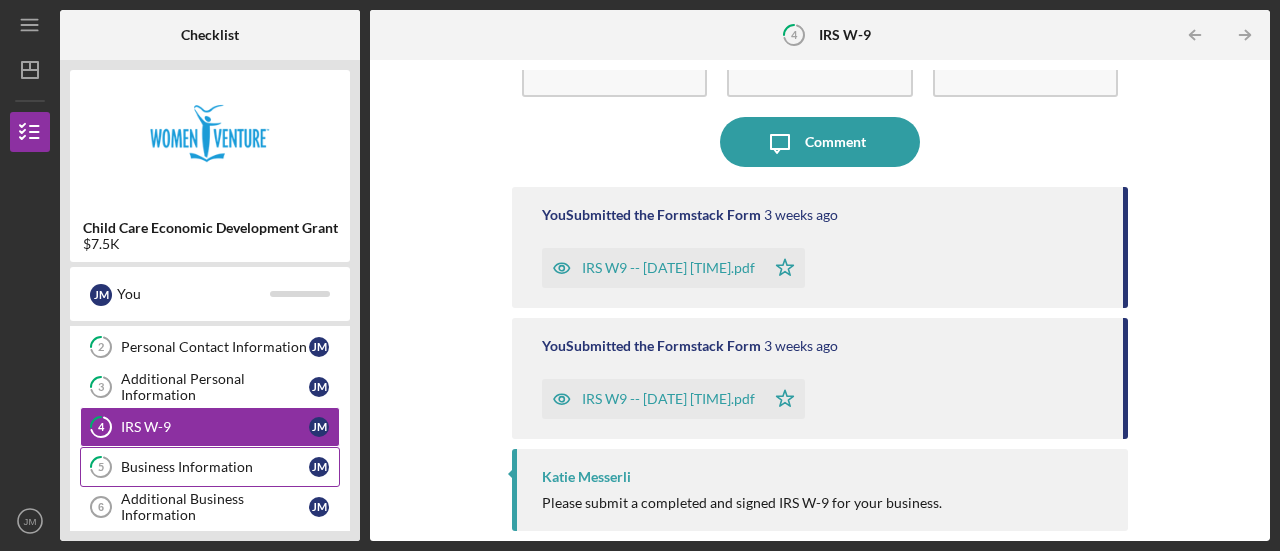 click on "5 Business Information J M" at bounding box center [210, 467] 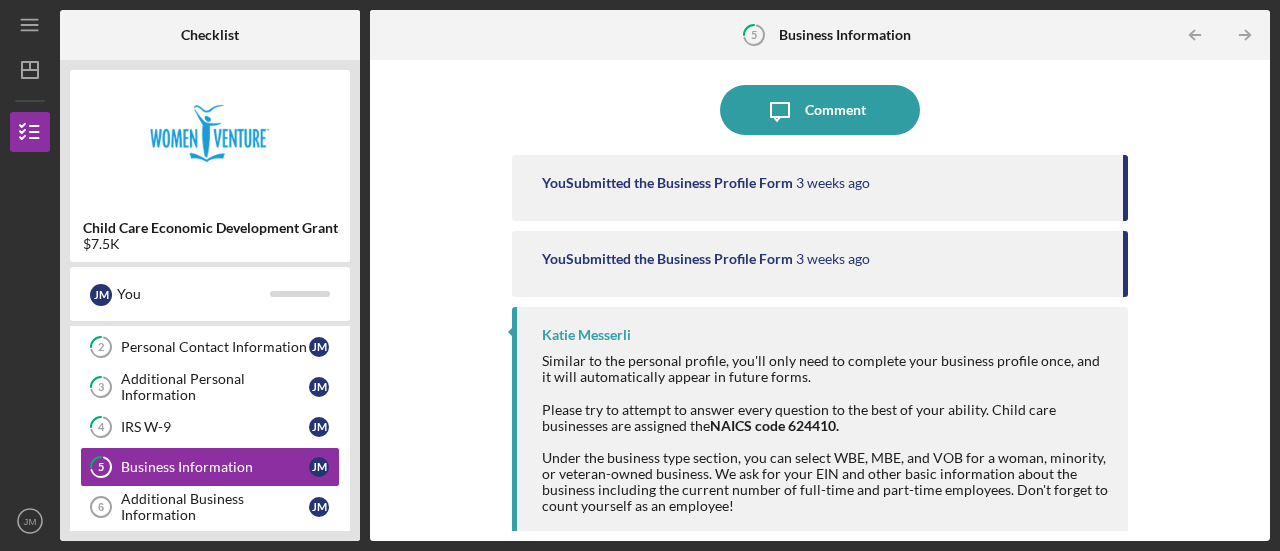 scroll, scrollTop: 152, scrollLeft: 0, axis: vertical 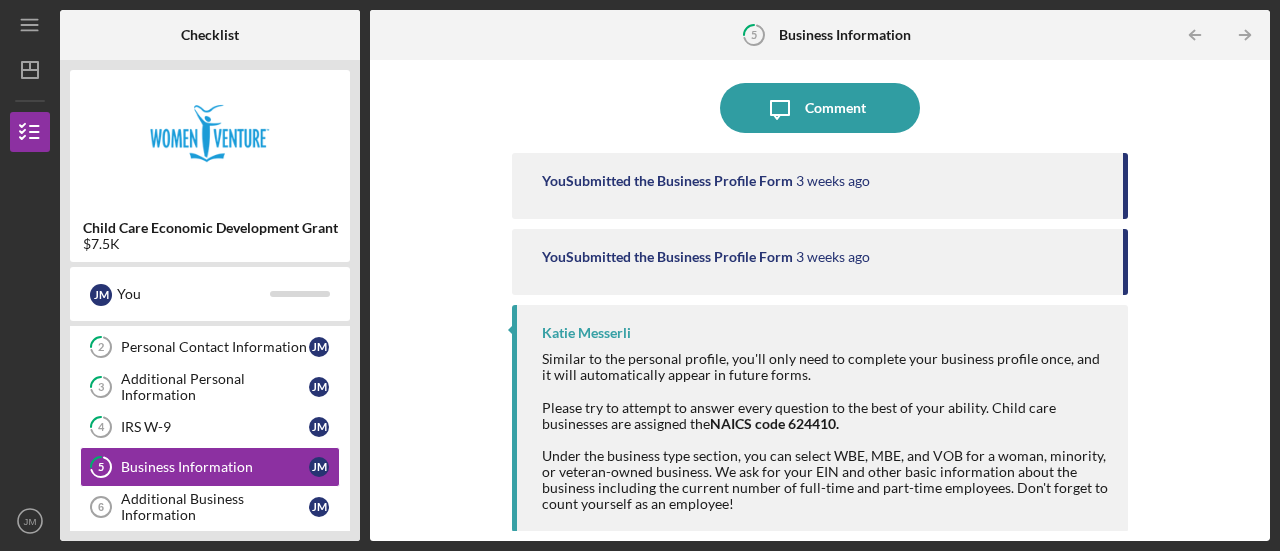 click on "You  Submitted the Business Profile Form" at bounding box center (667, 181) 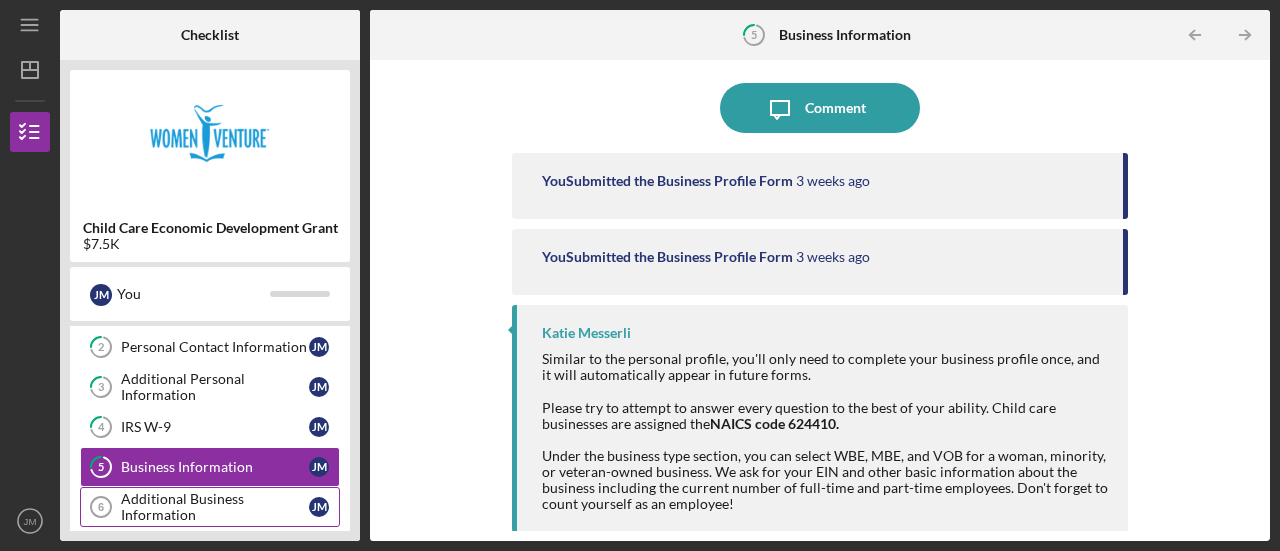 click on "Additional Business Information" at bounding box center [215, 507] 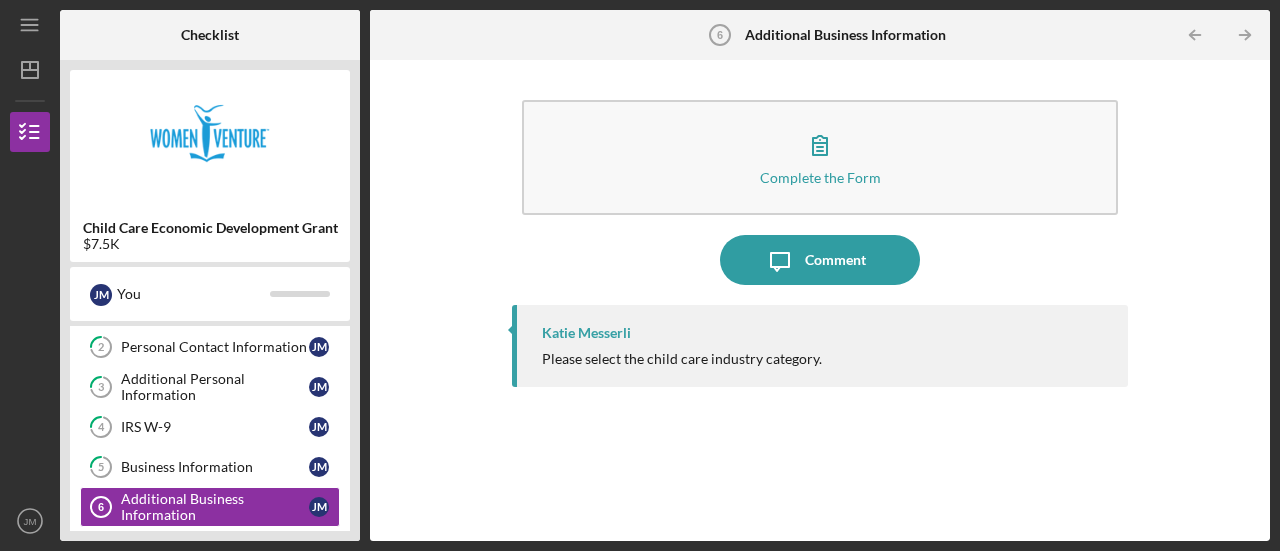 click on "Please select the child care industry category." at bounding box center (825, 359) 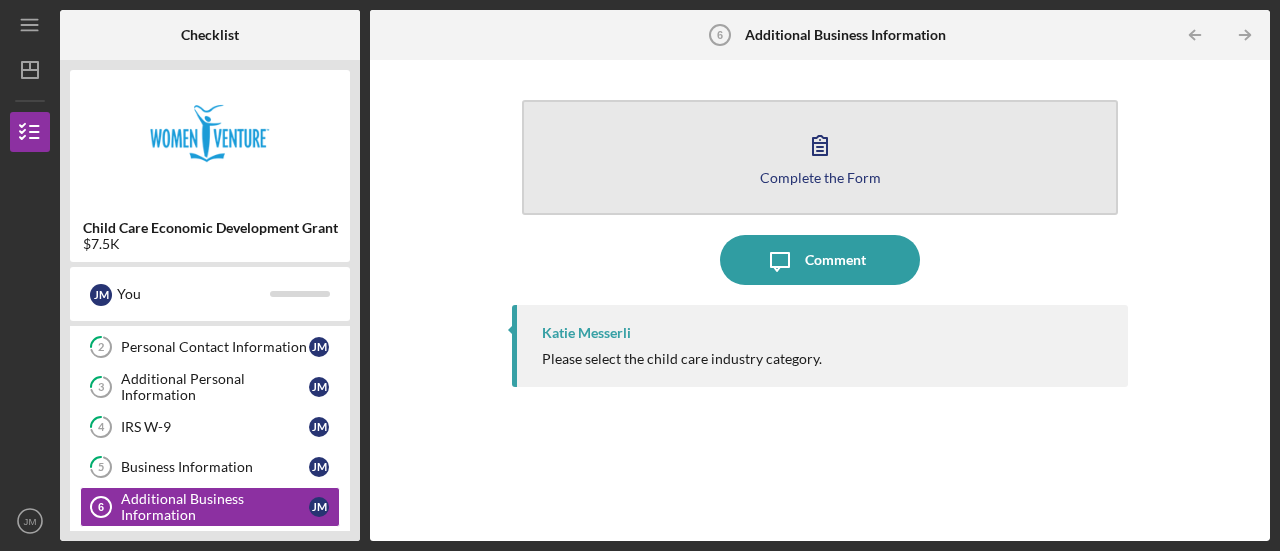 click 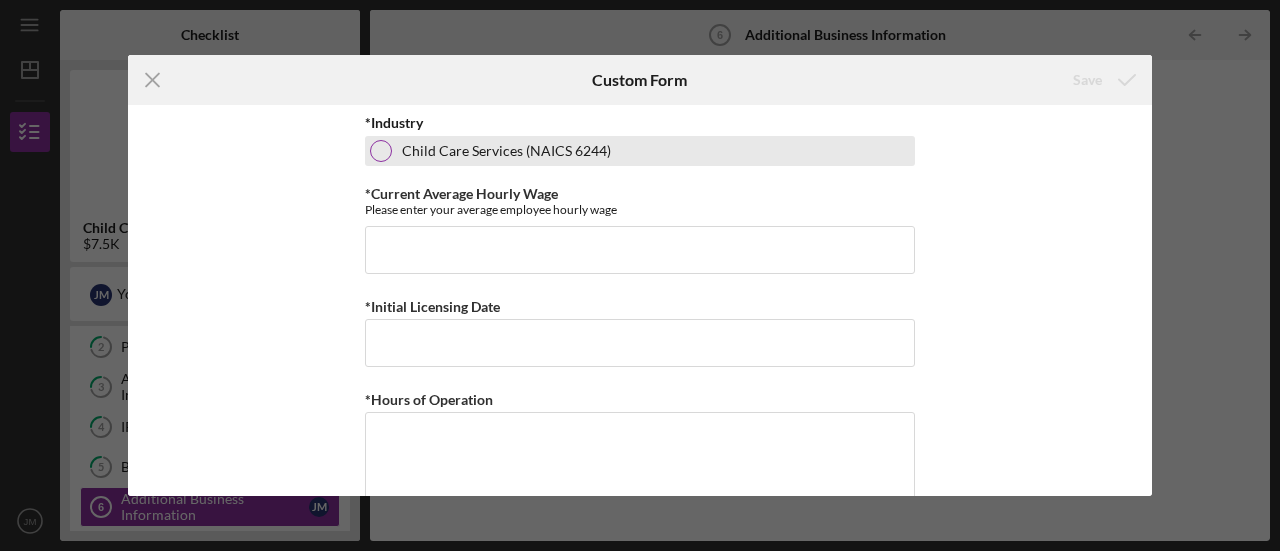 click at bounding box center (381, 151) 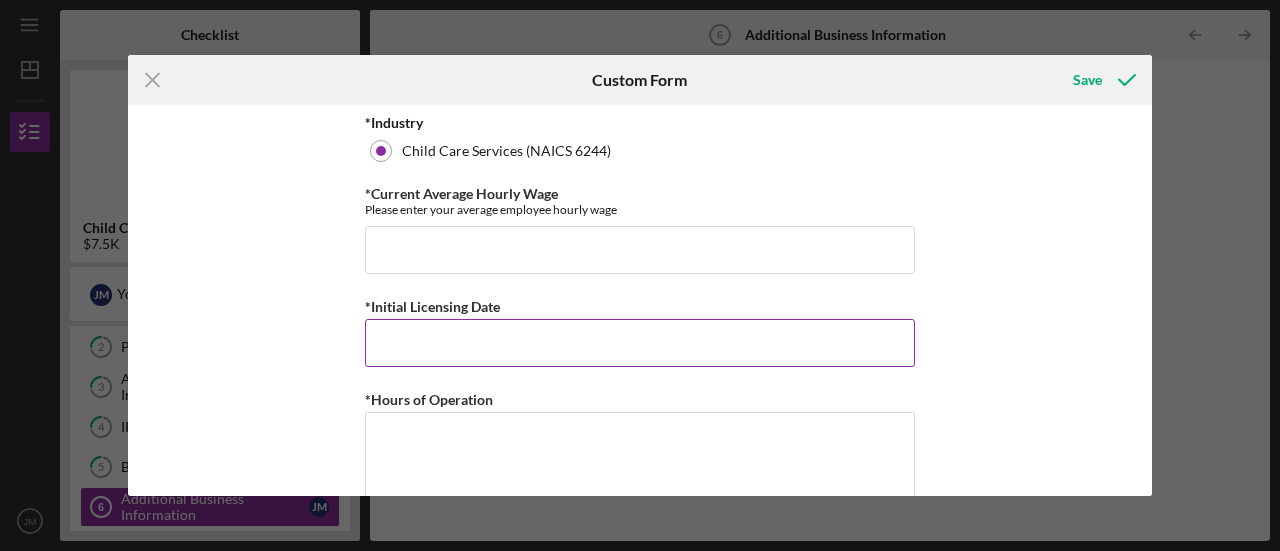 click on "*Initial Licensing Date" at bounding box center [640, 343] 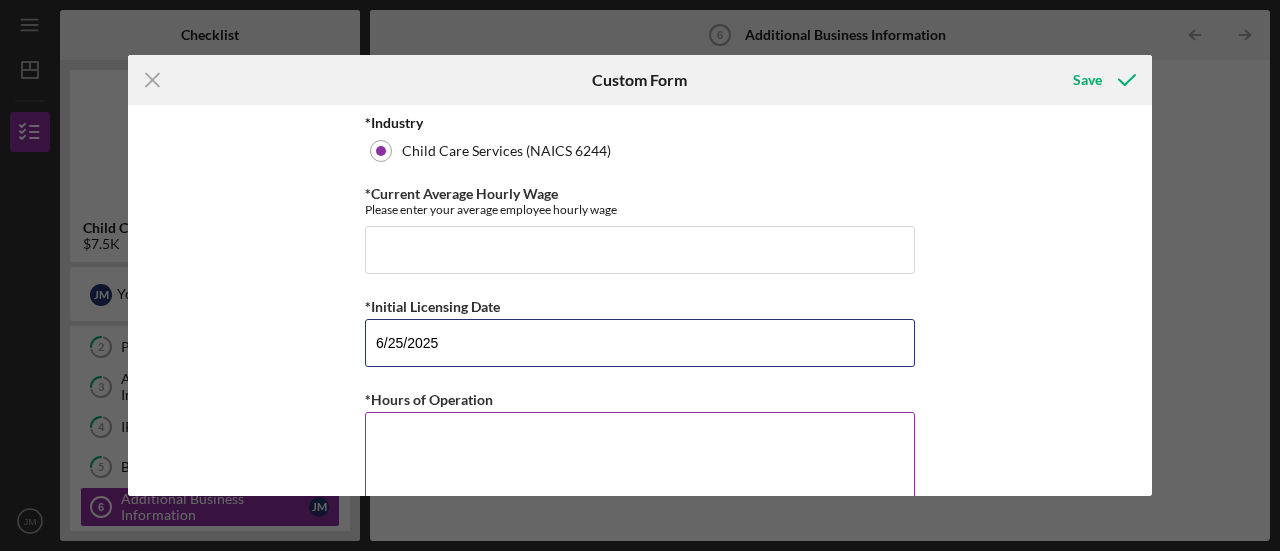 type on "6/25/2025" 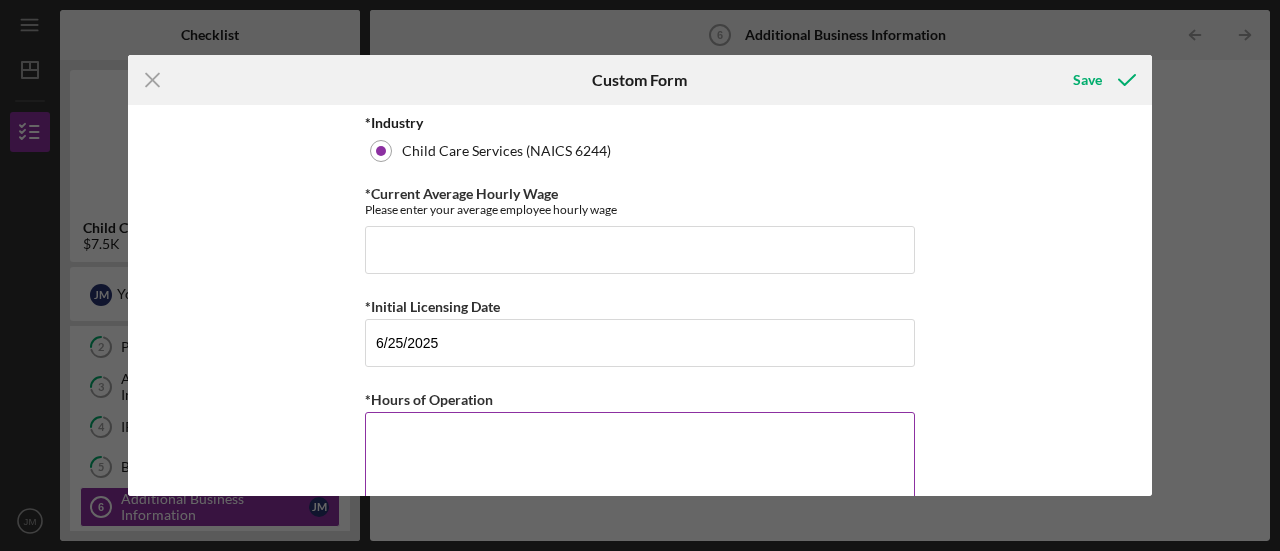 click on "*Hours of Operation" at bounding box center [640, 460] 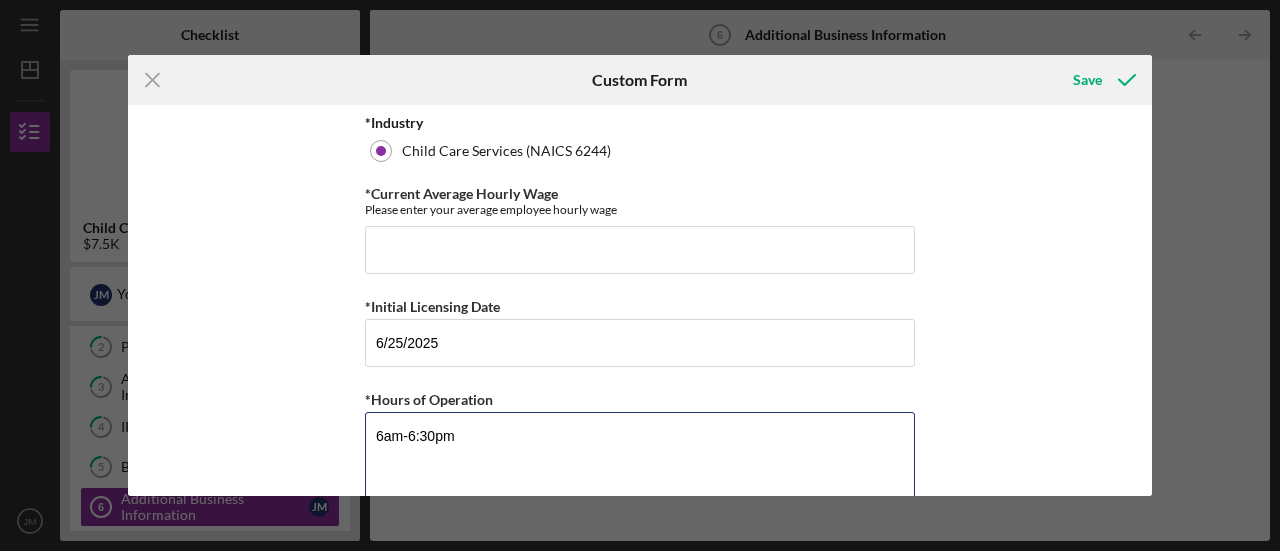 type on "6am-6:30pm" 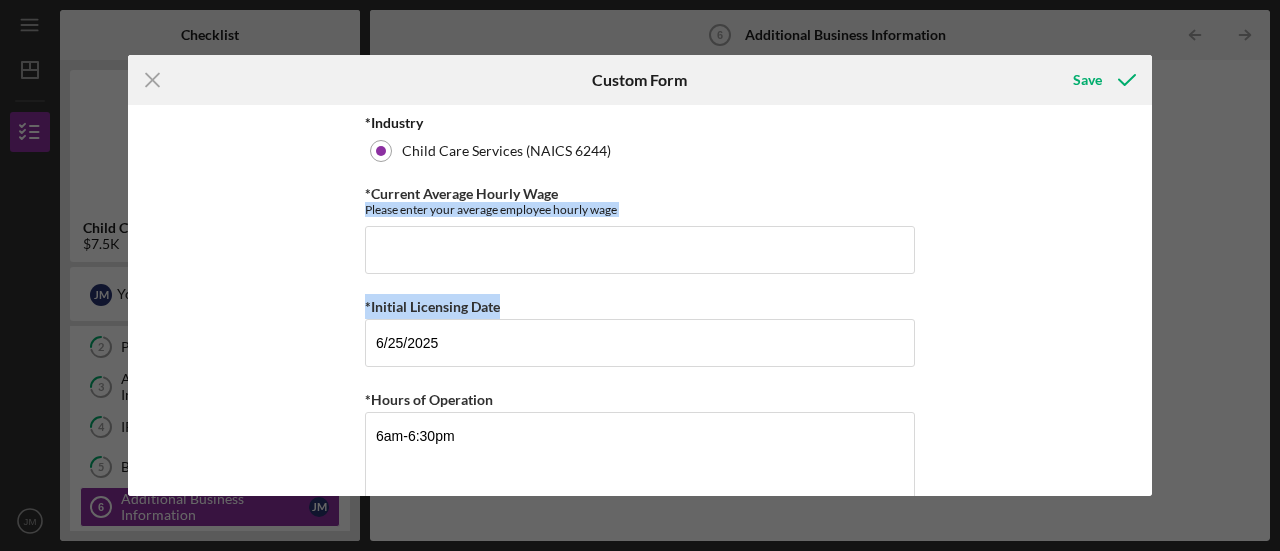 drag, startPoint x: 1144, startPoint y: 188, endPoint x: 1146, endPoint y: 277, distance: 89.02247 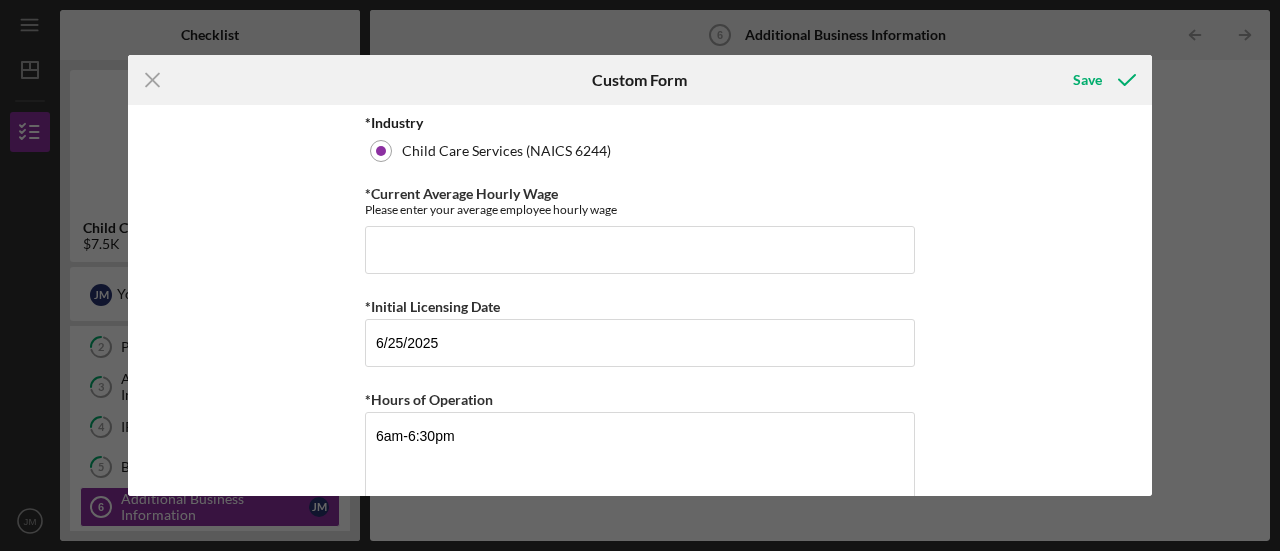 click on "*Industry Child Care Services (NAICS 6244) *Current Average Hourly Wage Please enter your average employee hourly wage  *Initial Licensing Date 6/25/2025 *Hours of Operation  6am-6:30pm" at bounding box center (640, 300) 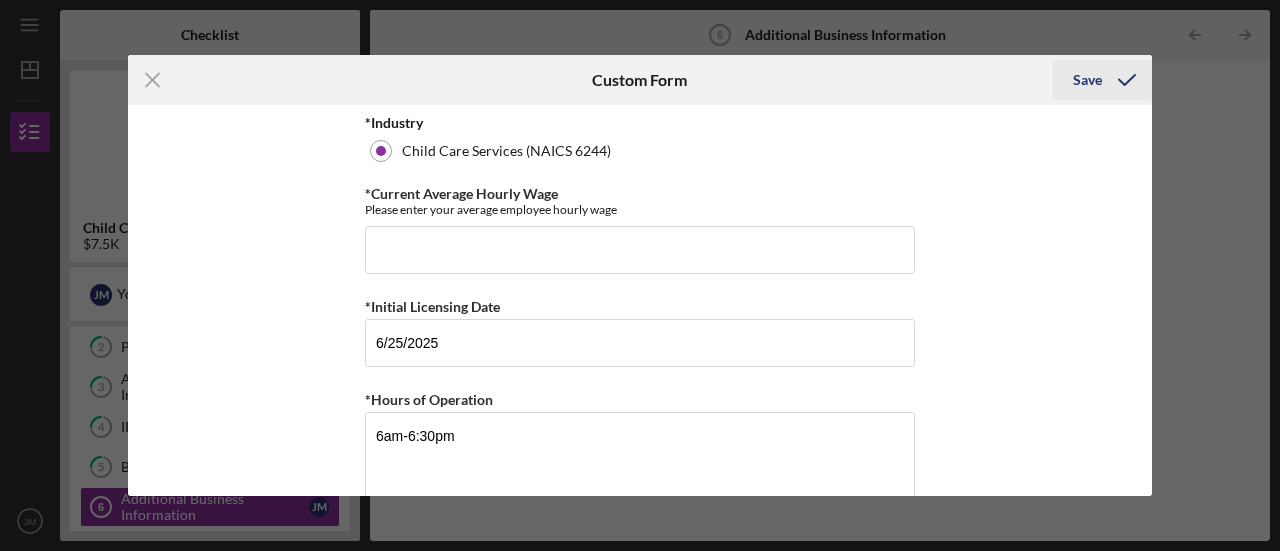click on "Save" at bounding box center (1087, 80) 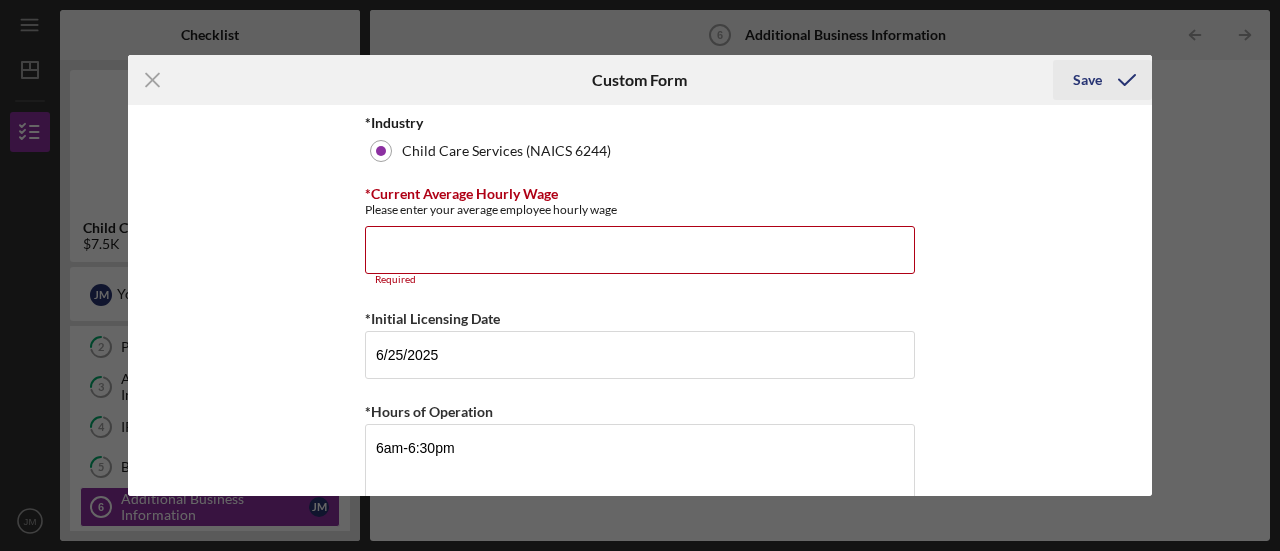 scroll, scrollTop: 54, scrollLeft: 0, axis: vertical 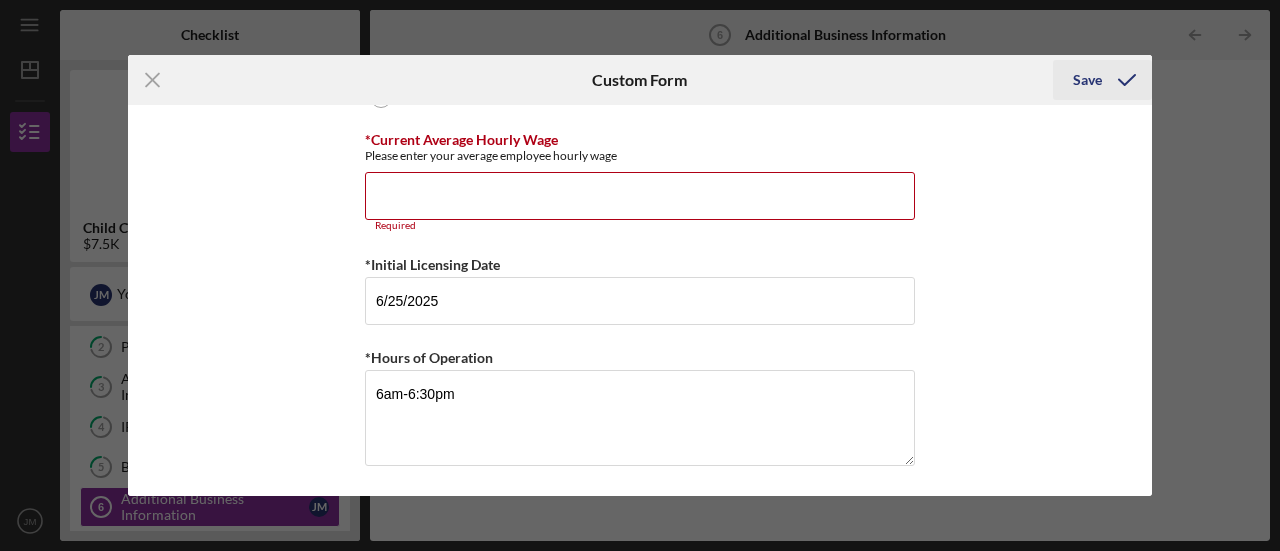 click on "Save" at bounding box center [1087, 80] 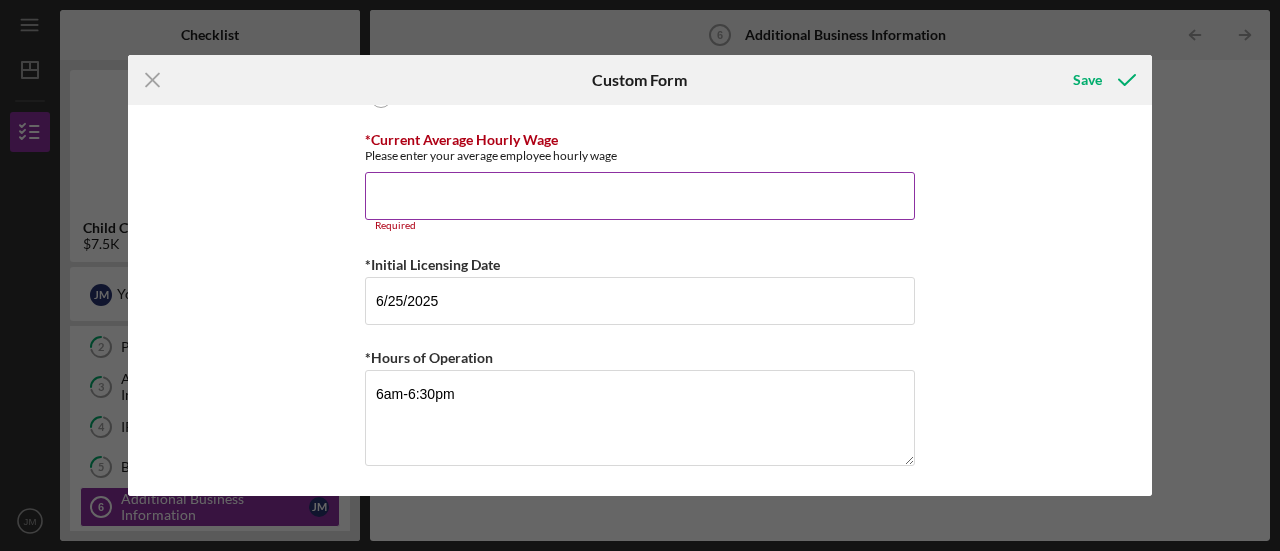 click on "*Current Average Hourly Wage" at bounding box center [640, 196] 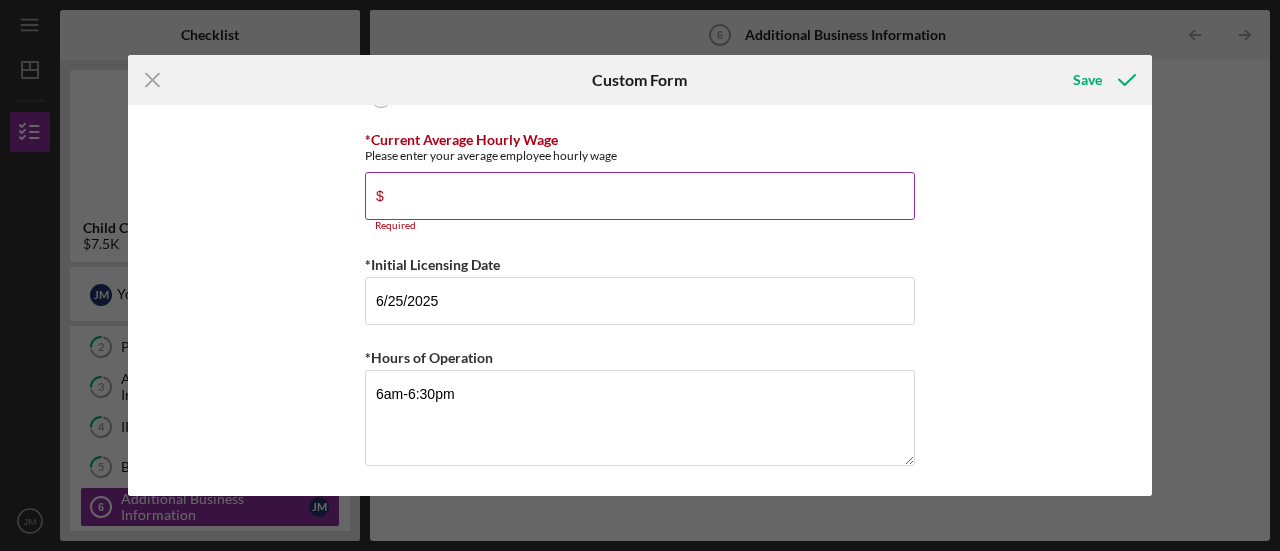 click on "$" at bounding box center (640, 196) 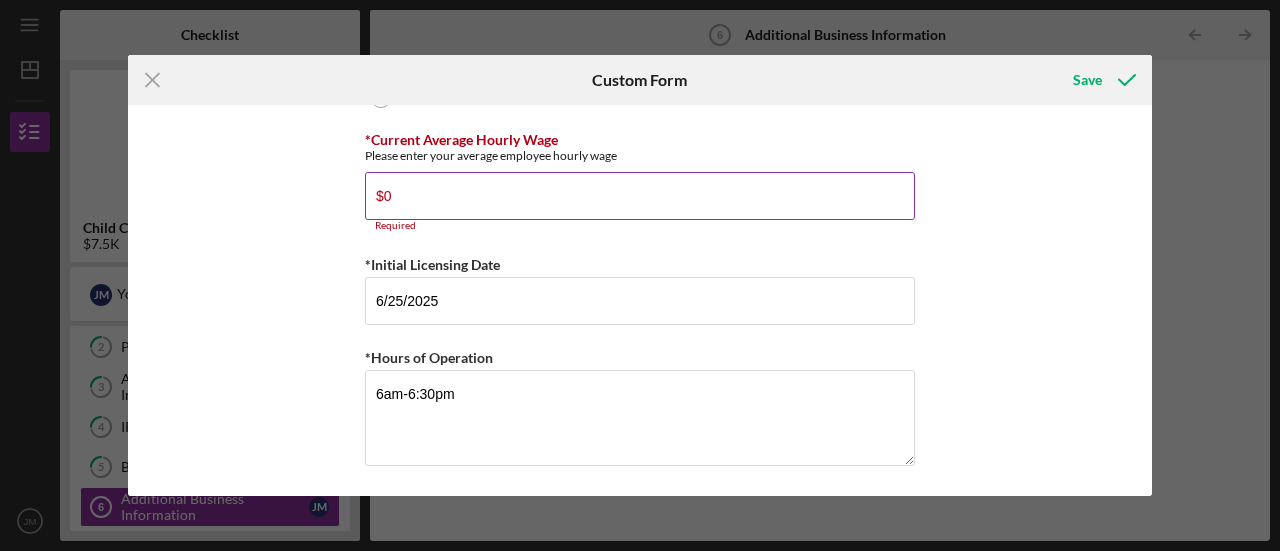 scroll, scrollTop: 43, scrollLeft: 0, axis: vertical 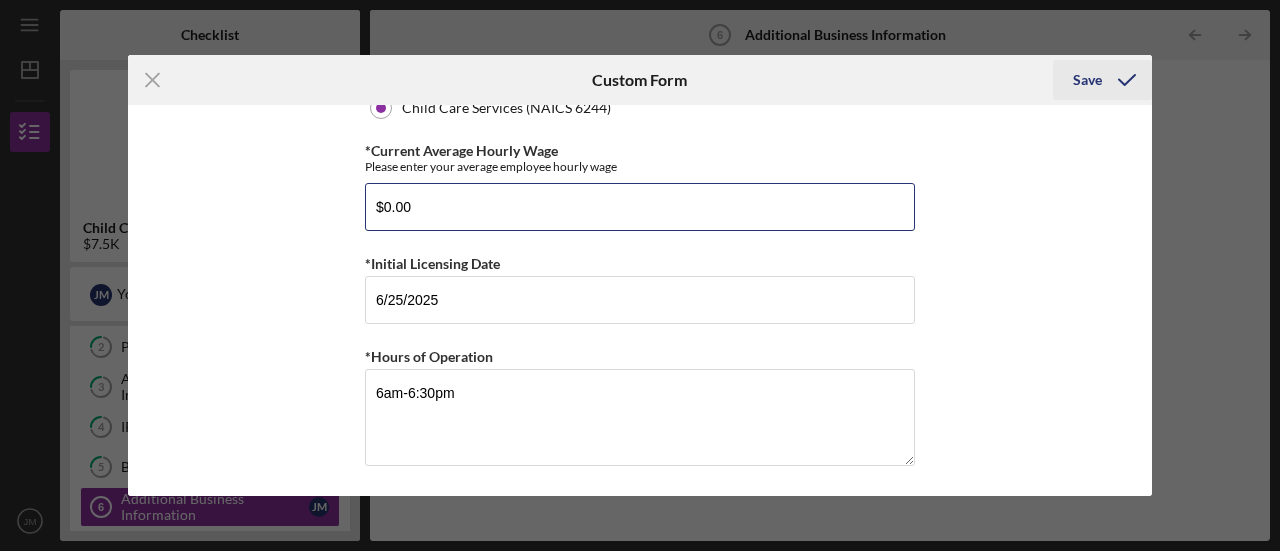type on "$0.00" 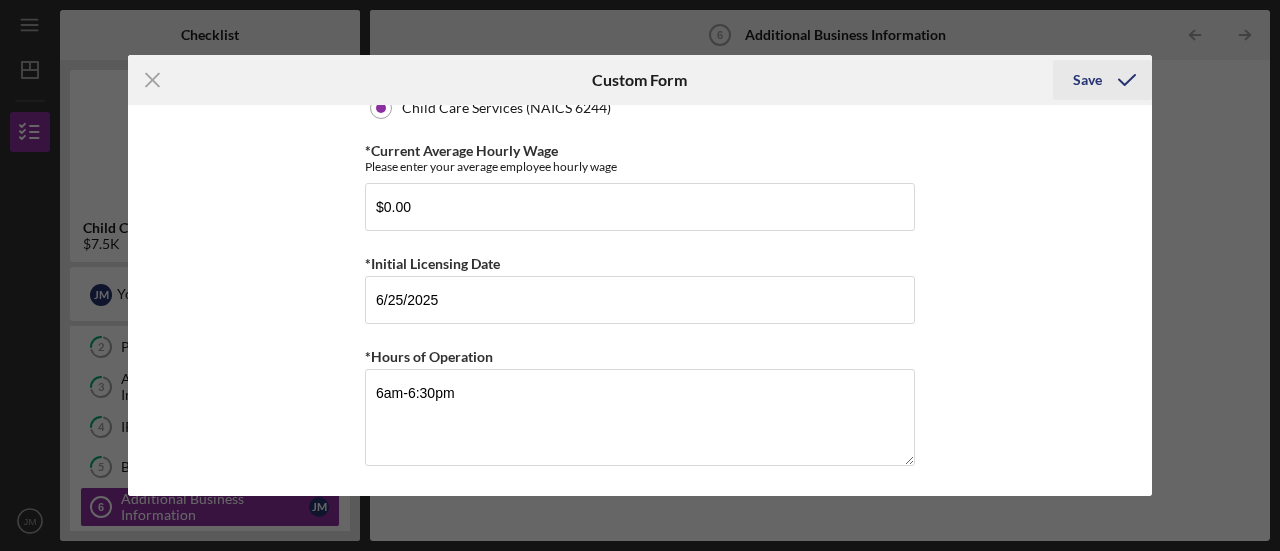 click on "Save" at bounding box center (1087, 80) 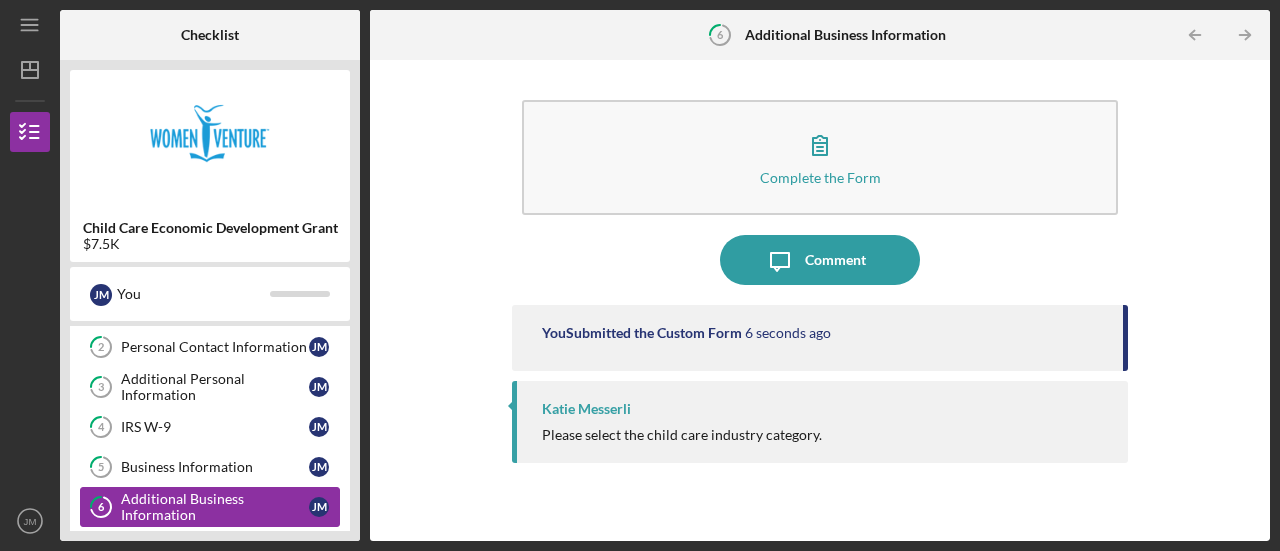 click on "Additional Business Information" at bounding box center (215, 507) 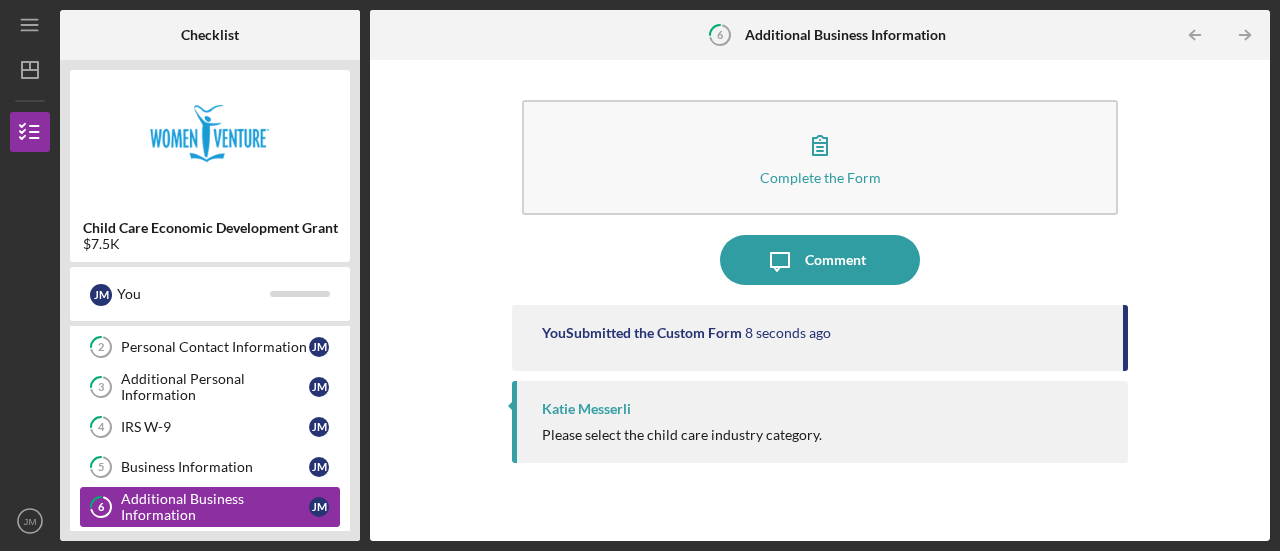 scroll, scrollTop: 120, scrollLeft: 0, axis: vertical 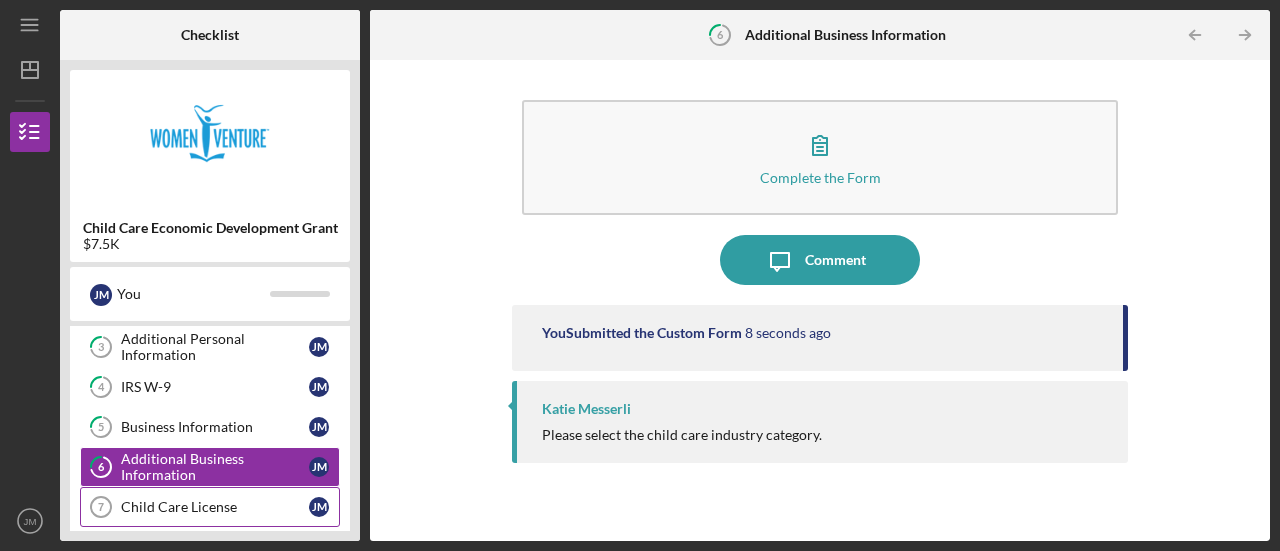 click on "Child Care License" at bounding box center (215, 507) 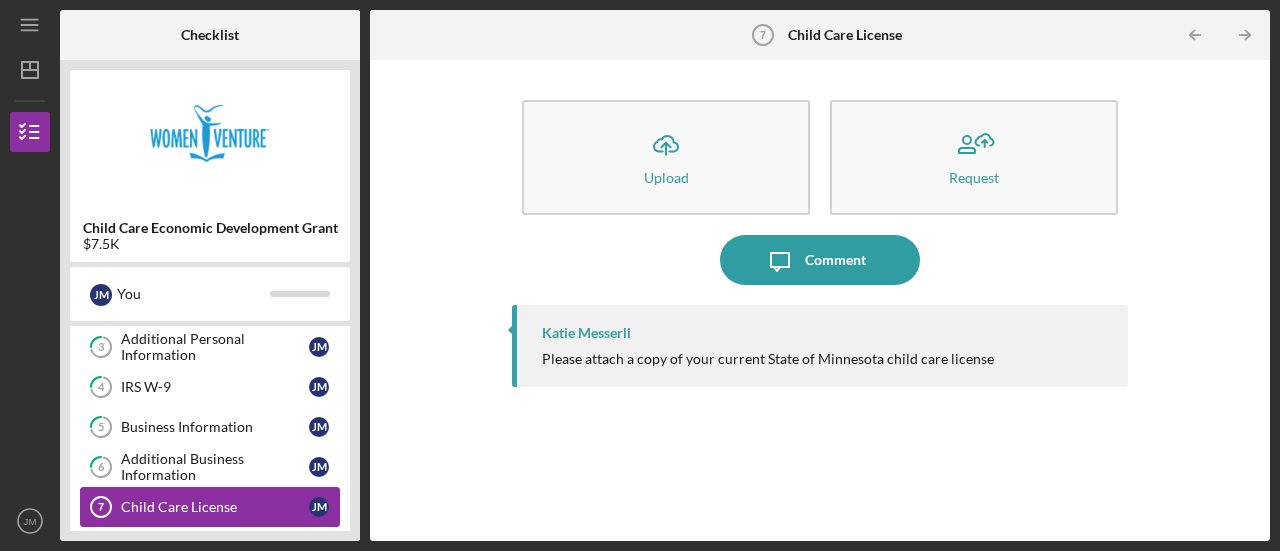 scroll, scrollTop: 160, scrollLeft: 0, axis: vertical 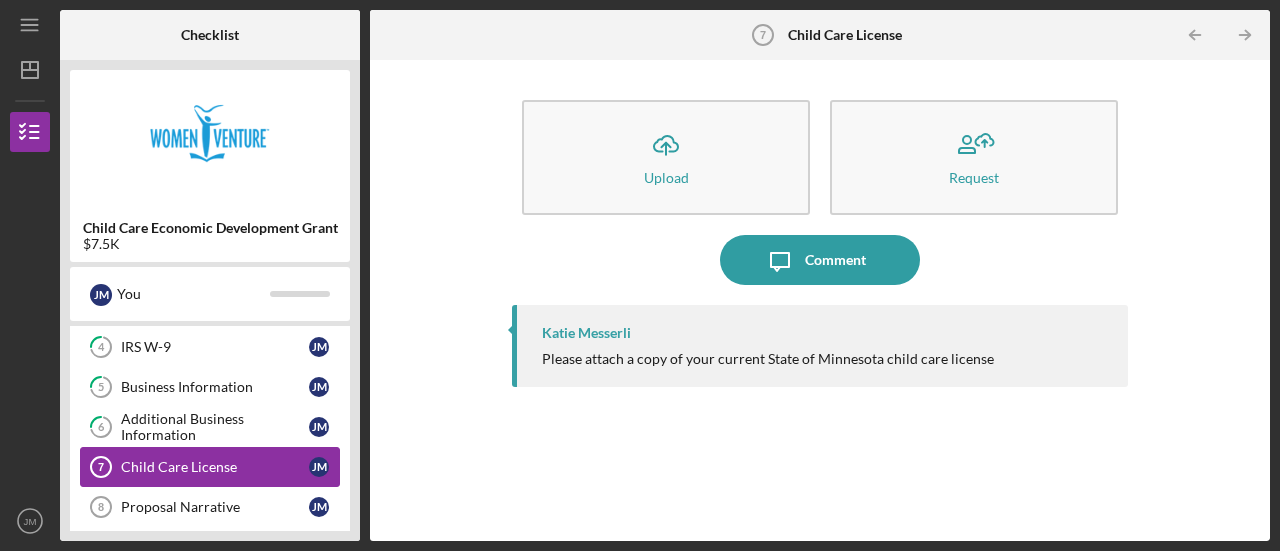 click on "Proposal Narrative 8 Proposal Narrative J M" at bounding box center [210, 507] 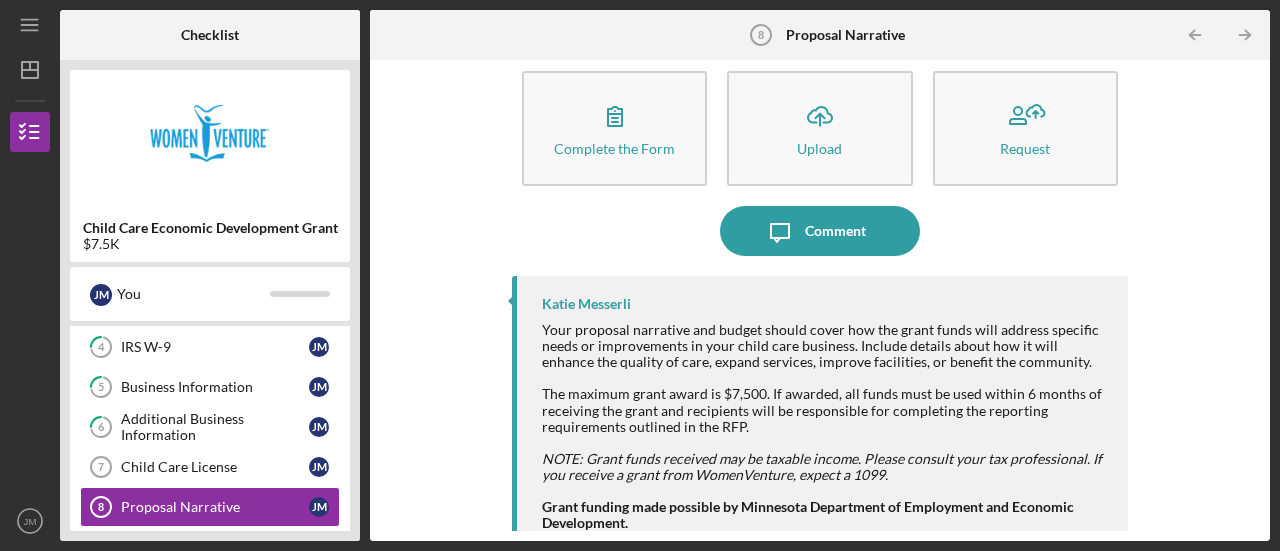 scroll, scrollTop: 48, scrollLeft: 0, axis: vertical 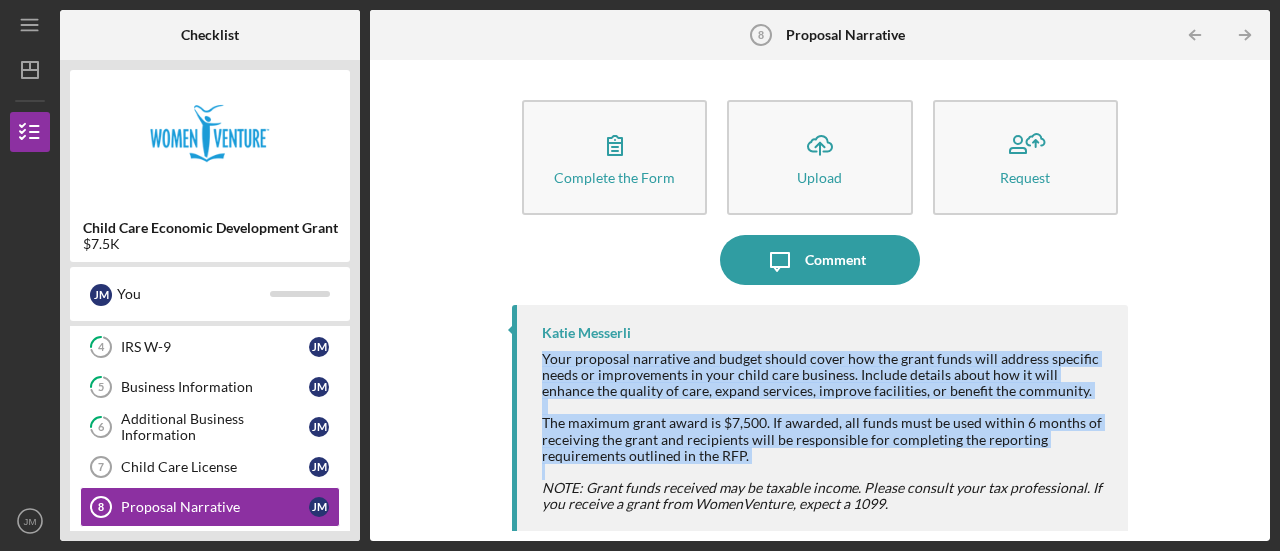 drag, startPoint x: 757, startPoint y: 465, endPoint x: 510, endPoint y: 355, distance: 270.38675 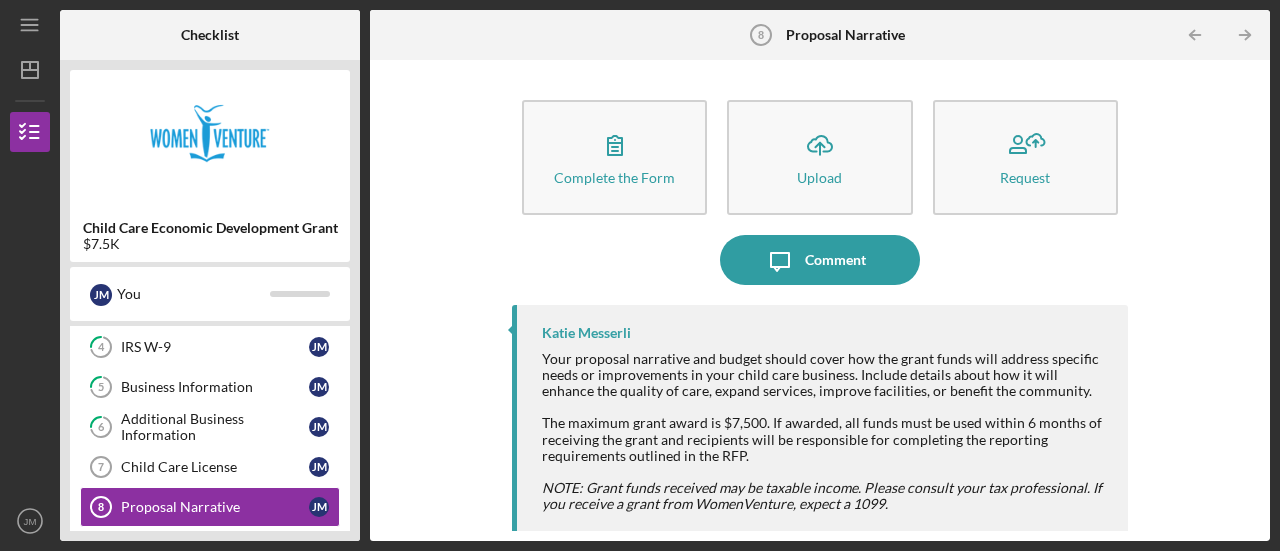 click on "Complete the Form Form Icon/Upload Upload Request" at bounding box center [820, 162] 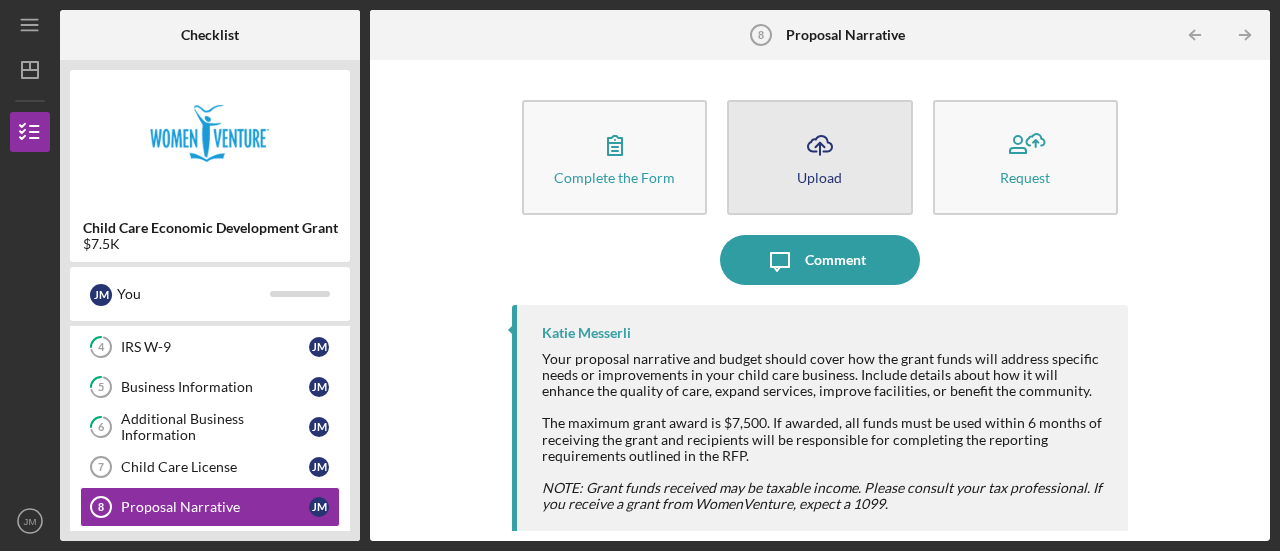 click on "Icon/Upload" 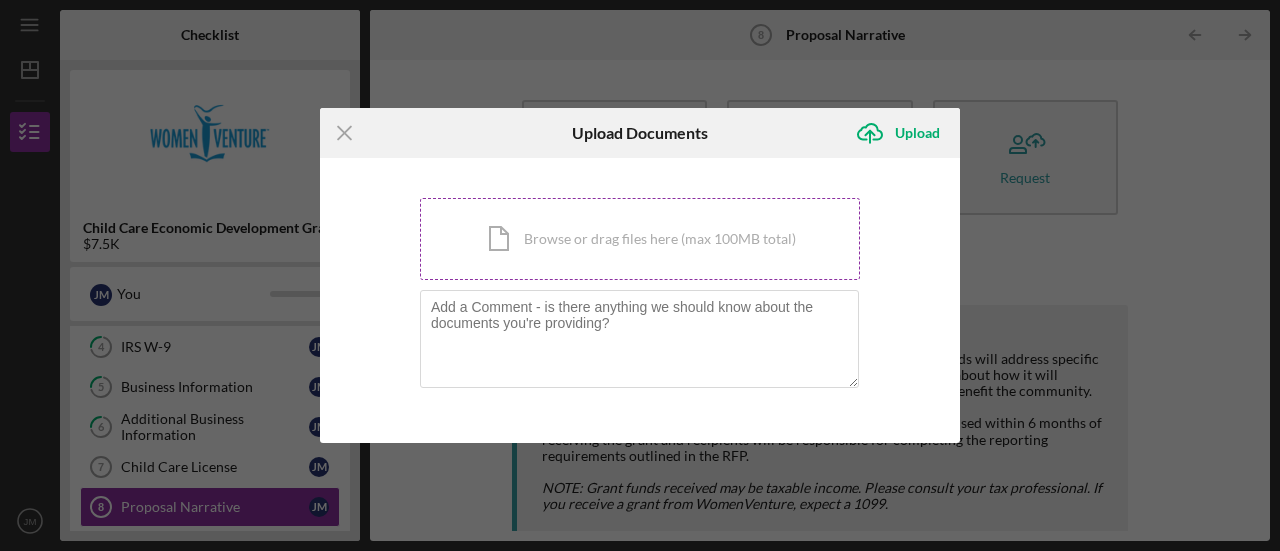 click on "Icon/Document Browse or drag files here (max 100MB total) Tap to choose files or take a photo" at bounding box center (640, 239) 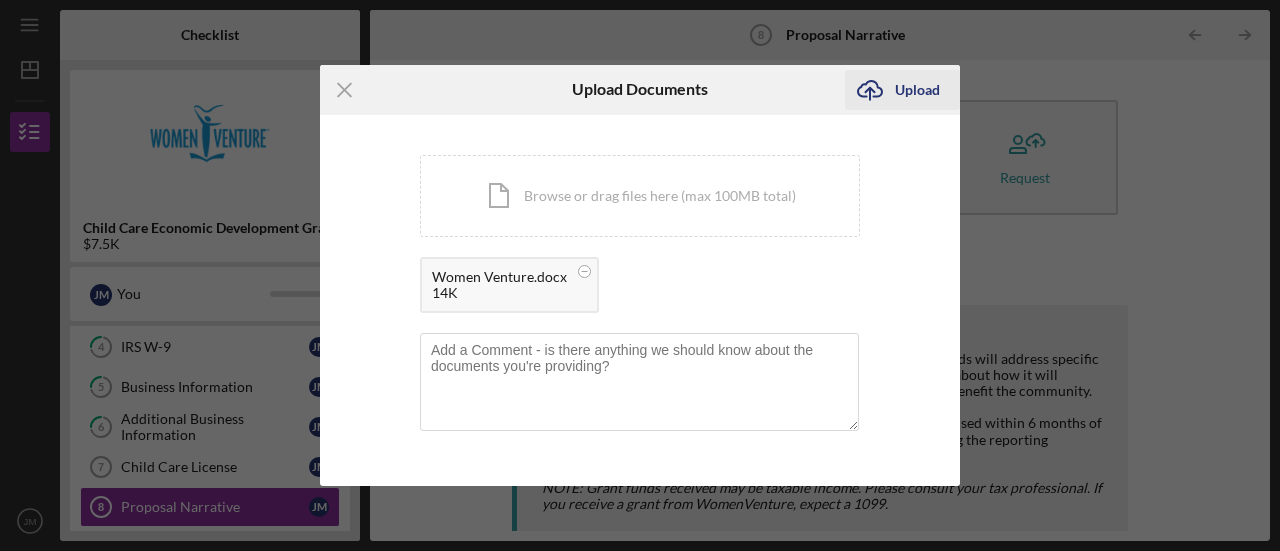 click on "Upload" at bounding box center (917, 90) 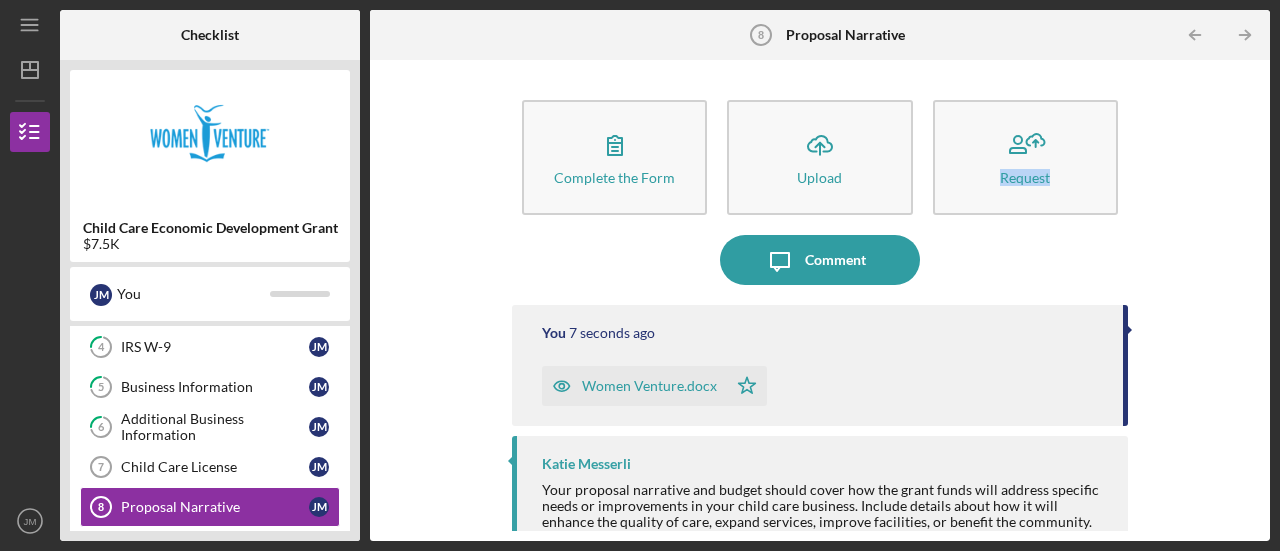 drag, startPoint x: 1276, startPoint y: 154, endPoint x: 1279, endPoint y: 183, distance: 29.15476 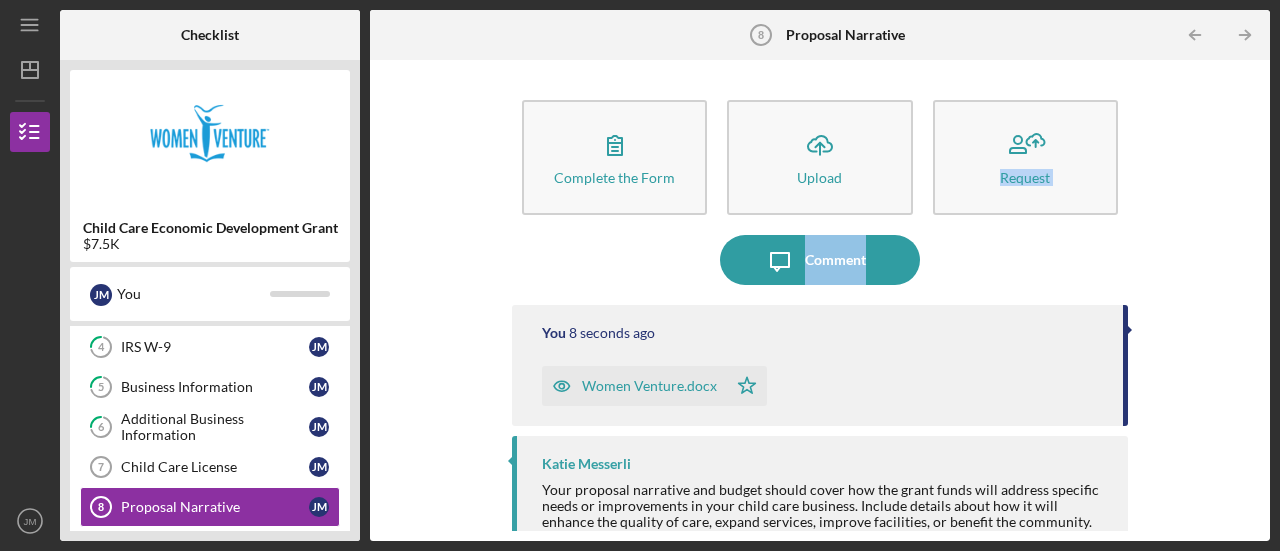 drag, startPoint x: 1250, startPoint y: 155, endPoint x: 1278, endPoint y: 266, distance: 114.47707 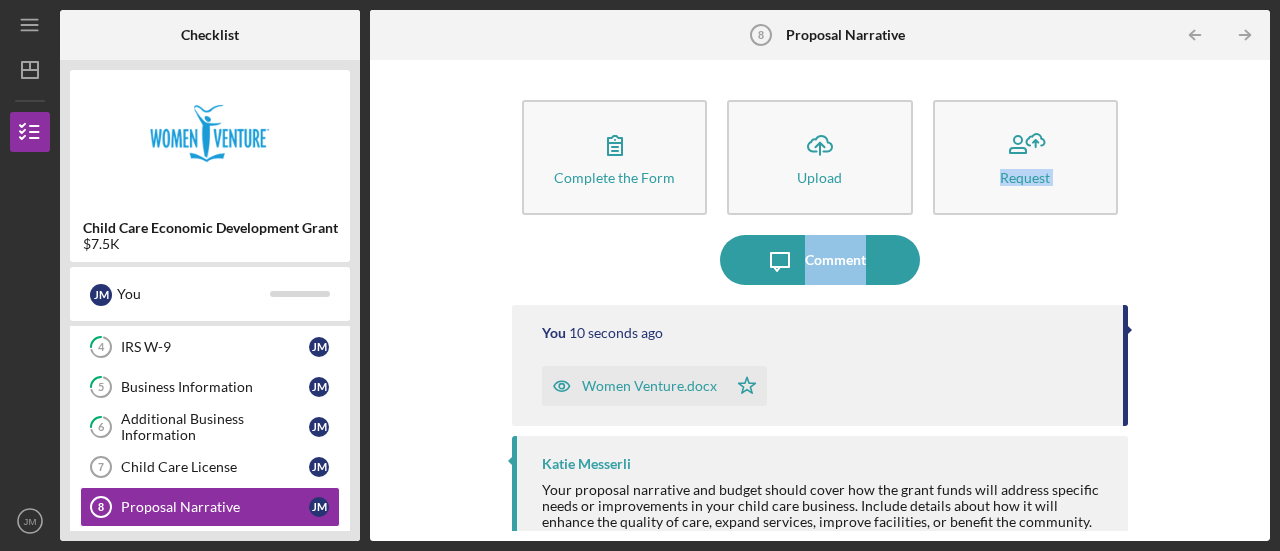 click on "Complete the Form Form Icon/Upload Upload Request Icon/Message Comment You   10 seconds ago Women Venture.docx Icon/Star [FIRST] [LAST]   Your proposal narrative and budget should cover how the grant funds will address specific needs or improvements in your child care business. Include details about how it will enhance the quality of care, expand services, improve facilities, or benefit the community.
The maximum grant award is $7,500. If awarded, all funds must be used within 6 months of receiving the grant and recipients will be responsible for completing the reporting requirements outlined in the RFP.
NOTE: Grant funds received may be taxable income. Please consult your tax professional. If you receive a grant from WomenVenture, expect a 1099.
Grant funding made possible by Minnesota Department of Employment and Economic Development." at bounding box center (820, 300) 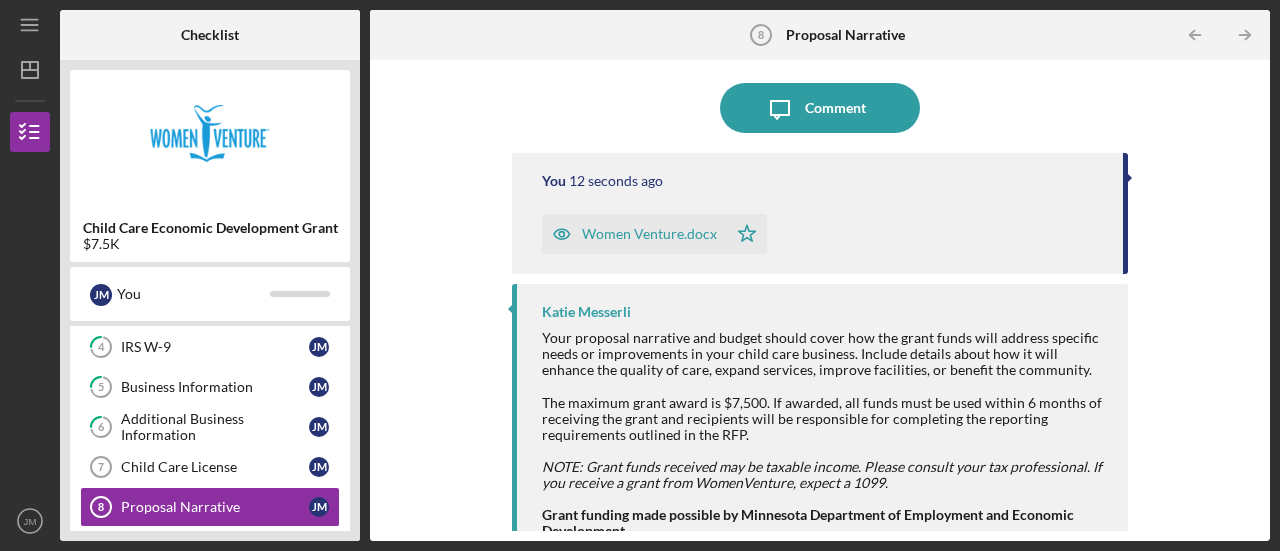 scroll, scrollTop: 180, scrollLeft: 0, axis: vertical 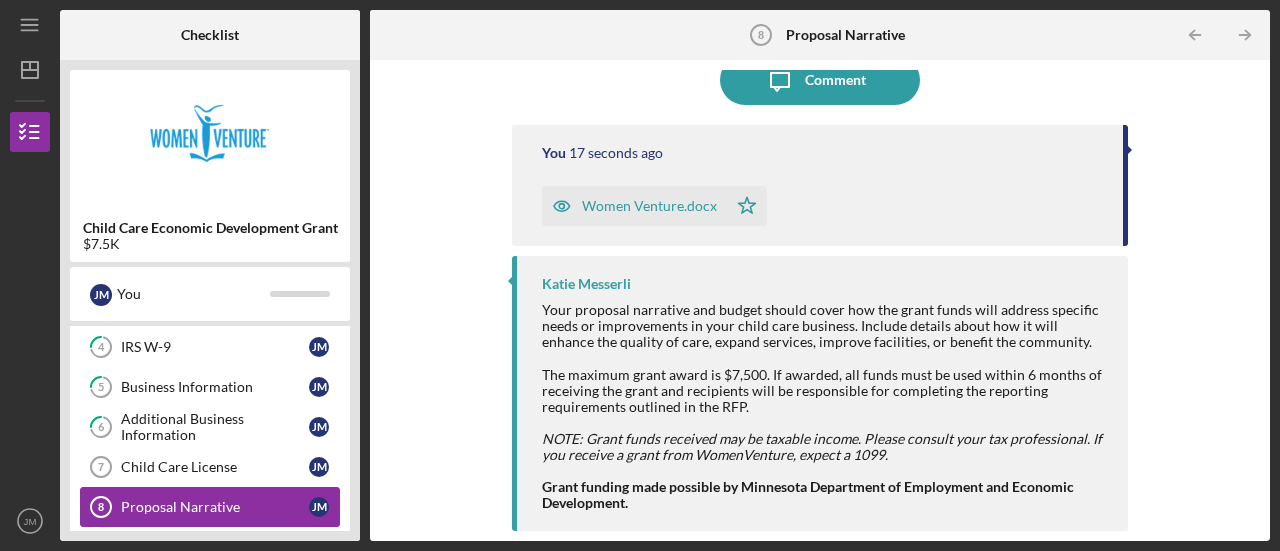 click on "Proposal Narrative" at bounding box center (215, 507) 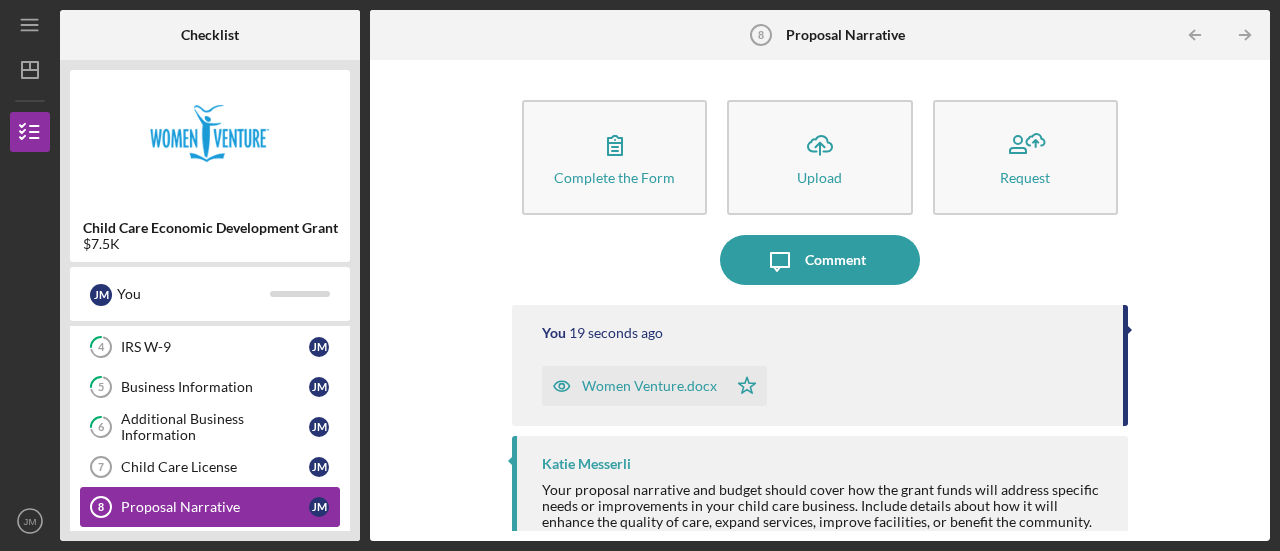 click on "Proposal Narrative" at bounding box center [215, 507] 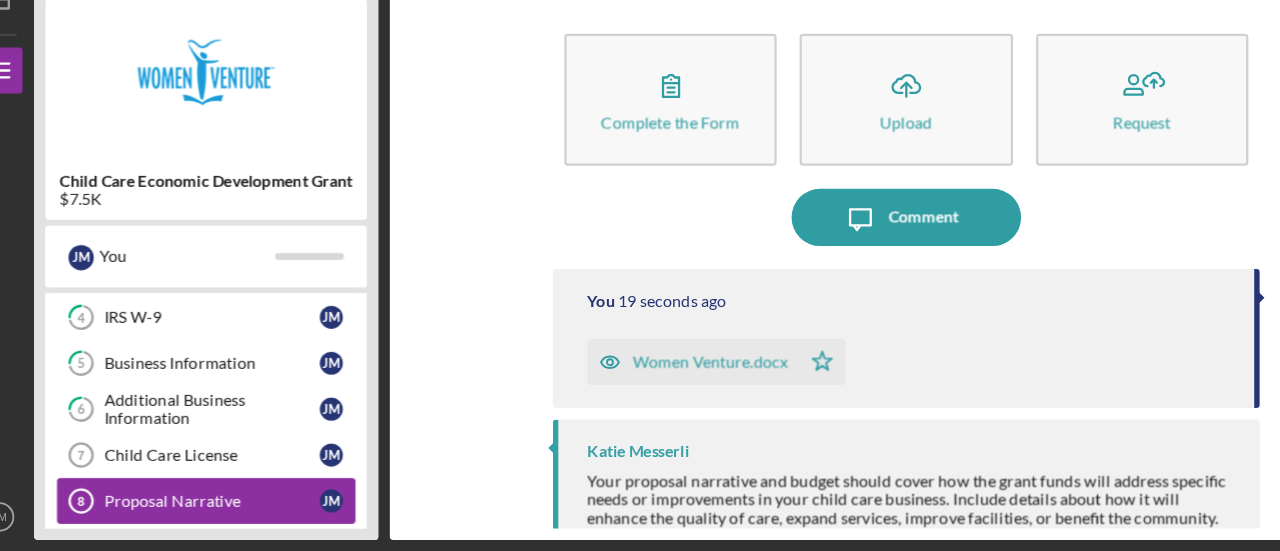 scroll, scrollTop: 0, scrollLeft: 0, axis: both 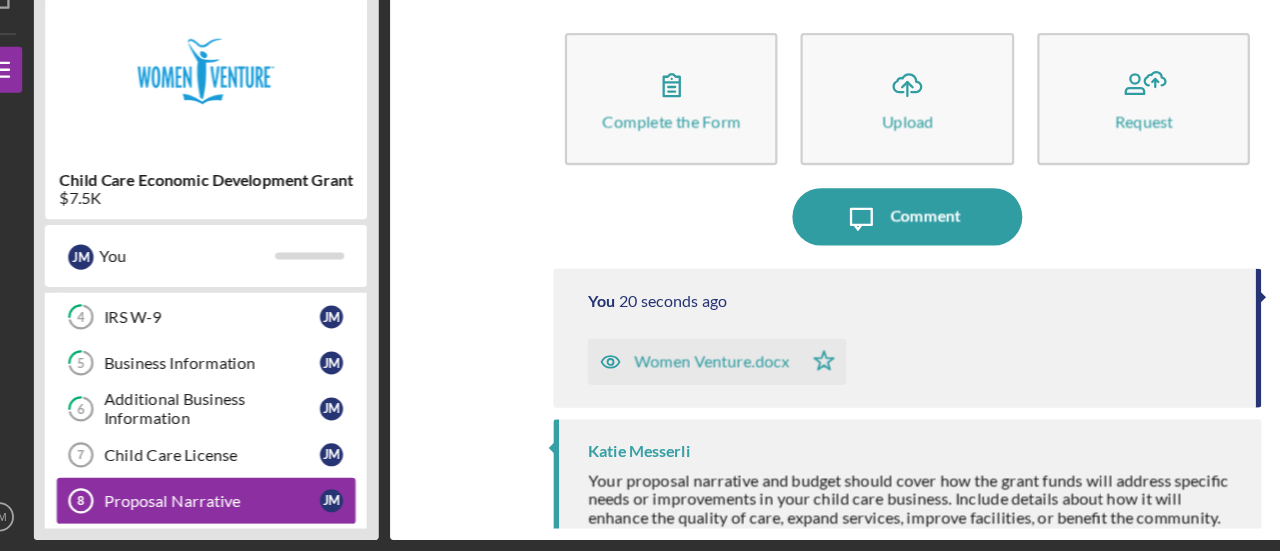 click on "Proposal Narrative 8 Proposal Narrative J M" at bounding box center [210, 507] 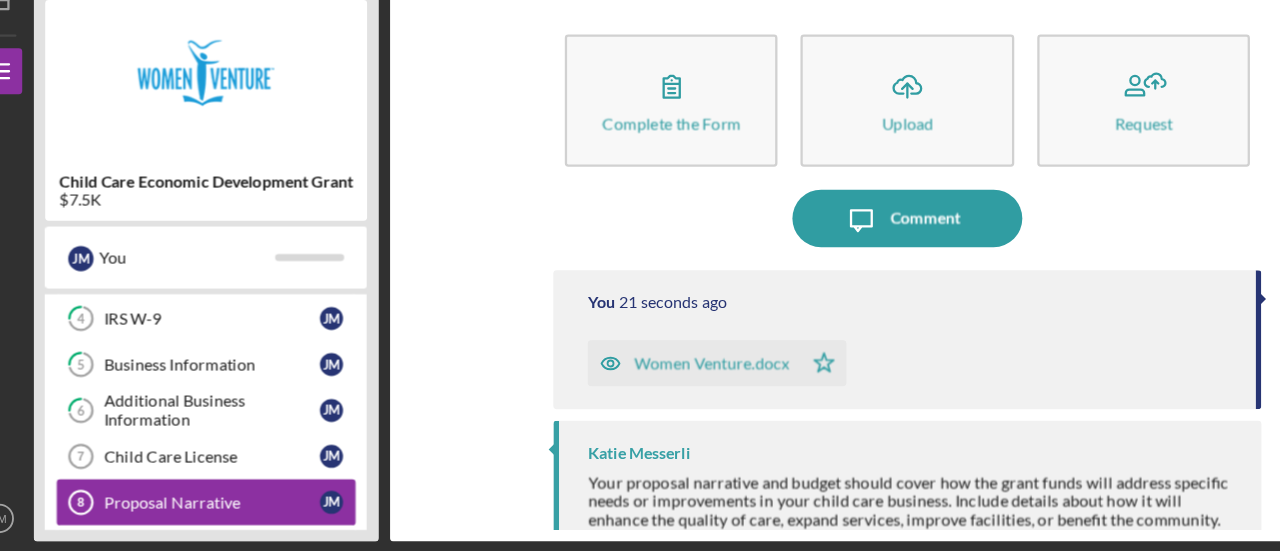 scroll, scrollTop: 200, scrollLeft: 0, axis: vertical 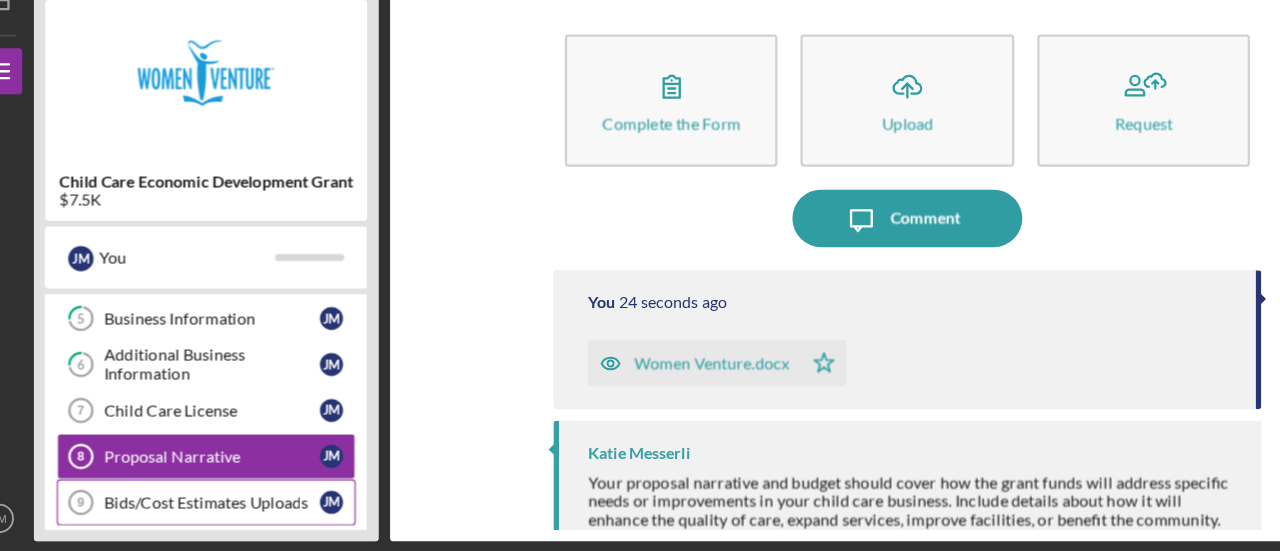 click on "Bids/Cost Estimates Uploads" at bounding box center (215, 507) 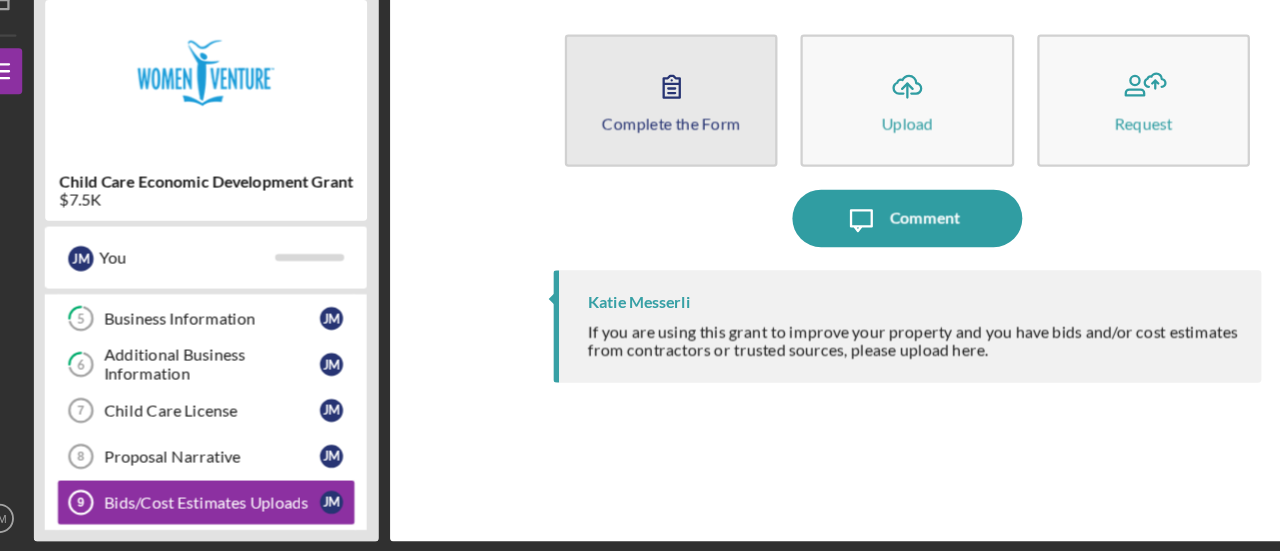 click on "Complete the Form" at bounding box center [614, 177] 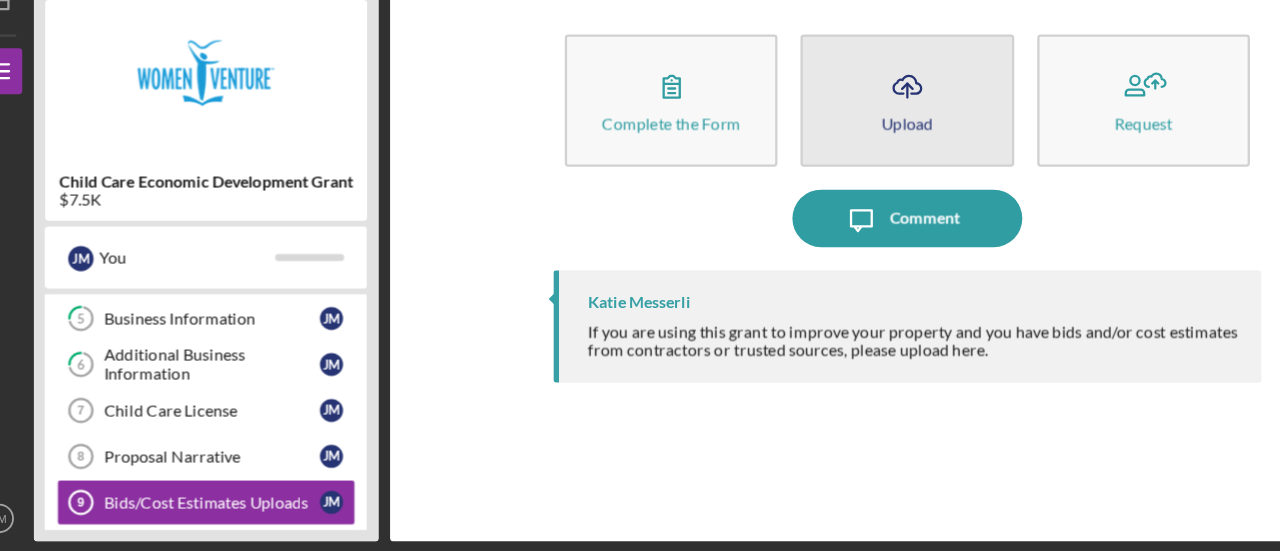 click on "Icon/Upload Upload" at bounding box center (819, 157) 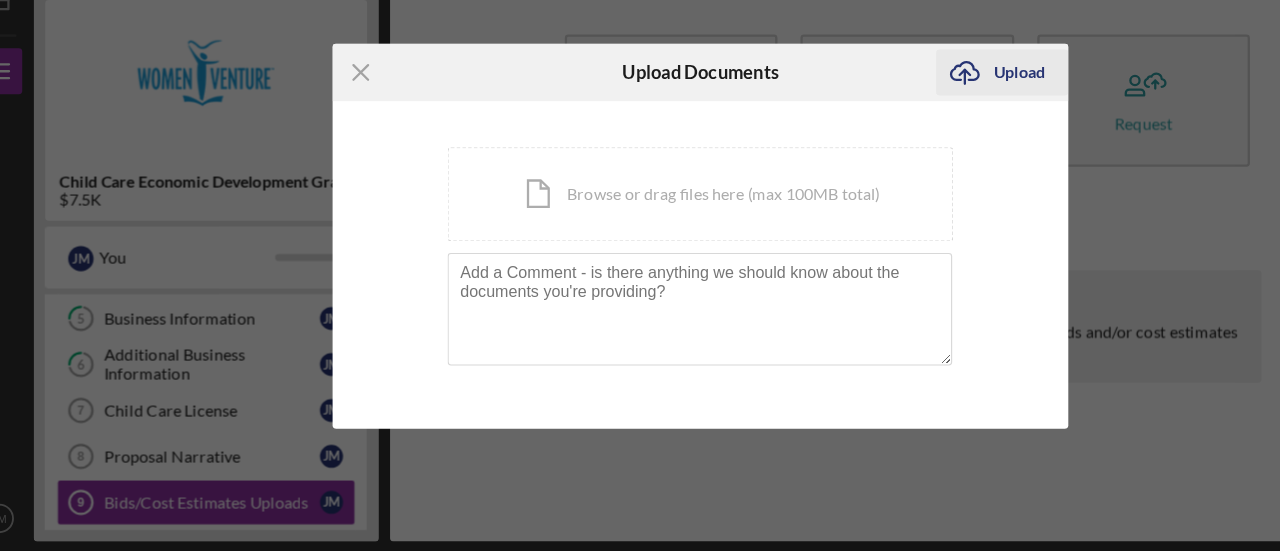 click on "Upload" at bounding box center (917, 133) 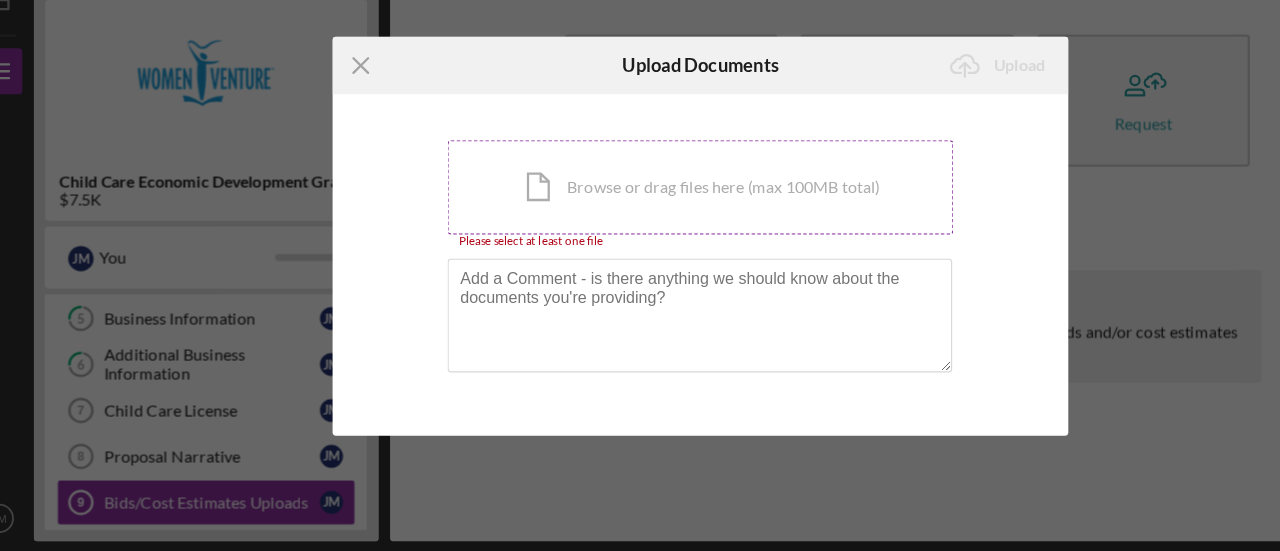 click on "Icon/Document Browse or drag files here (max 100MB total) Tap to choose files or take a photo" at bounding box center (640, 233) 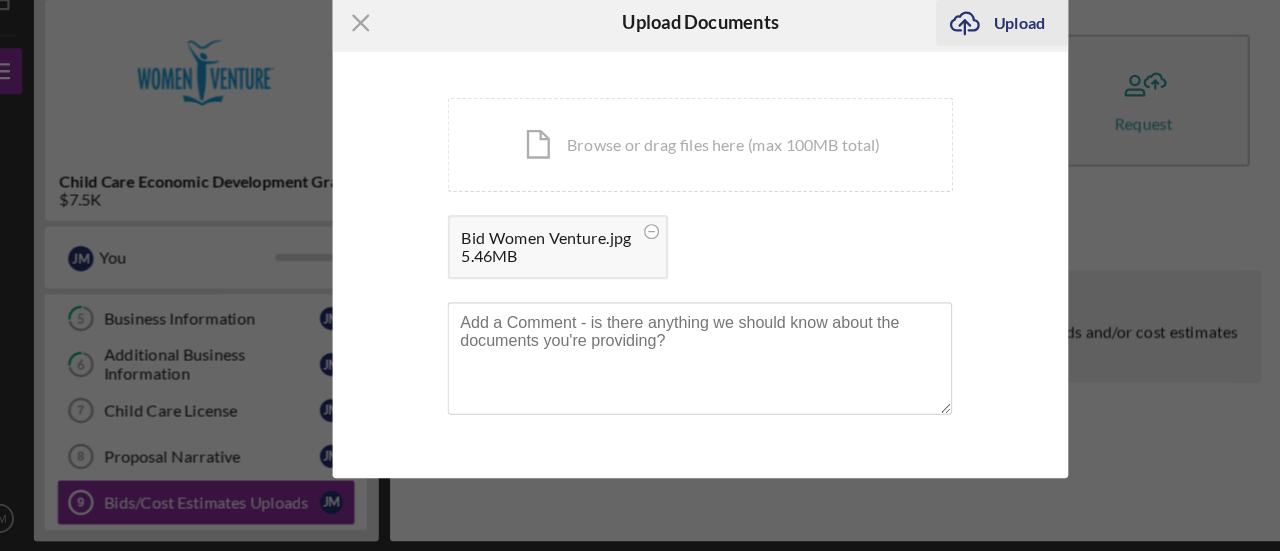 click on "Upload" at bounding box center [917, 90] 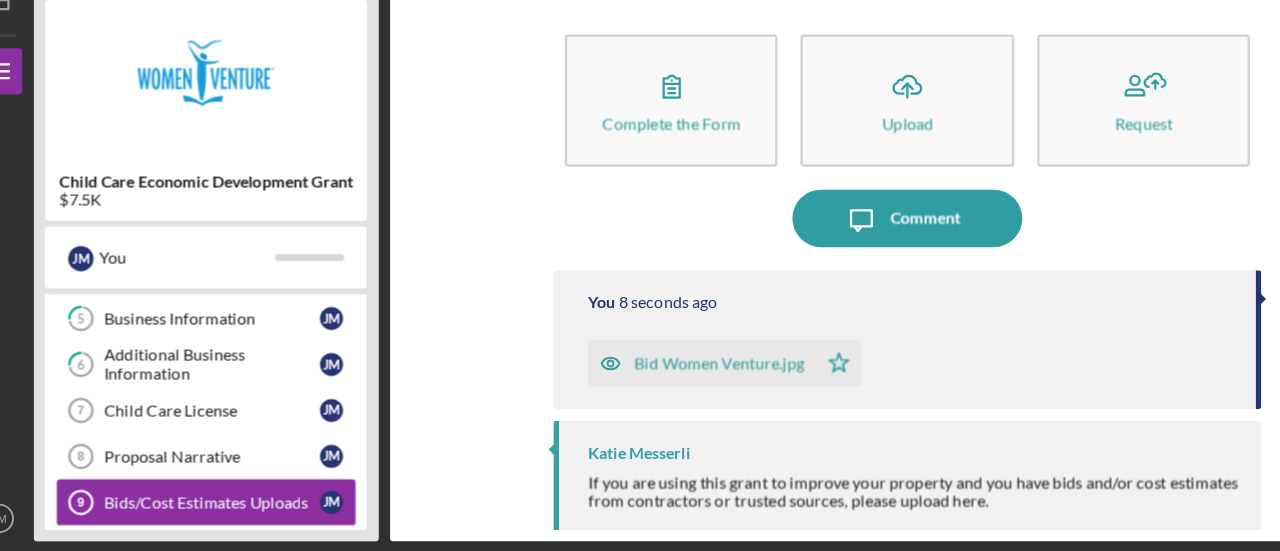 type 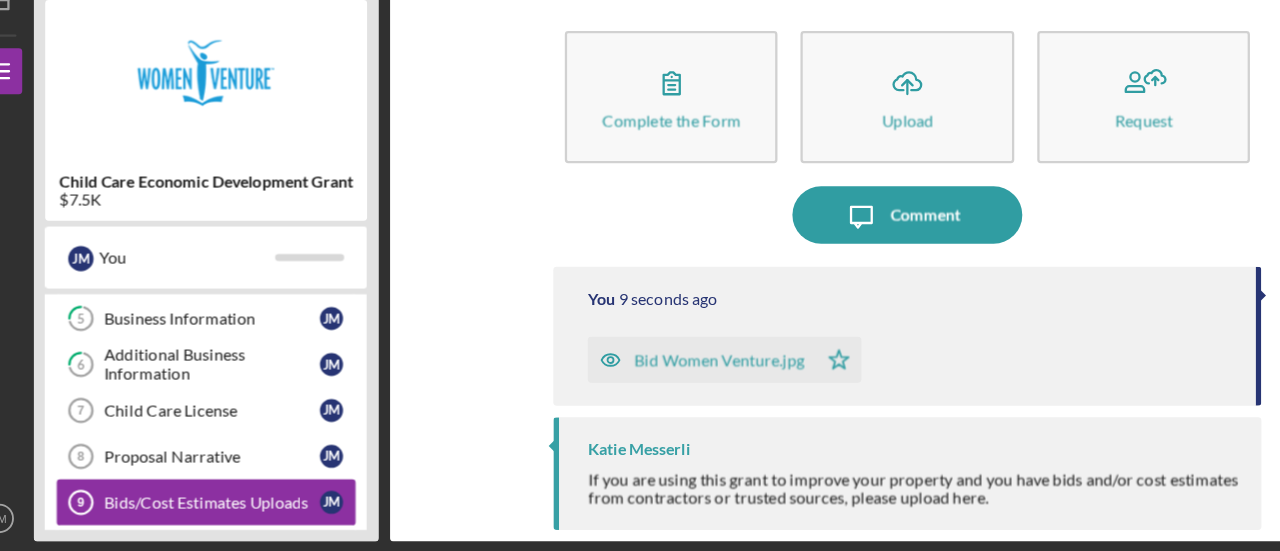 click on "Bids/Cost Estimates Uploads  9 Bids/Cost Estimates Uploads  J M" at bounding box center [210, 507] 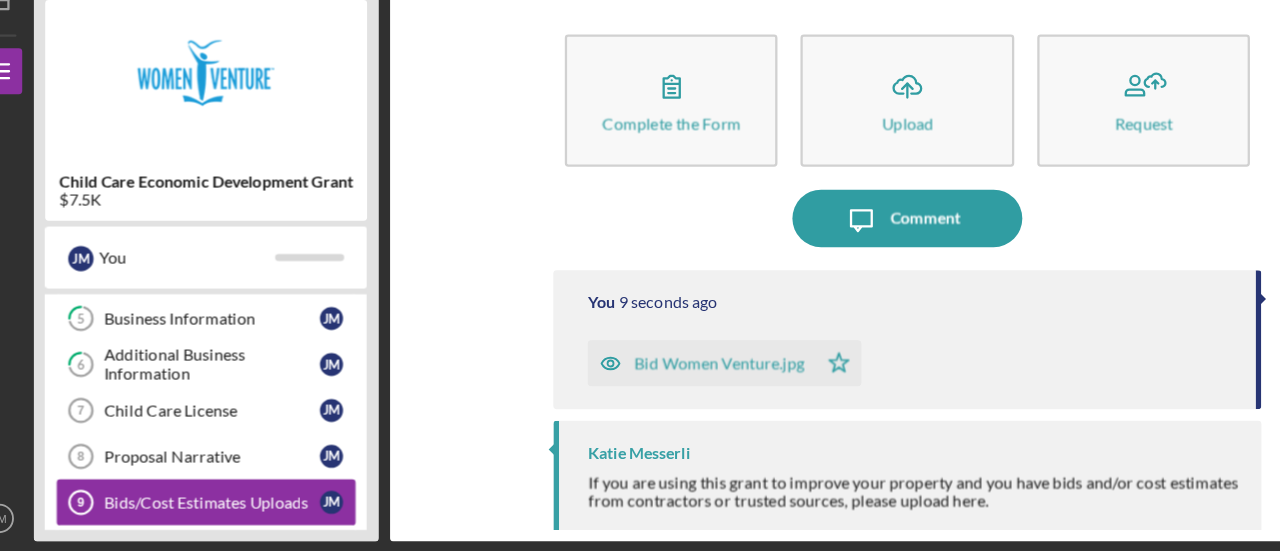 scroll, scrollTop: 240, scrollLeft: 0, axis: vertical 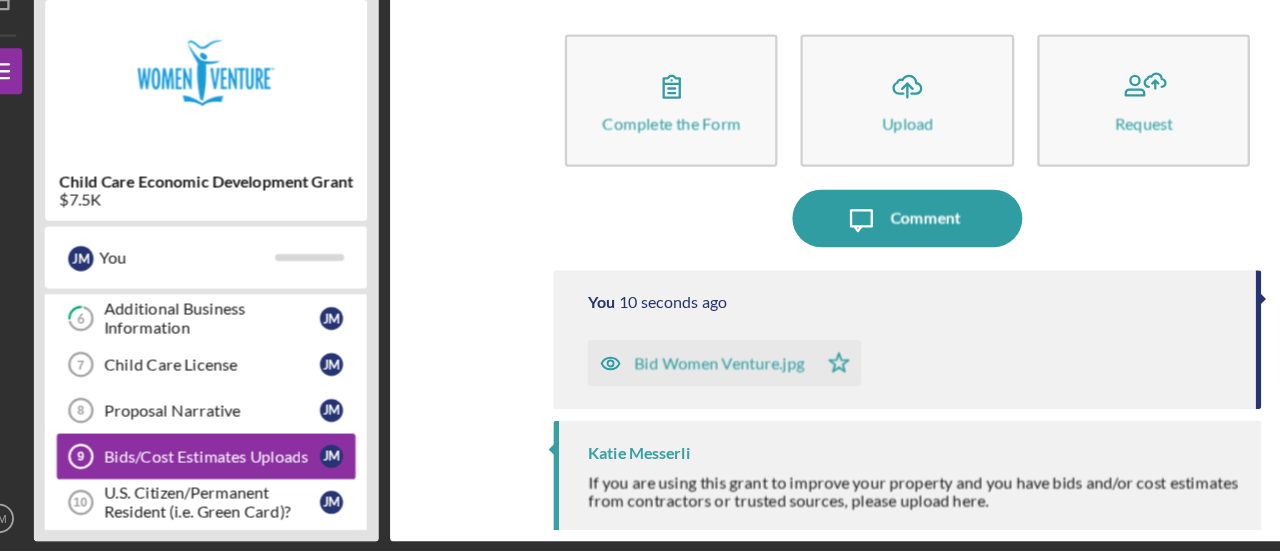 click on "U.S. Citizen/Permanent Resident (i.e. Green Card)?" at bounding box center (215, 507) 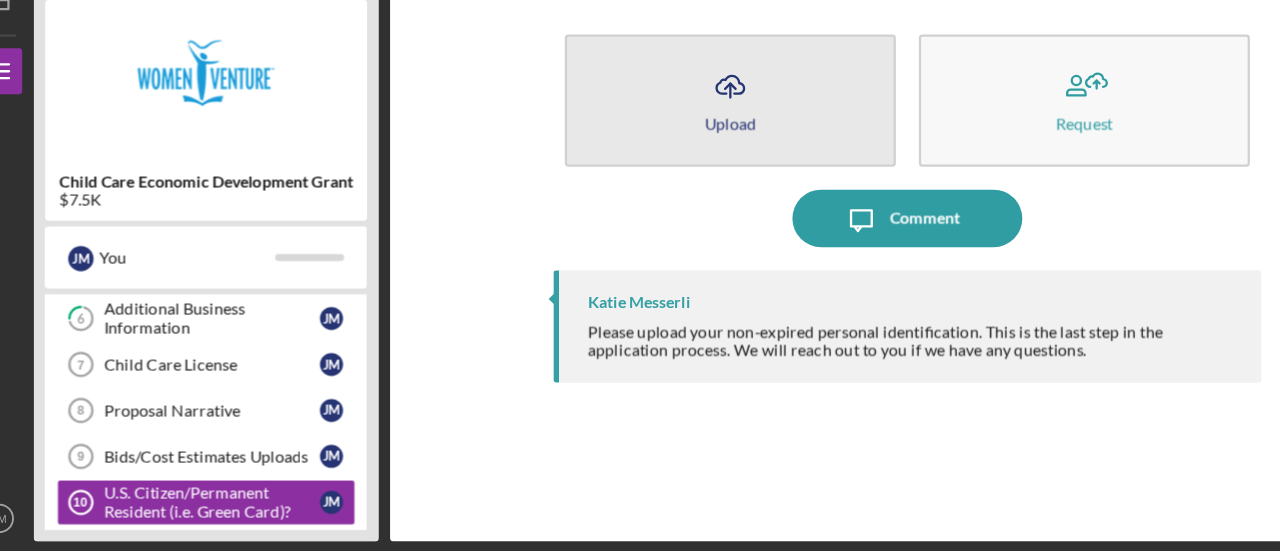 click on "Icon/Upload" 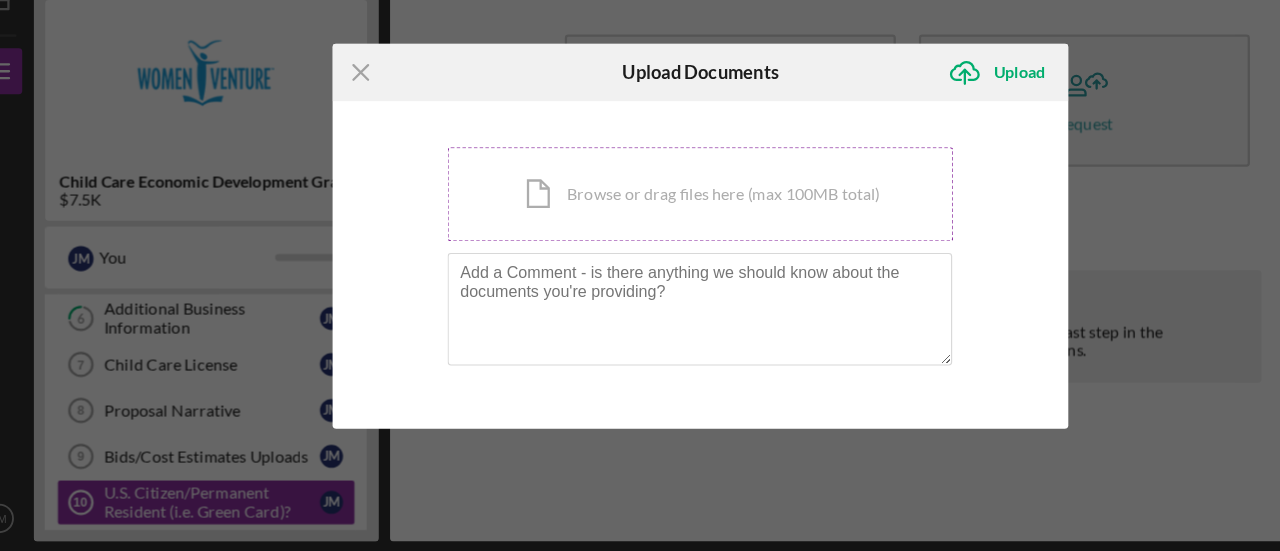 click on "Icon/Document Browse or drag files here (max 100MB total) Tap to choose files or take a photo" at bounding box center [640, 239] 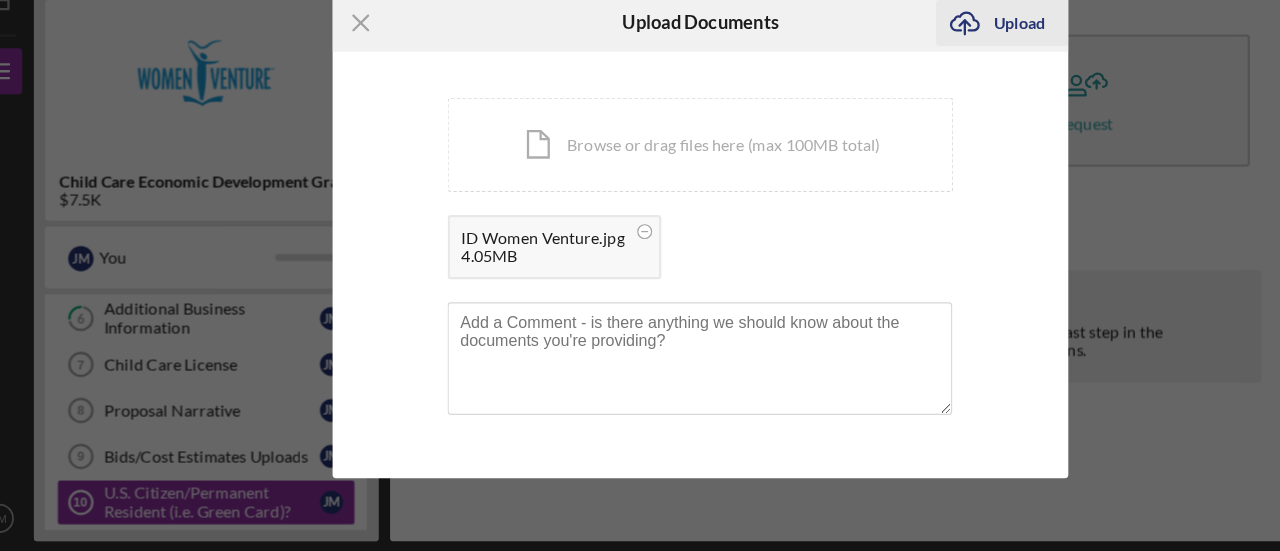click on "Upload" at bounding box center [917, 90] 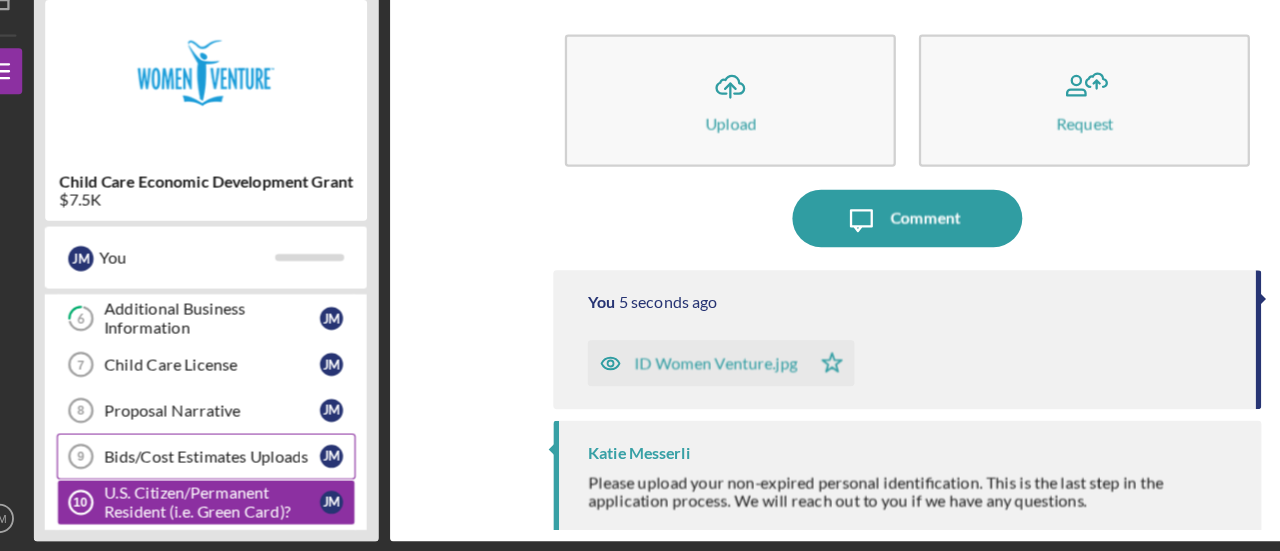 click on "Bids/Cost Estimates Uploads" at bounding box center [215, 467] 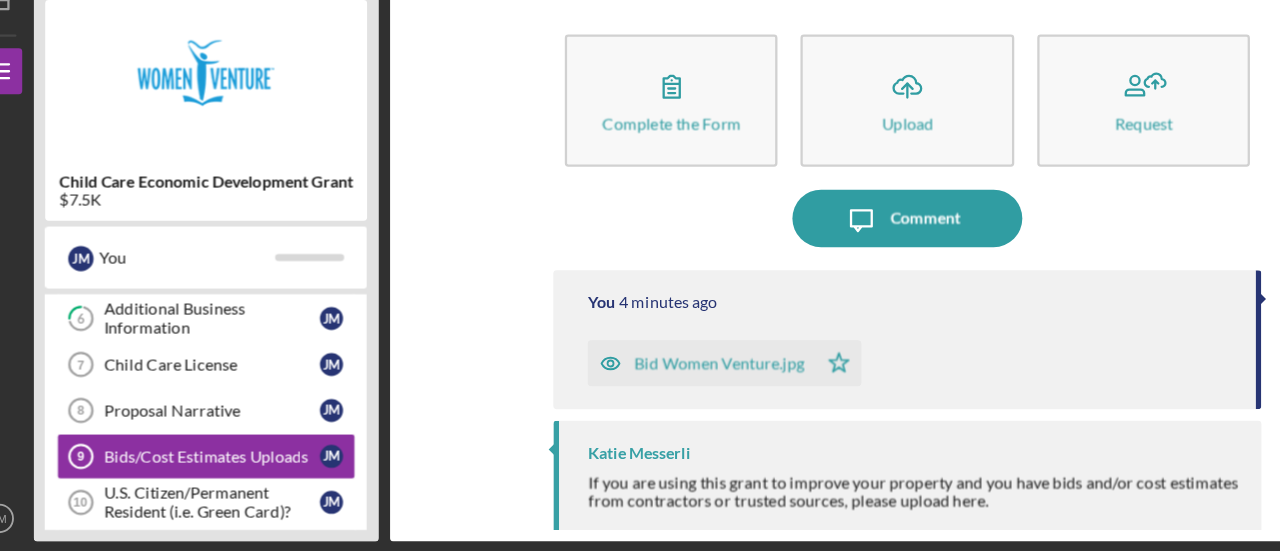 click on "Bid Women Venture.jpg" at bounding box center [656, 386] 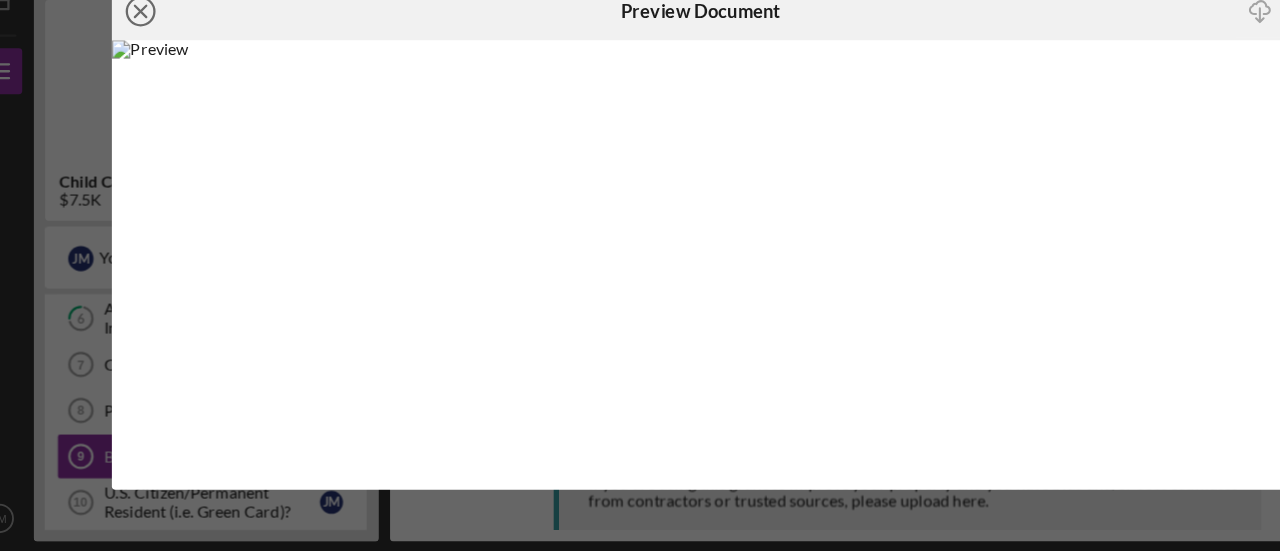 click on "Icon/Close" 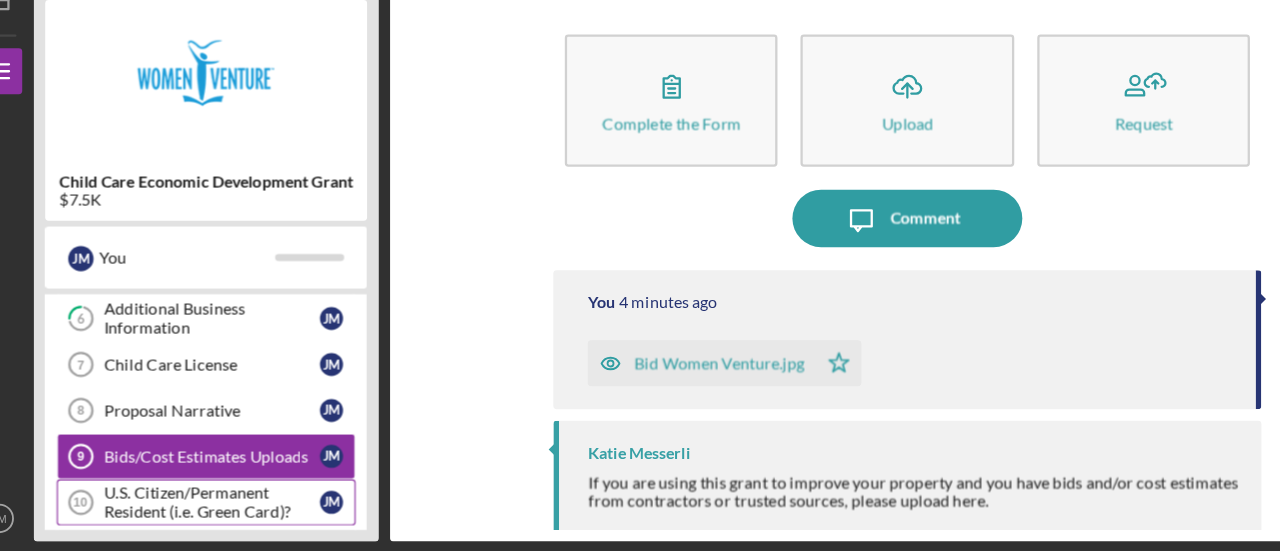 click on "U.S. Citizen/Permanent Resident (i.e. Green Card)?" at bounding box center [215, 507] 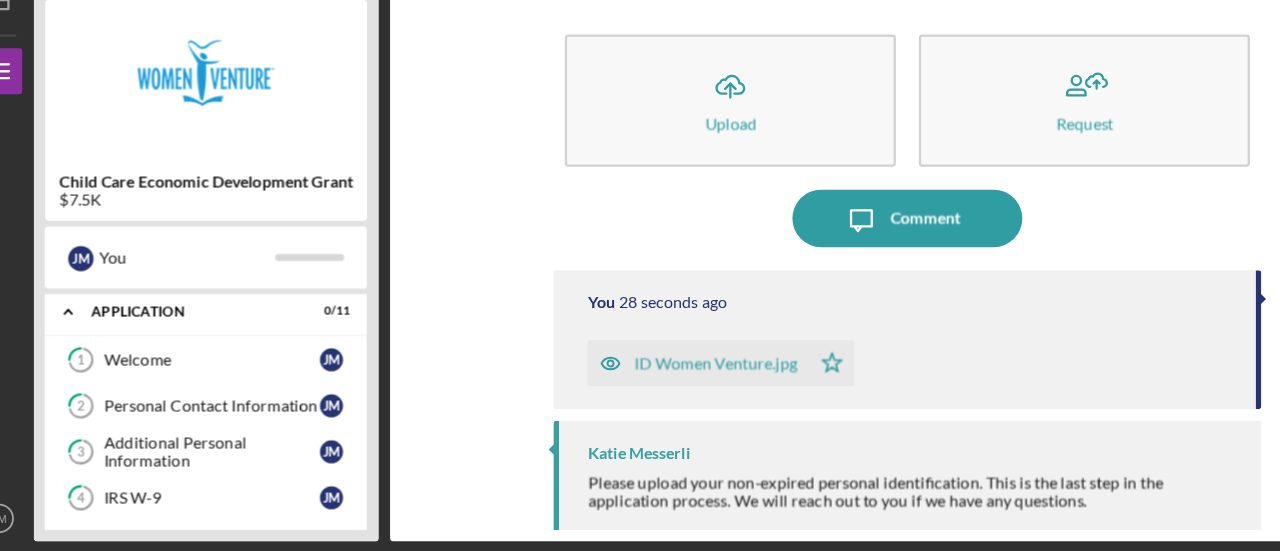 scroll, scrollTop: 0, scrollLeft: 0, axis: both 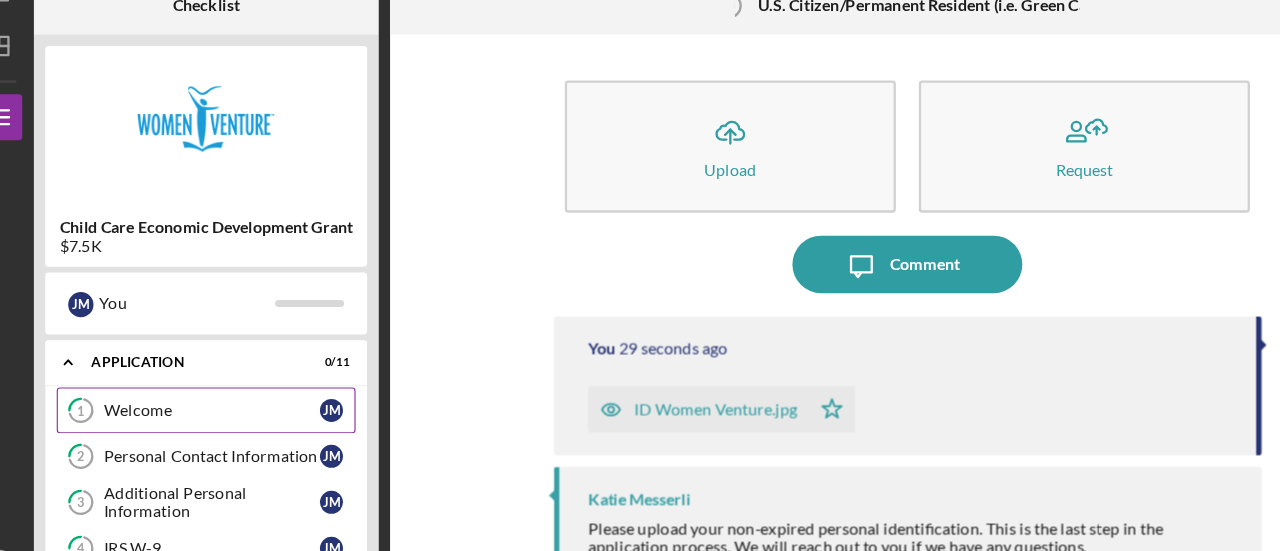 click on "Welcome" at bounding box center [215, 387] 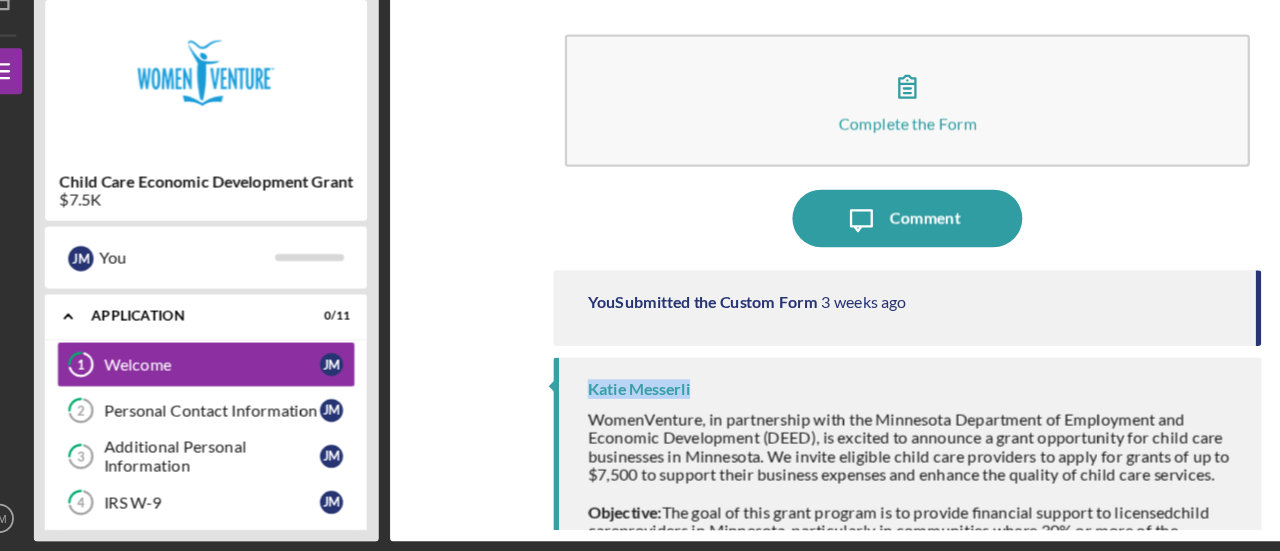 drag, startPoint x: 1123, startPoint y: 333, endPoint x: 1143, endPoint y: 293, distance: 44.72136 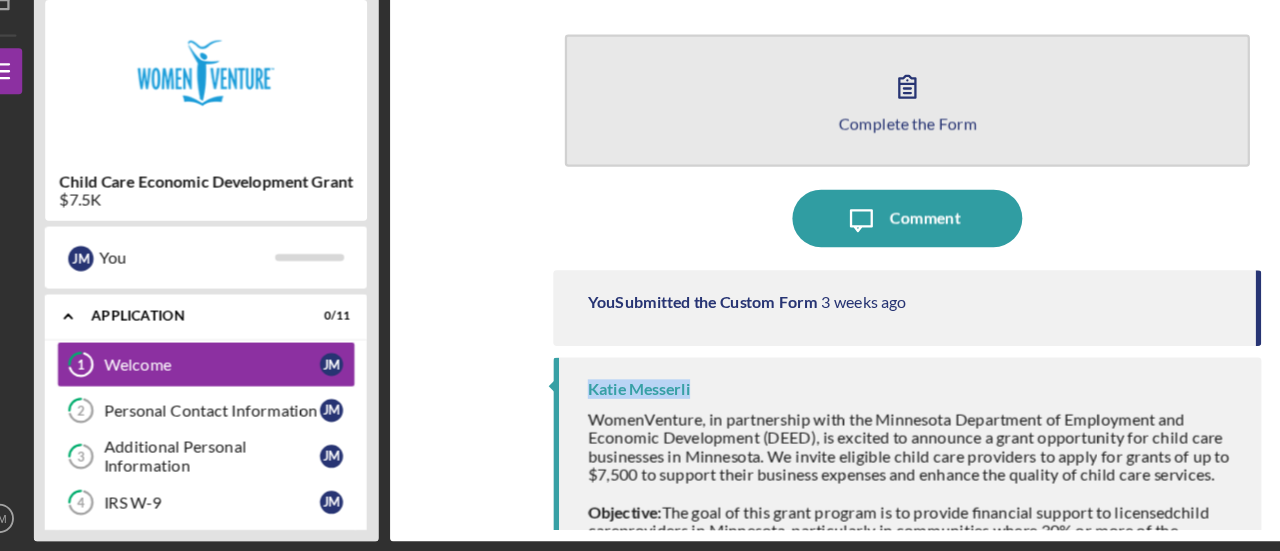click on "Complete the Form" at bounding box center (820, 177) 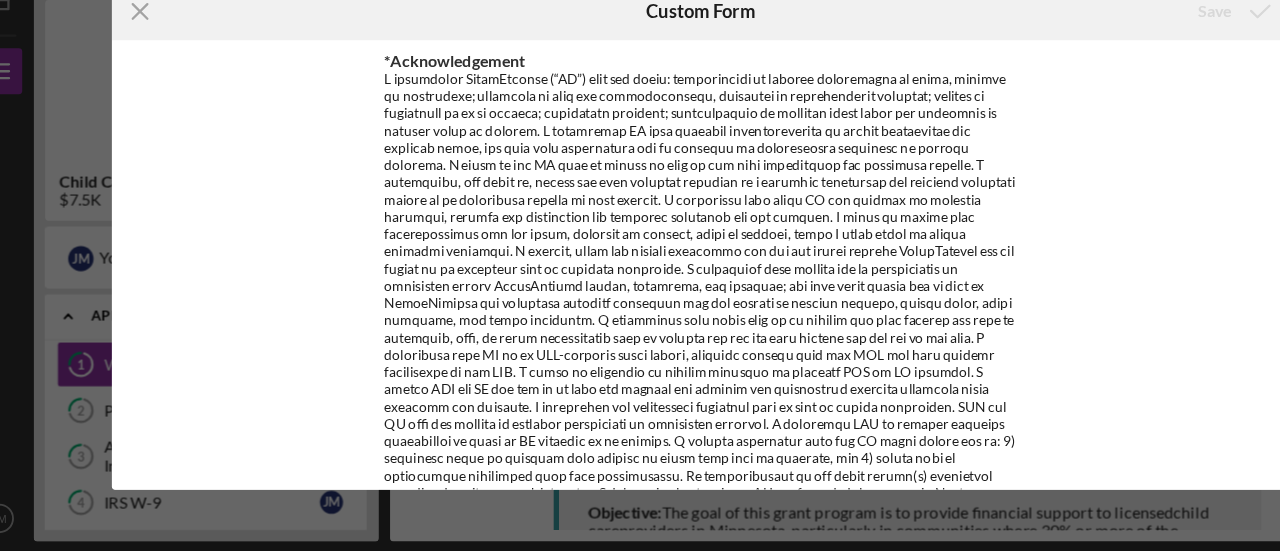 click at bounding box center (640, 356) 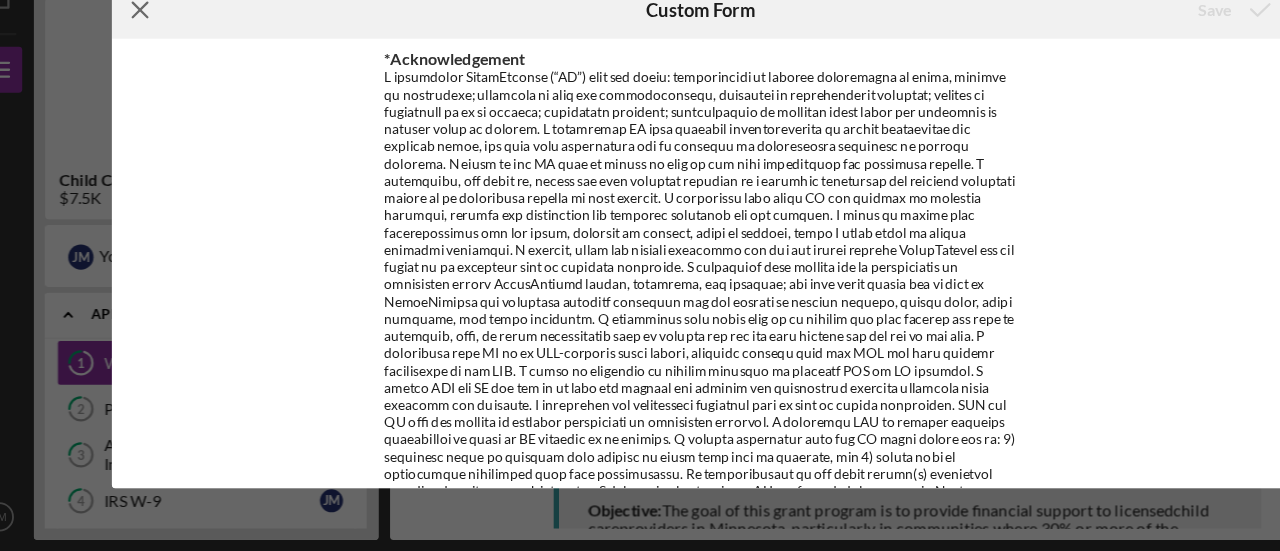 click on "Icon/Menu Close" 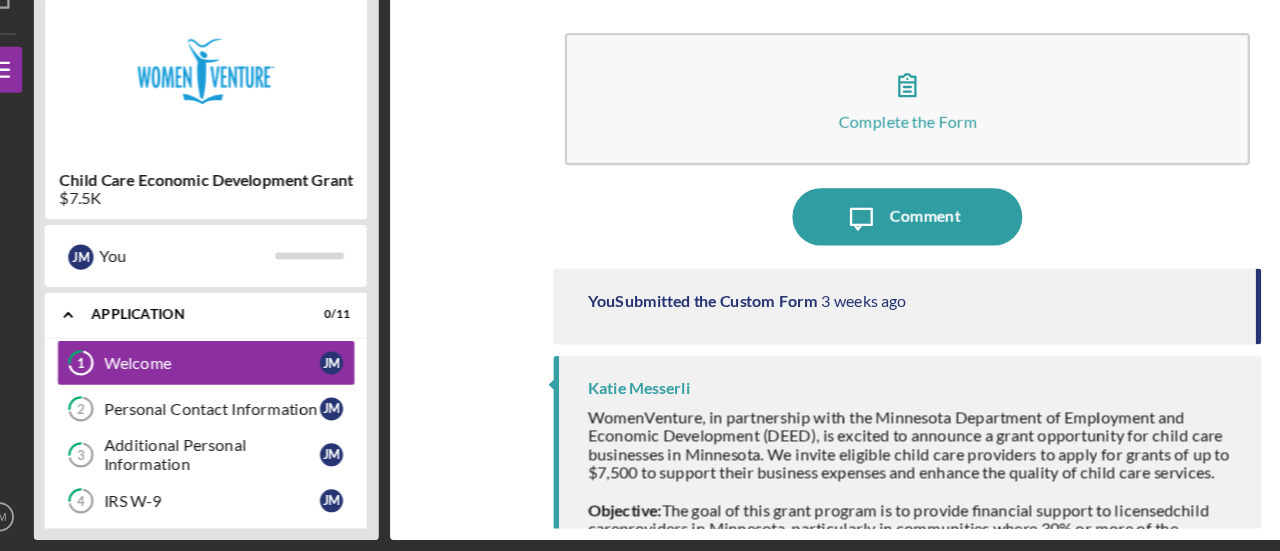 scroll, scrollTop: 0, scrollLeft: 0, axis: both 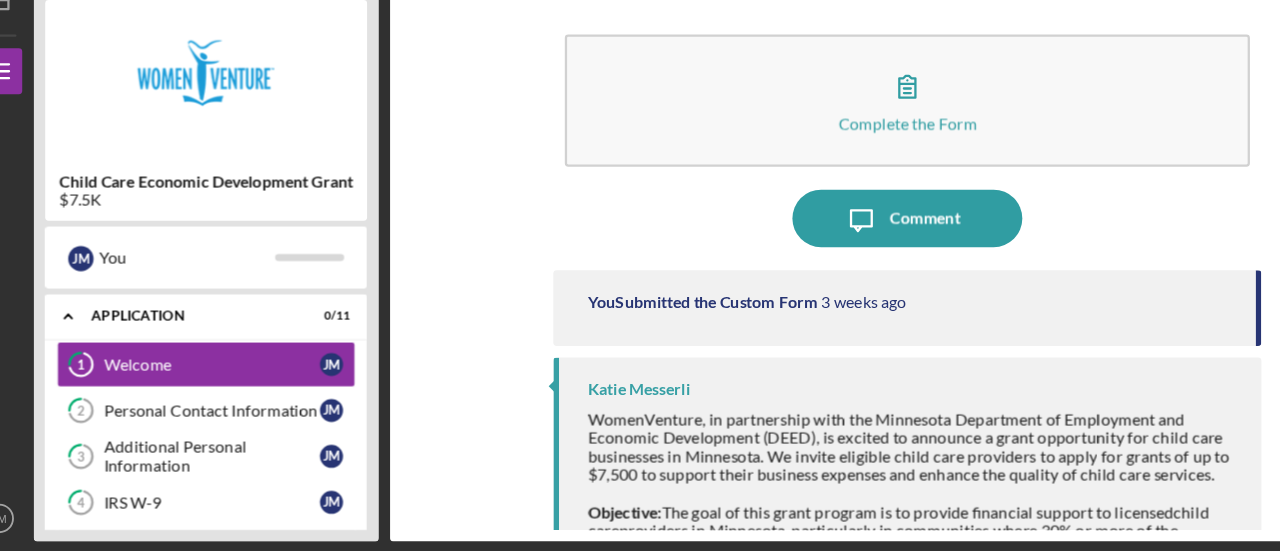 click on "You  Submitted the Custom Form   3 weeks ago" at bounding box center (820, 338) 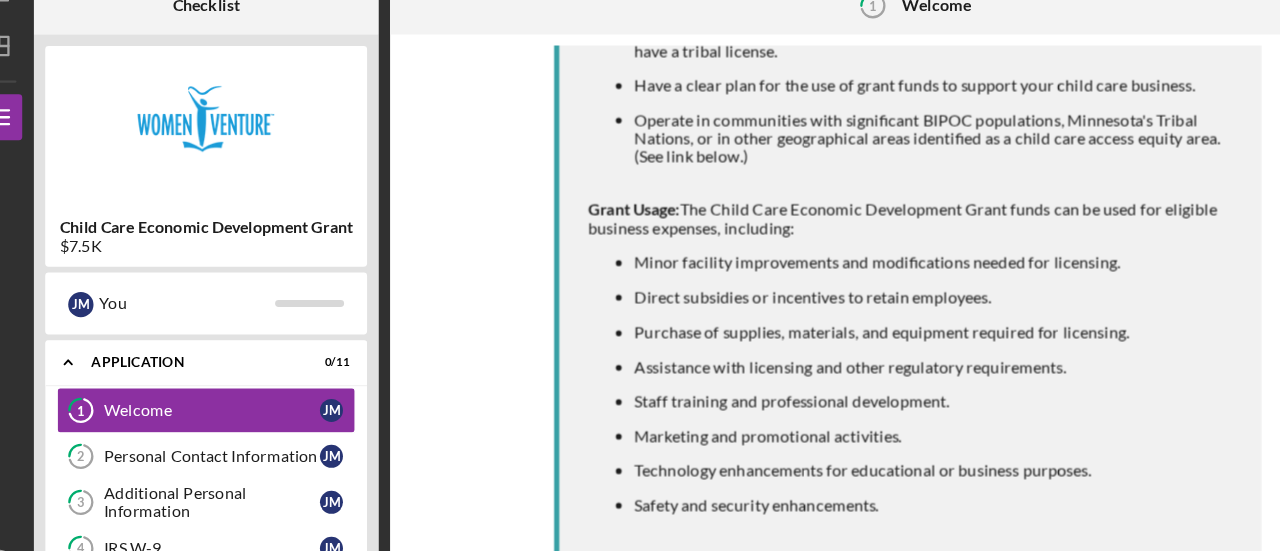 scroll, scrollTop: 666, scrollLeft: 0, axis: vertical 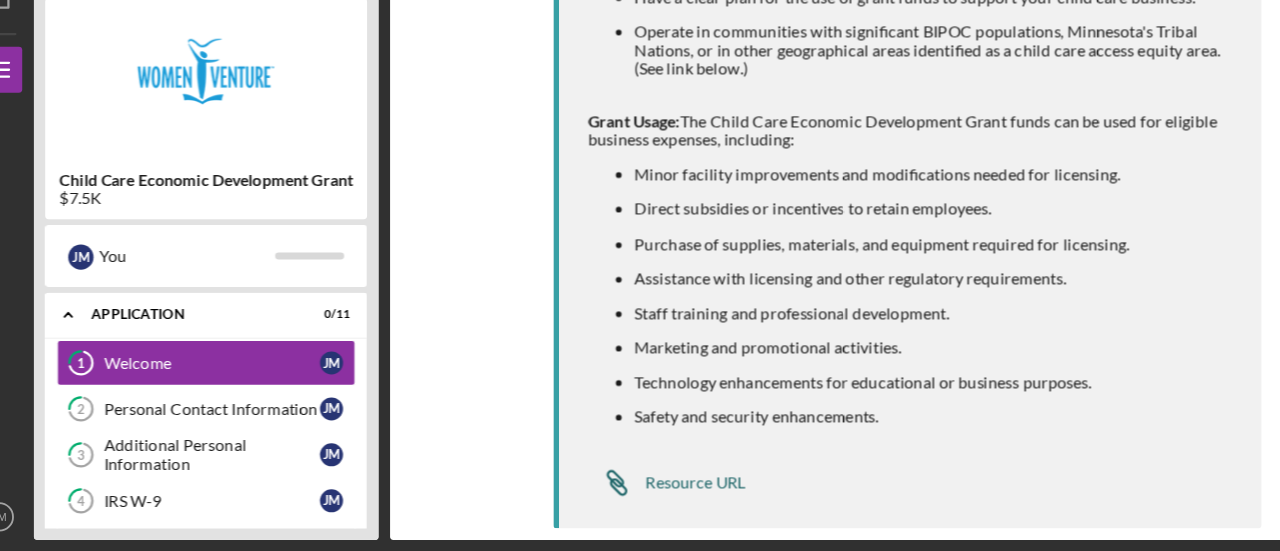 click on "Resource URL" at bounding box center (635, 491) 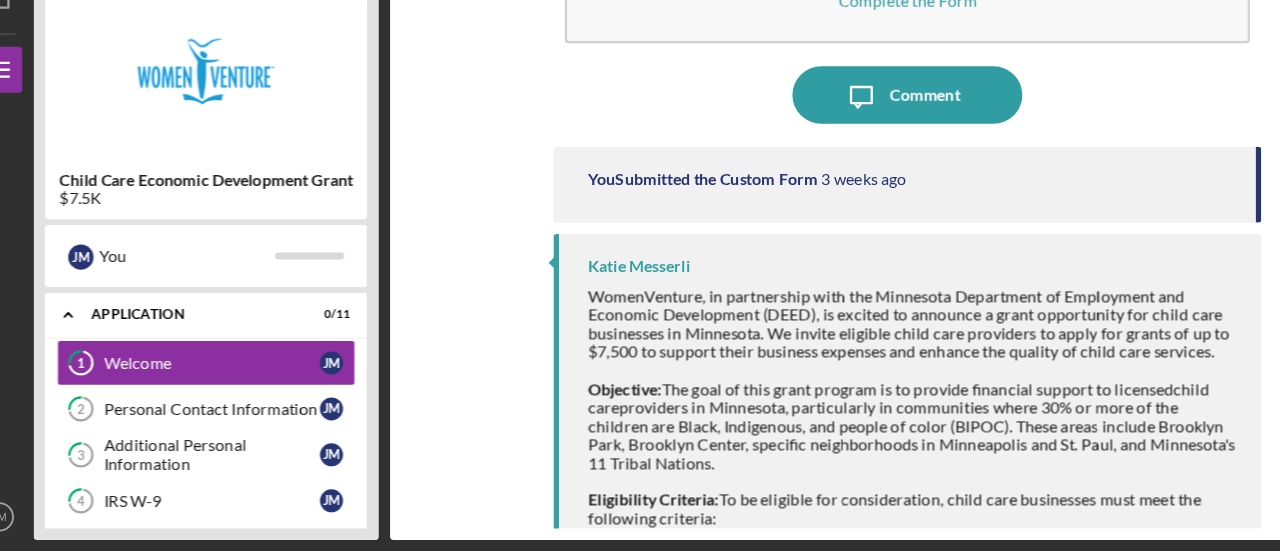 scroll, scrollTop: 1, scrollLeft: 0, axis: vertical 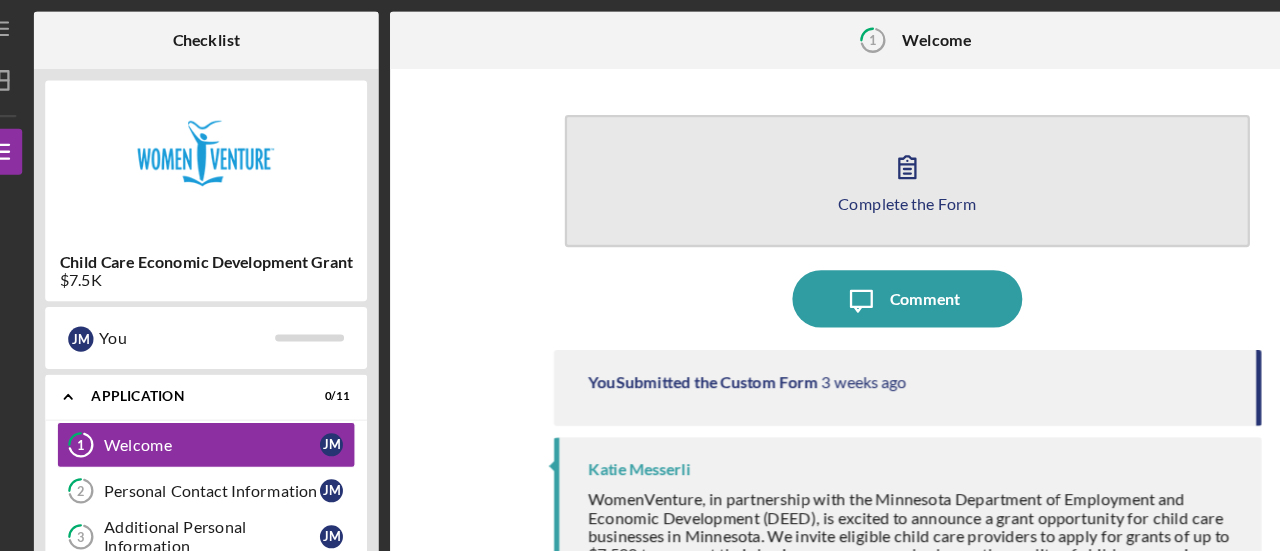 click on "Complete the Form" at bounding box center [820, 177] 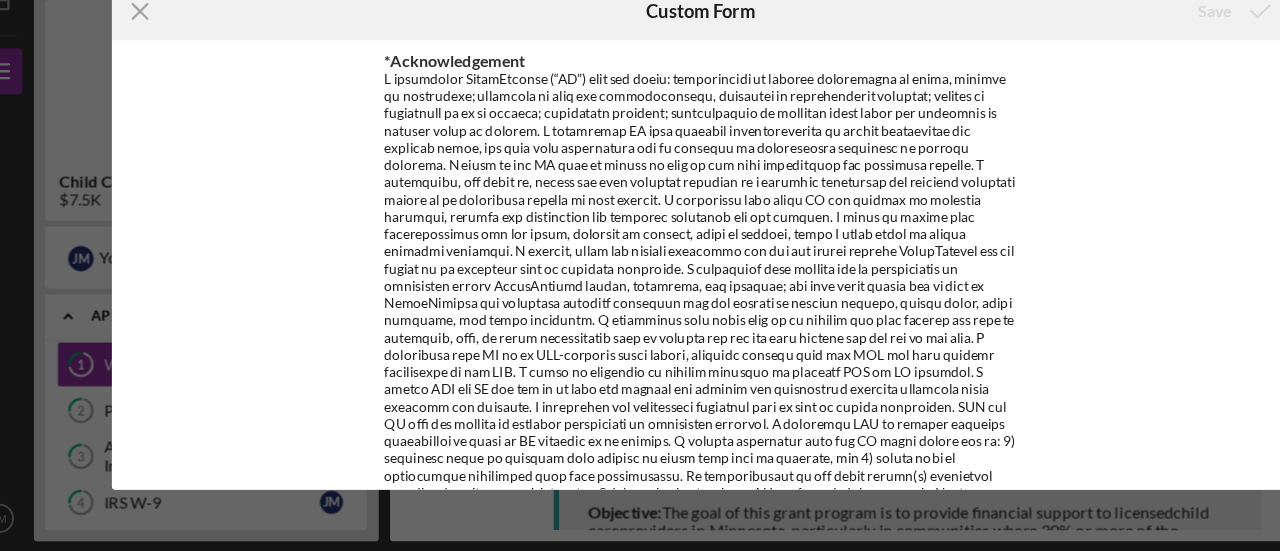 scroll, scrollTop: 0, scrollLeft: 0, axis: both 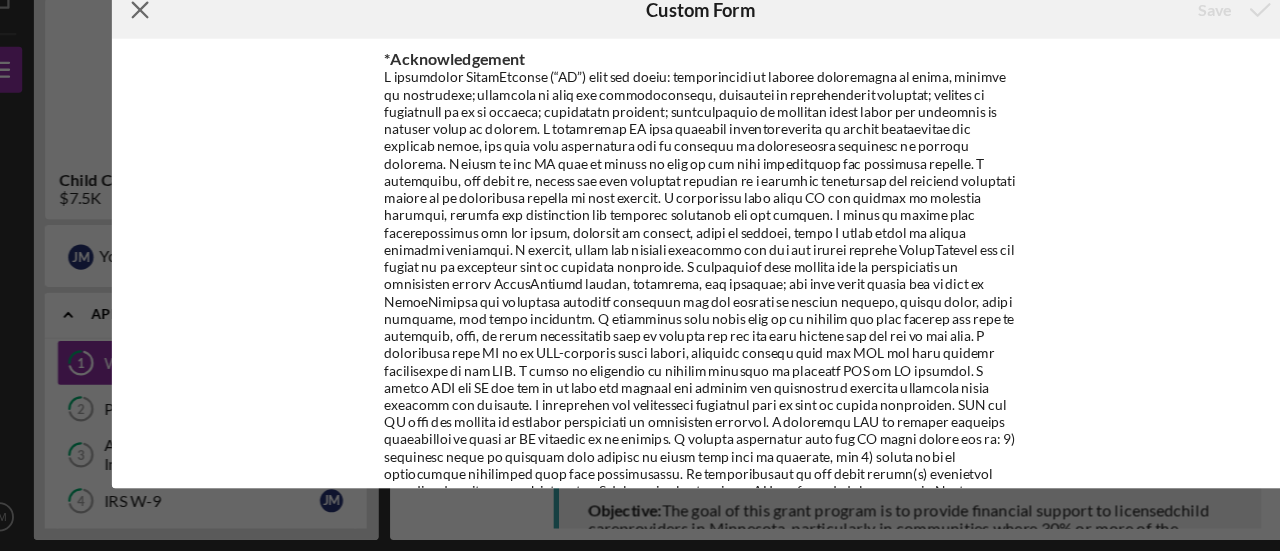 click on "Icon/Menu Close" 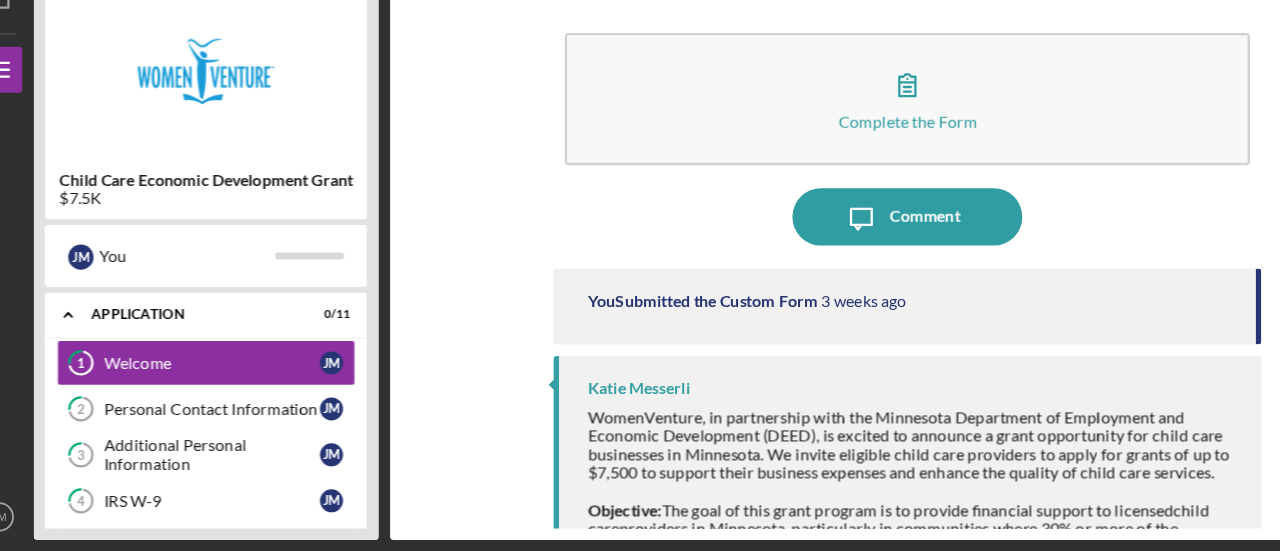 scroll, scrollTop: 0, scrollLeft: 0, axis: both 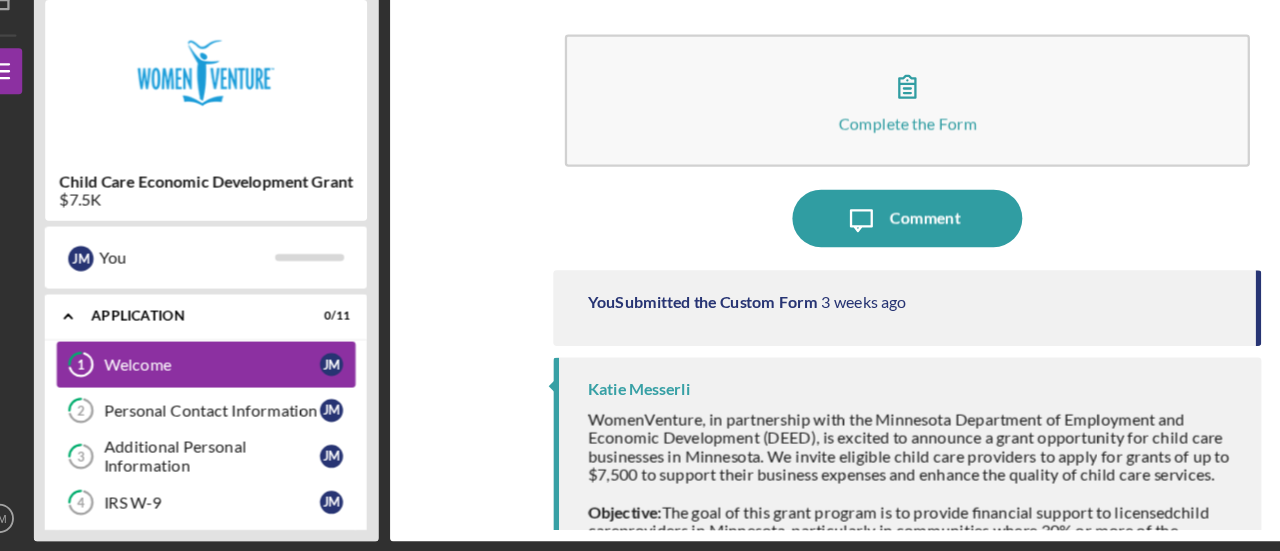 type 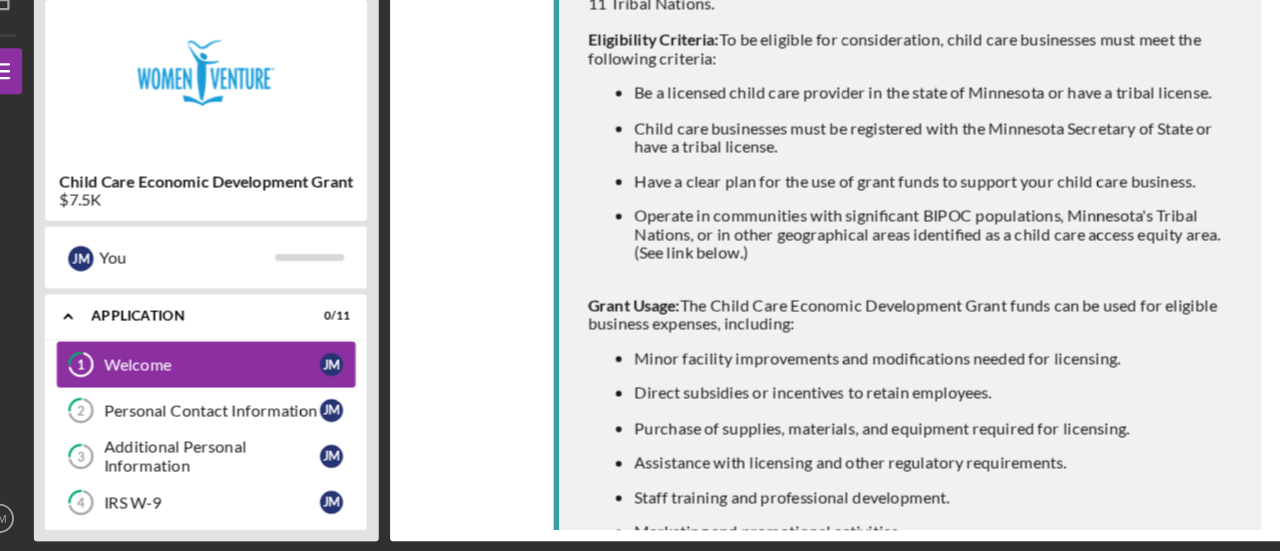 scroll, scrollTop: 657, scrollLeft: 0, axis: vertical 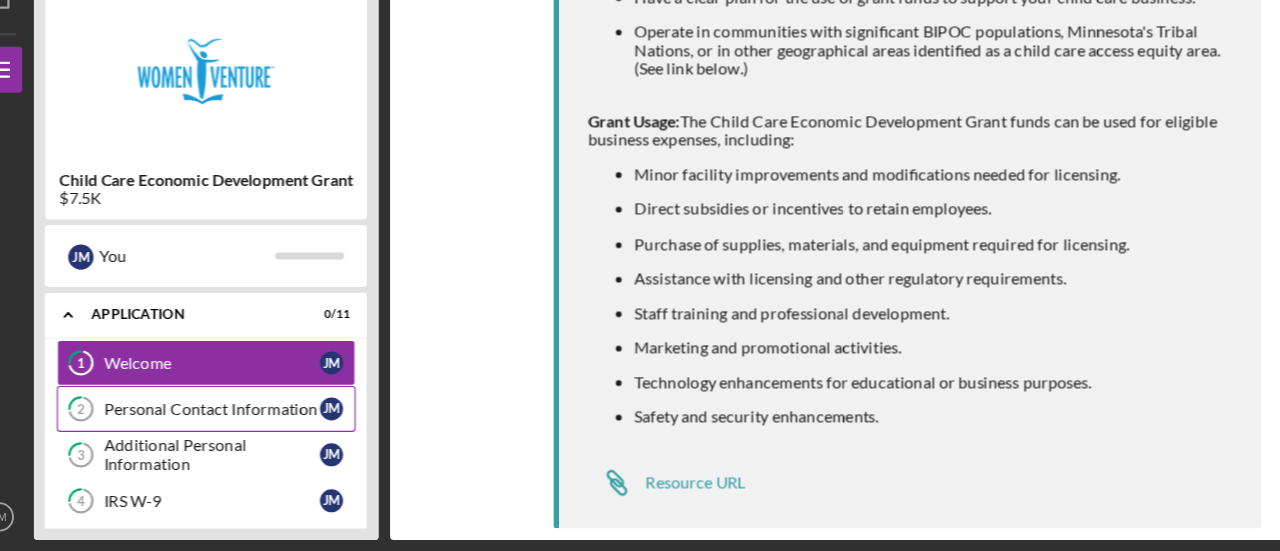 click on "Personal Contact Information" at bounding box center (215, 427) 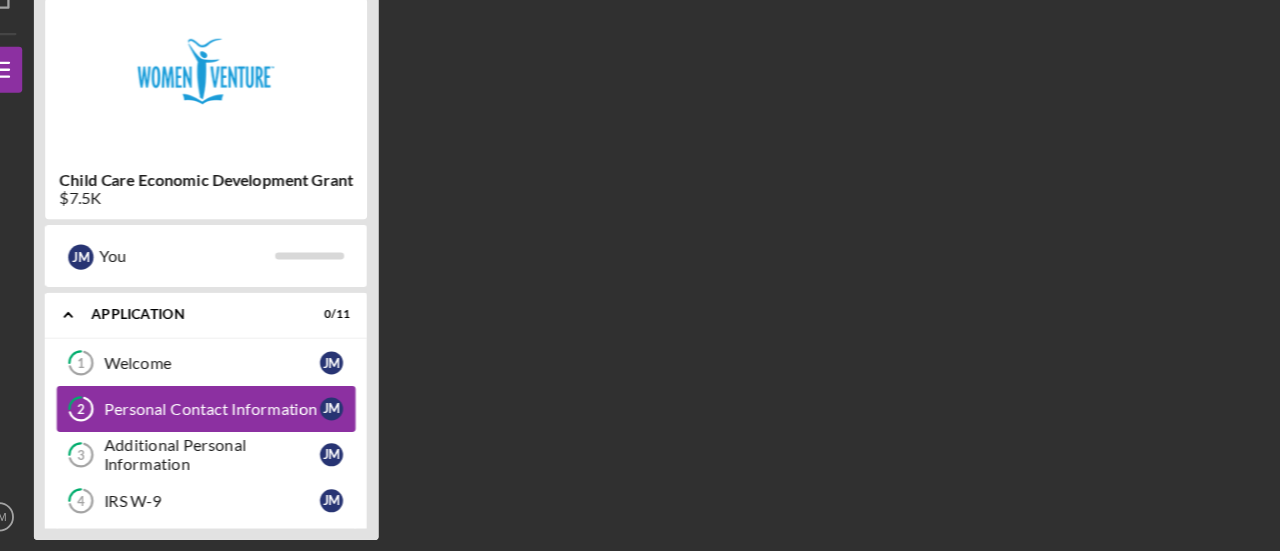 scroll, scrollTop: 0, scrollLeft: 0, axis: both 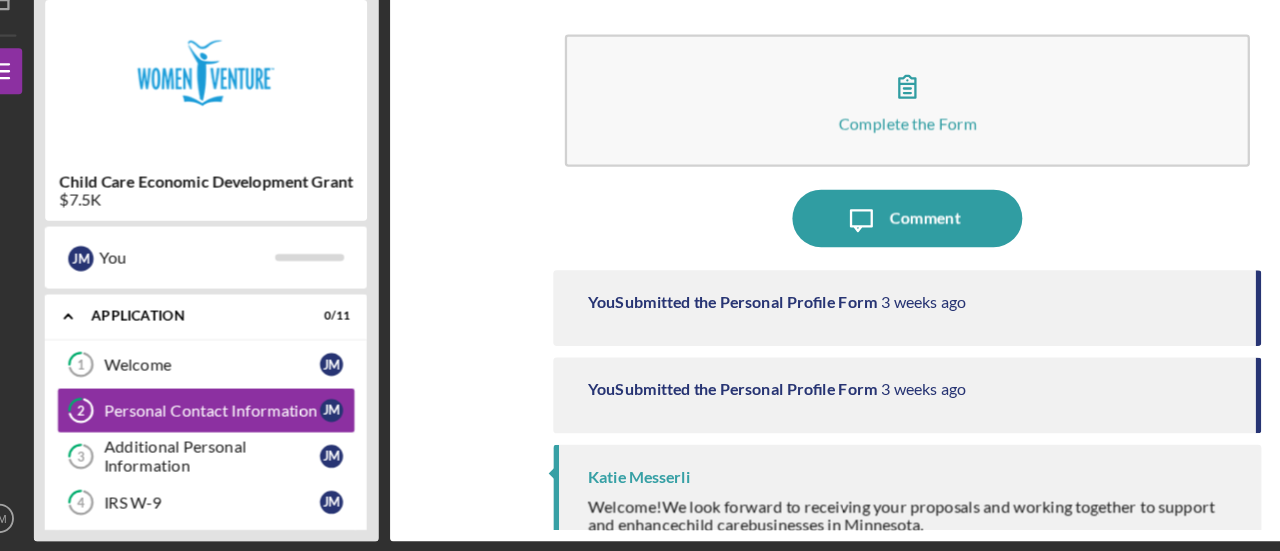 click on "You  Submitted the Personal Profile Form" at bounding box center (668, 333) 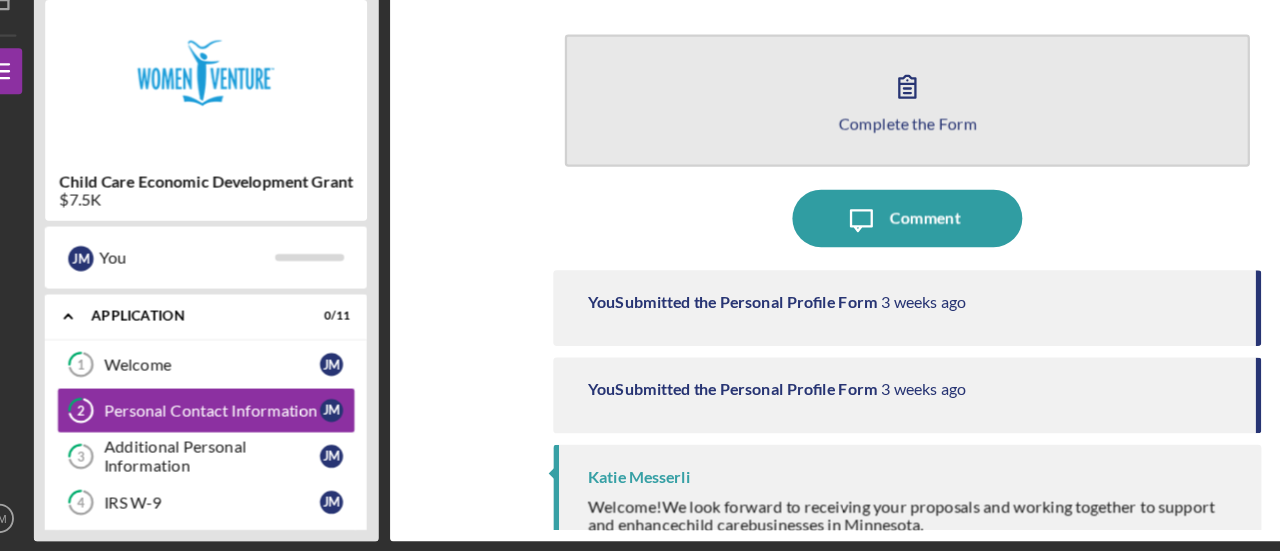 click on "Complete the Form Form" at bounding box center (820, 157) 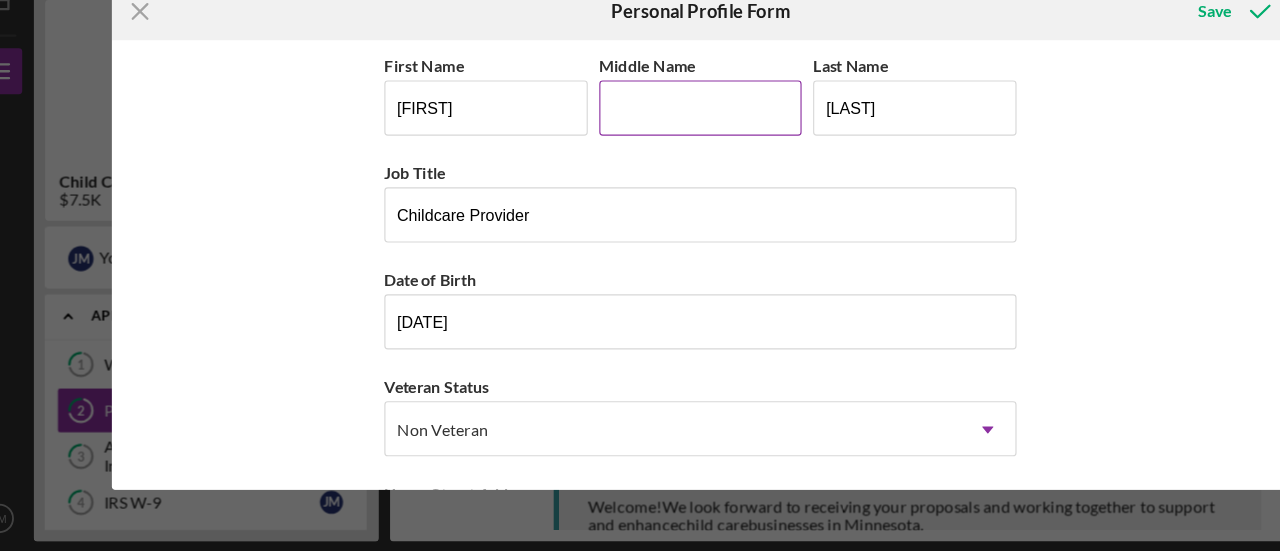 click on "Middle Name" at bounding box center (640, 164) 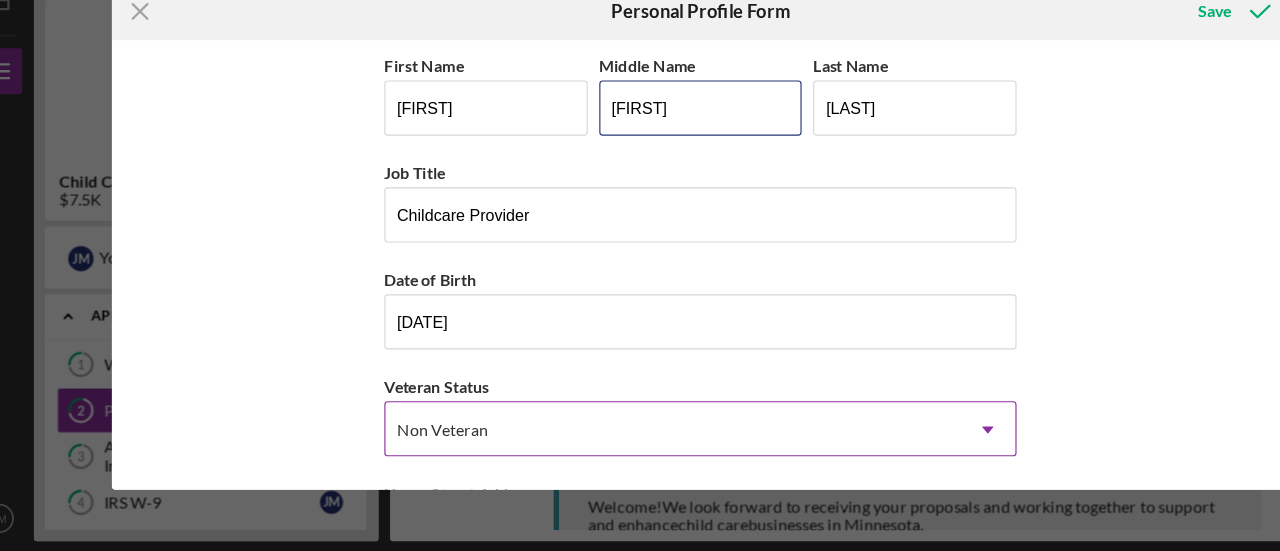 type on "[FIRST]" 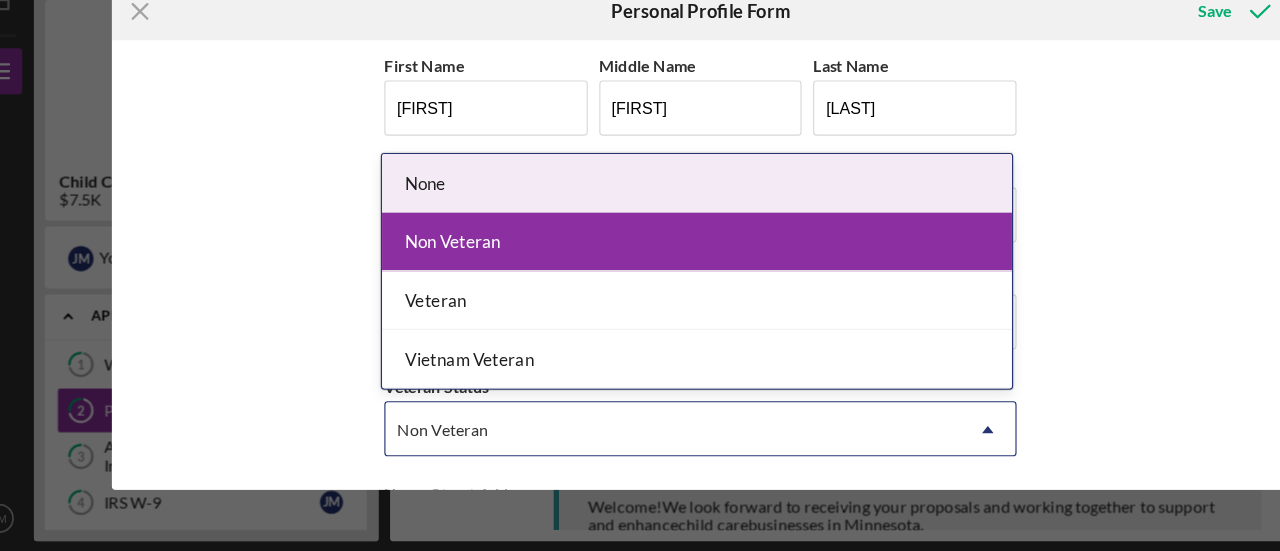 click on "Non Veteran" at bounding box center [616, 444] 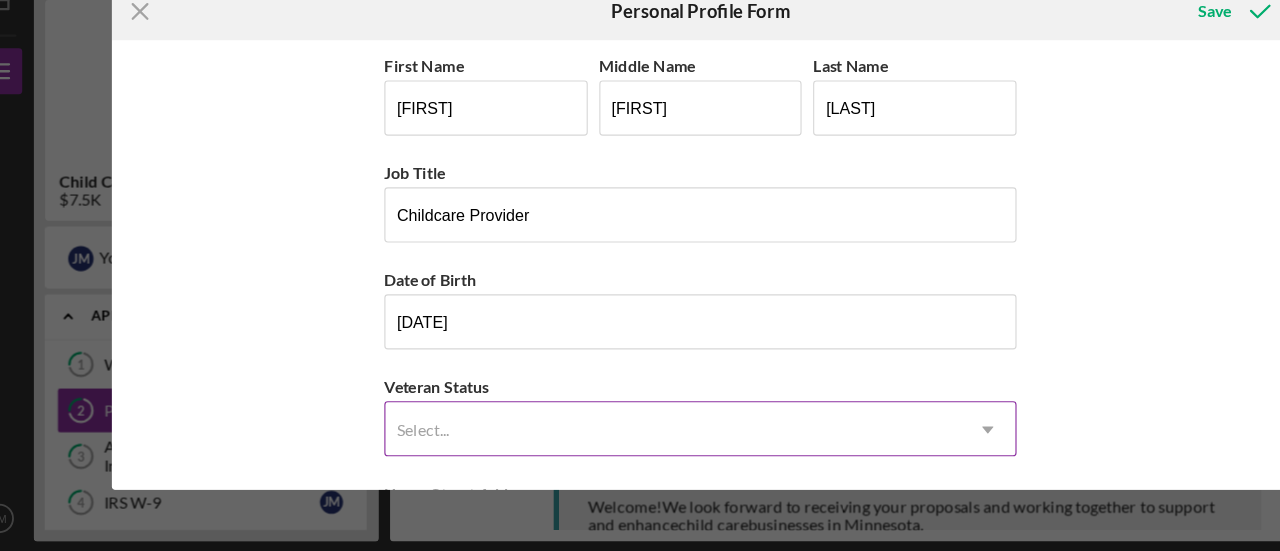 scroll, scrollTop: 233, scrollLeft: 0, axis: vertical 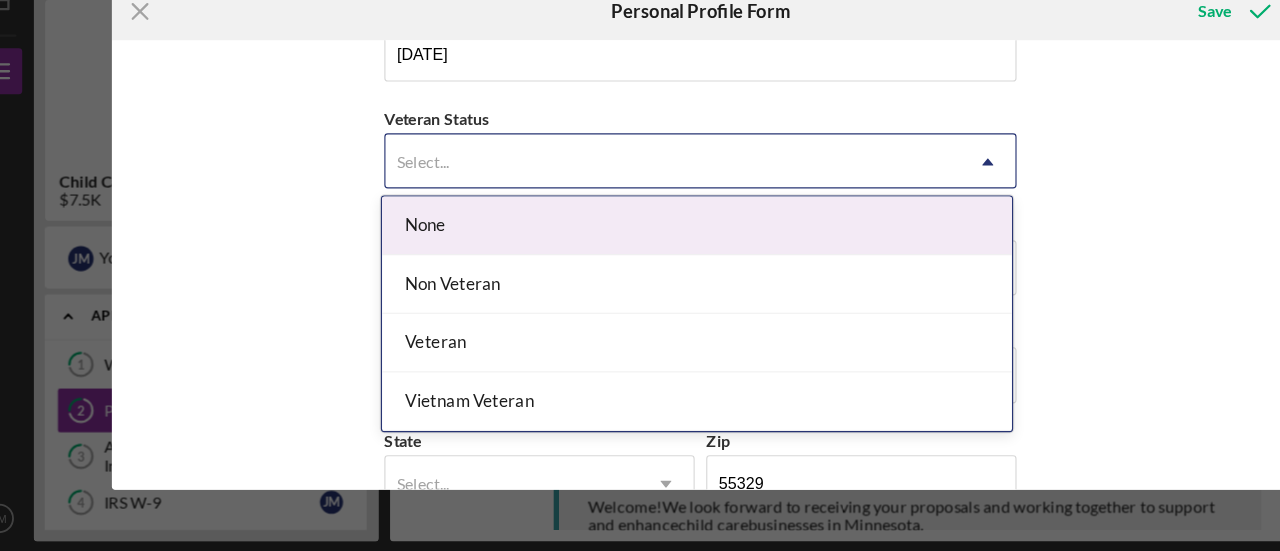 click on "Icon/Dropdown Arrow" 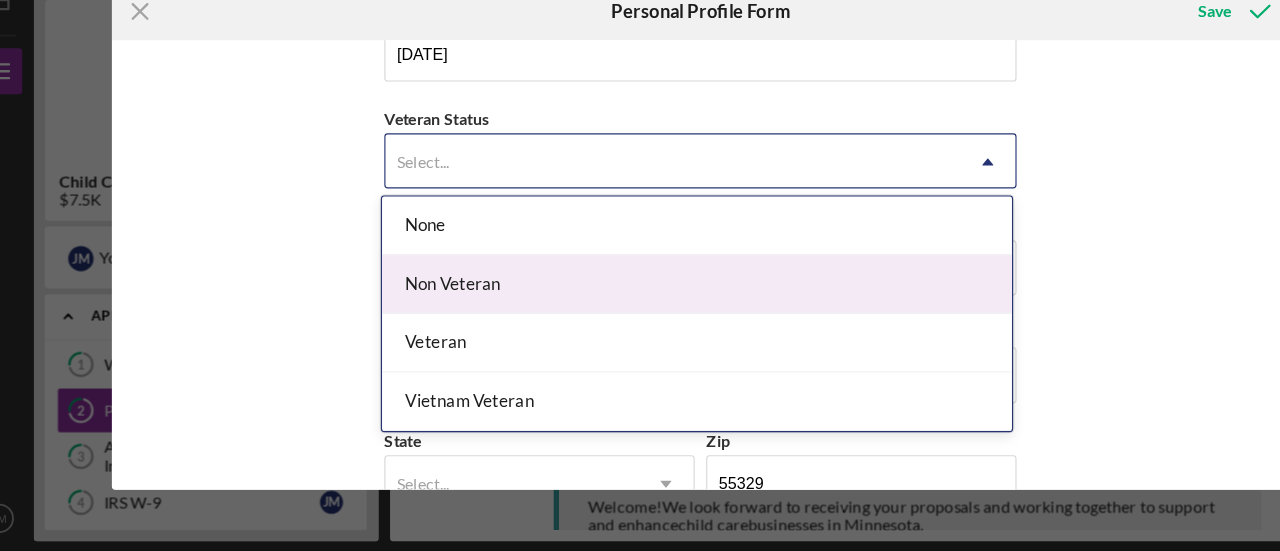 click on "Non Veteran" at bounding box center (637, 317) 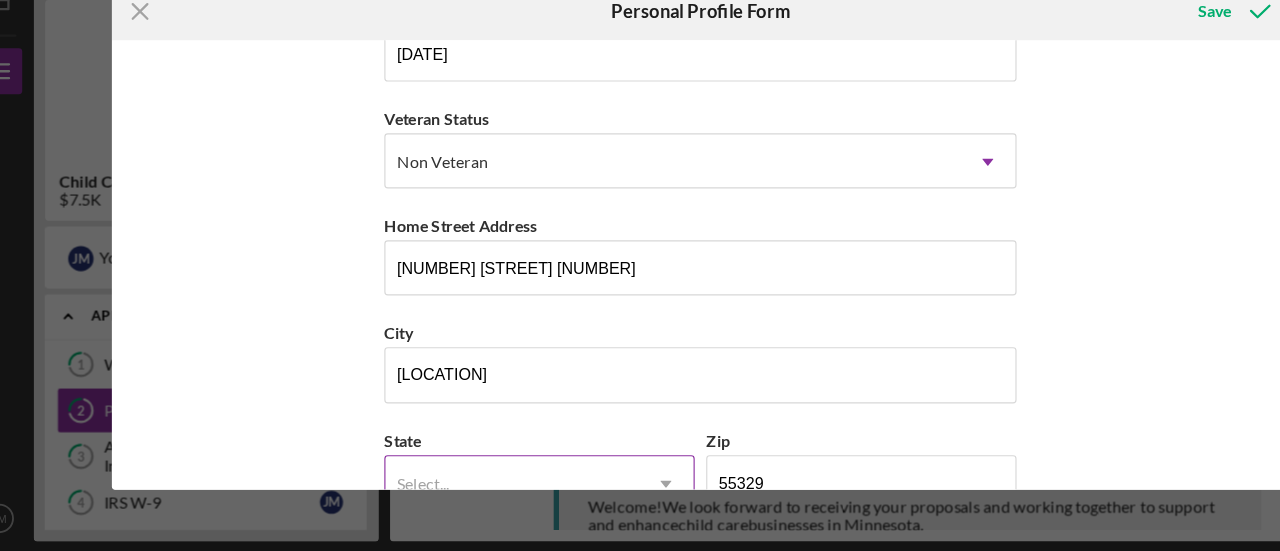 click on "Select..." at bounding box center (476, 491) 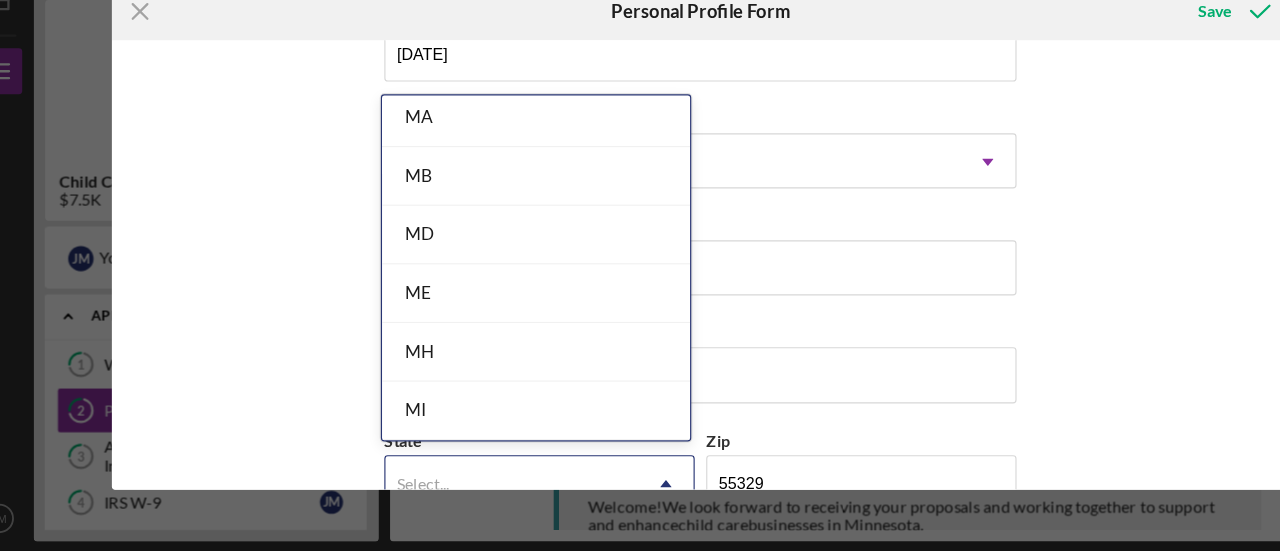 scroll, scrollTop: 1468, scrollLeft: 0, axis: vertical 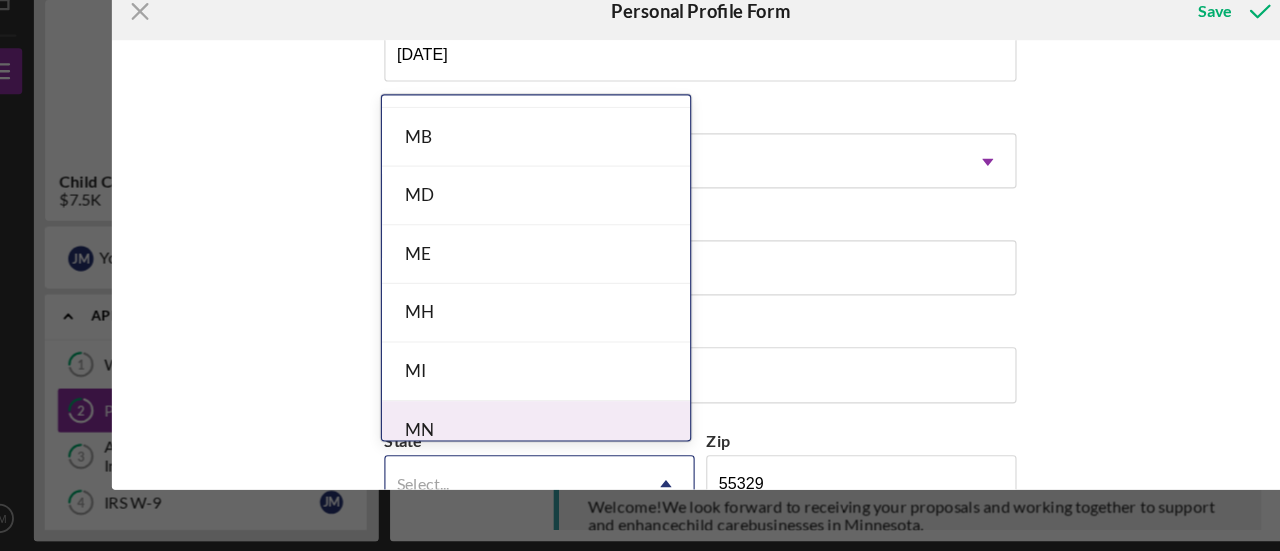 click on "MN" at bounding box center (497, 444) 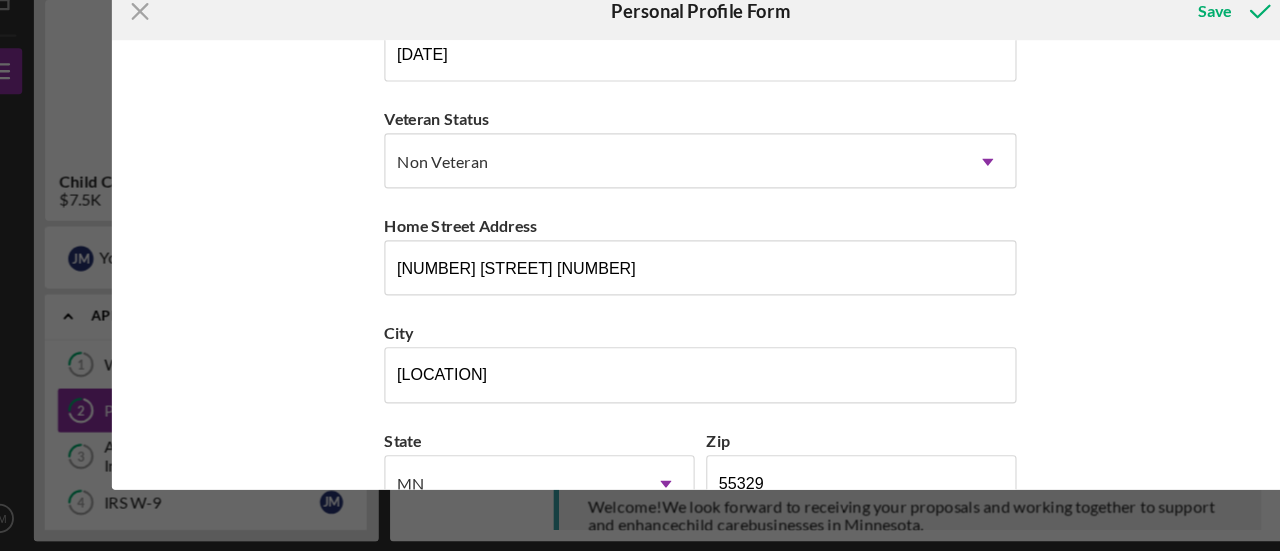 click on "State MN Icon/Dropdown Arrow" at bounding box center (500, 477) 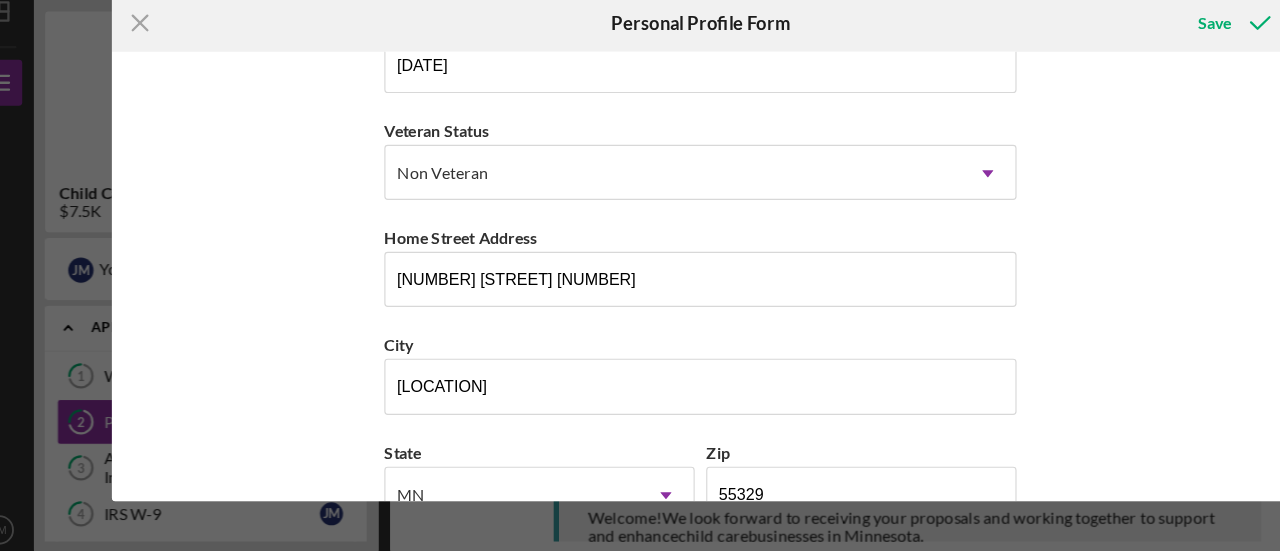 type 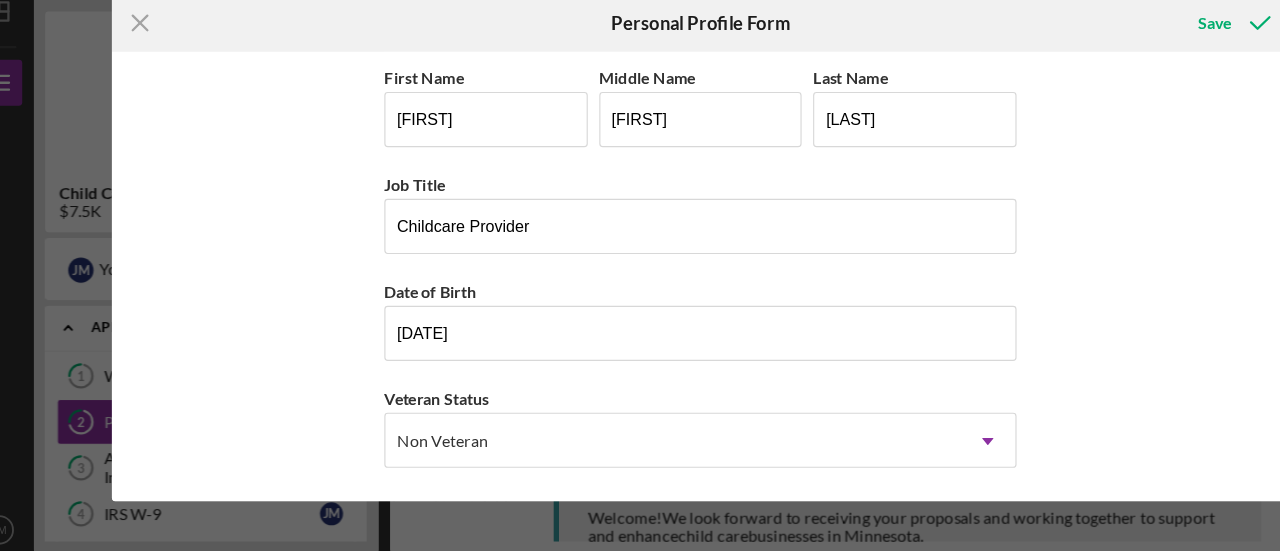 scroll, scrollTop: 233, scrollLeft: 0, axis: vertical 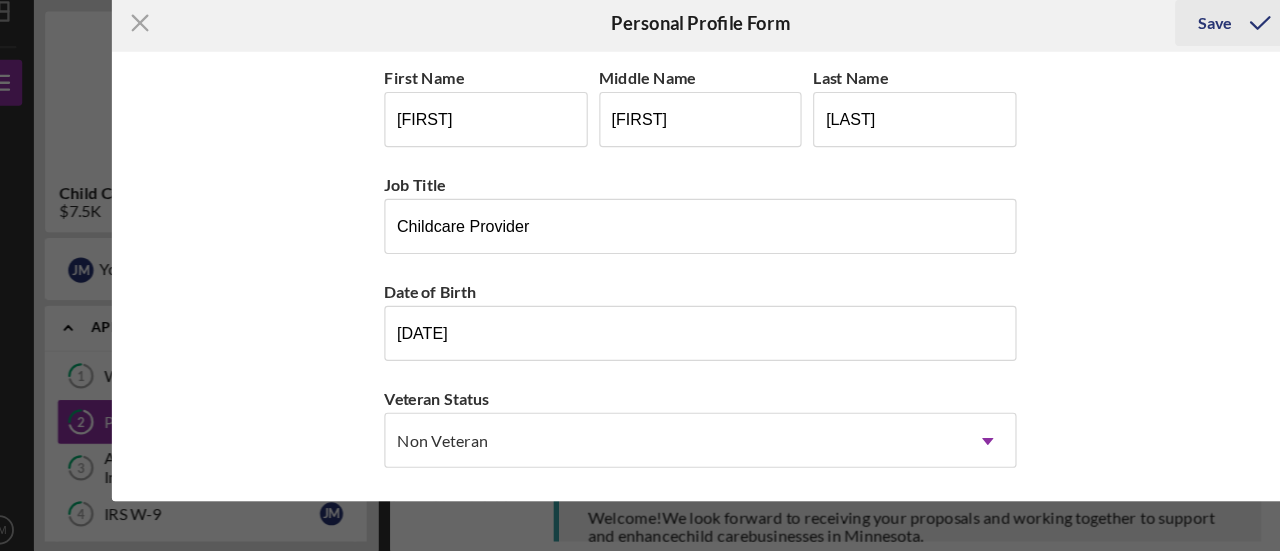 click on "Save" at bounding box center [1087, 80] 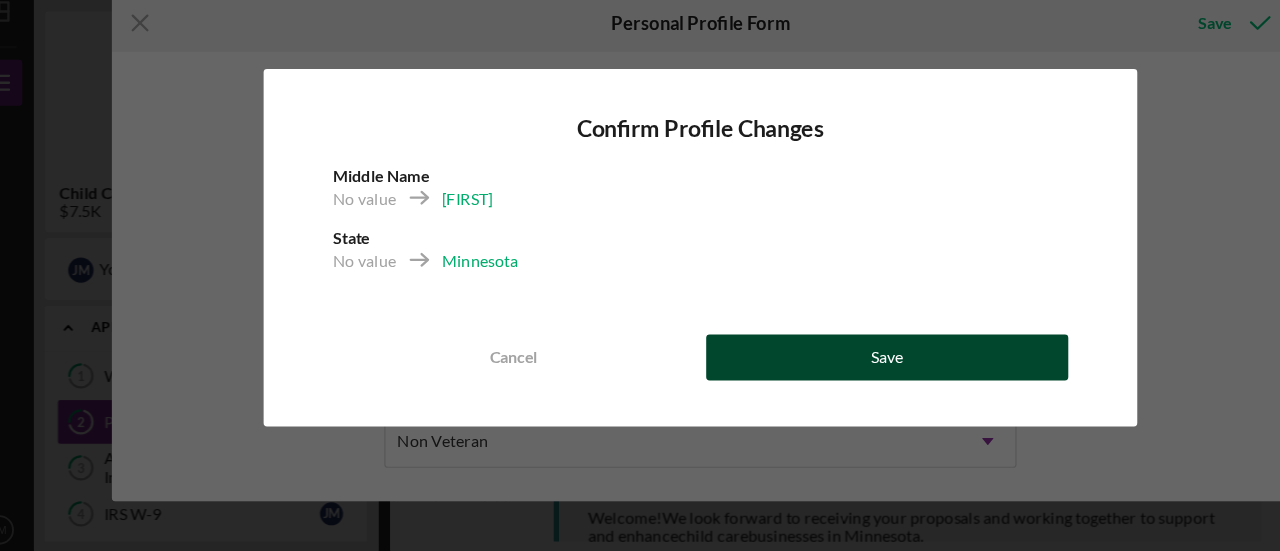 click on "Save" at bounding box center (802, 371) 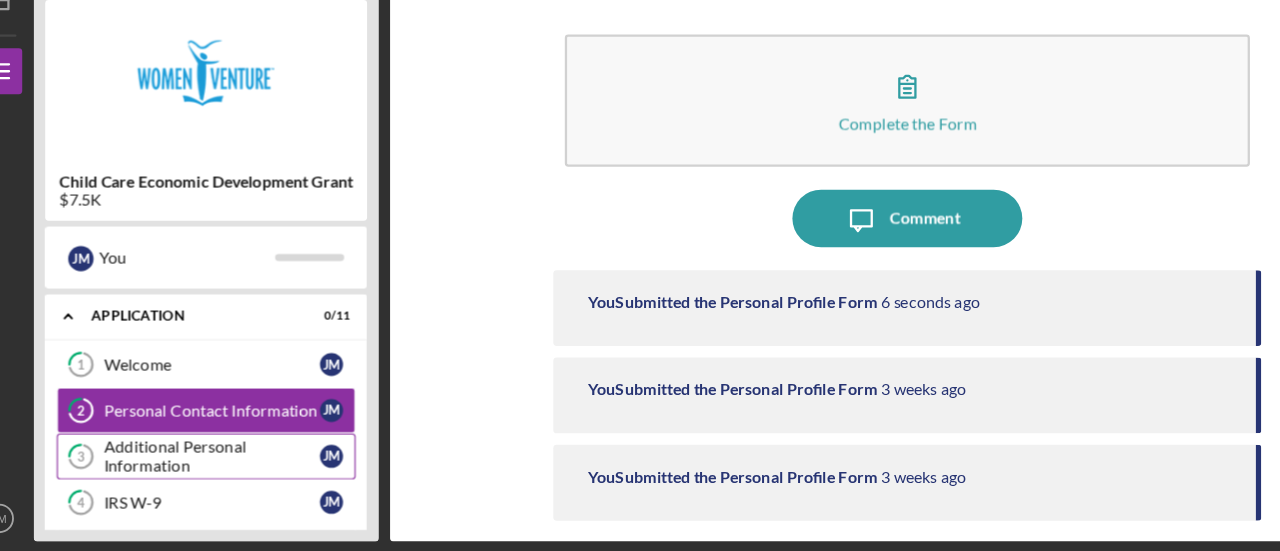 click on "Additional Personal Information" at bounding box center (215, 467) 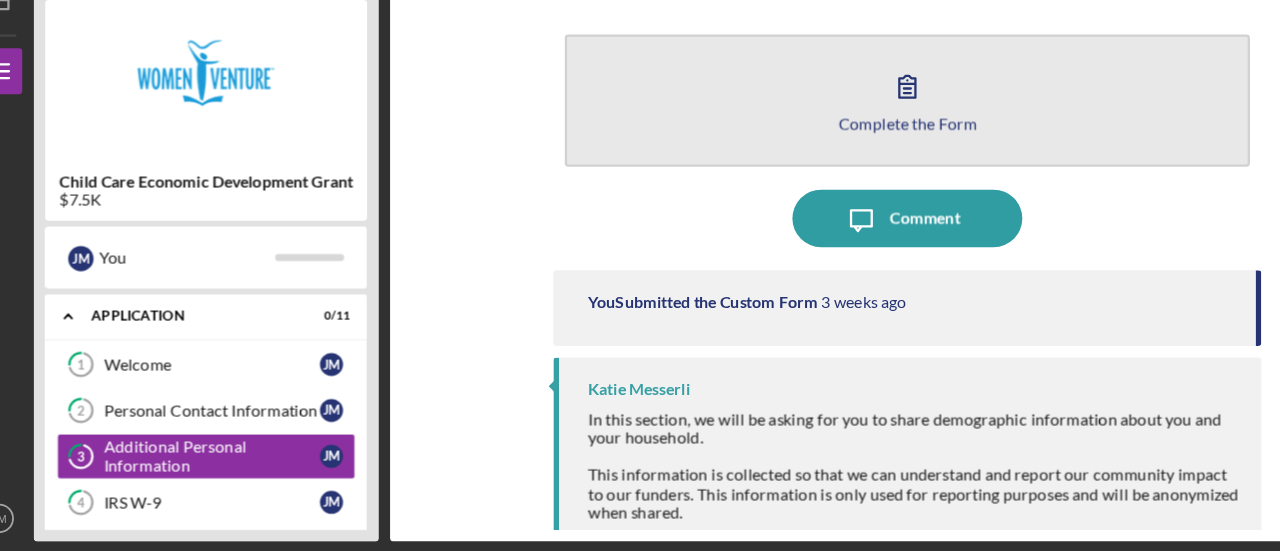 click 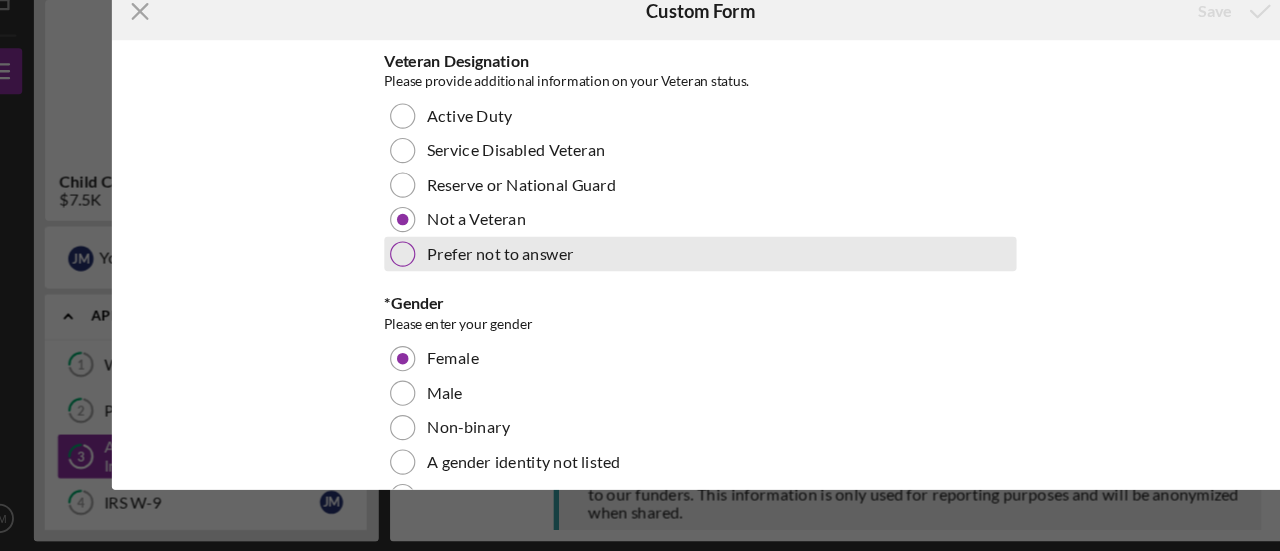 scroll, scrollTop: 1478, scrollLeft: 0, axis: vertical 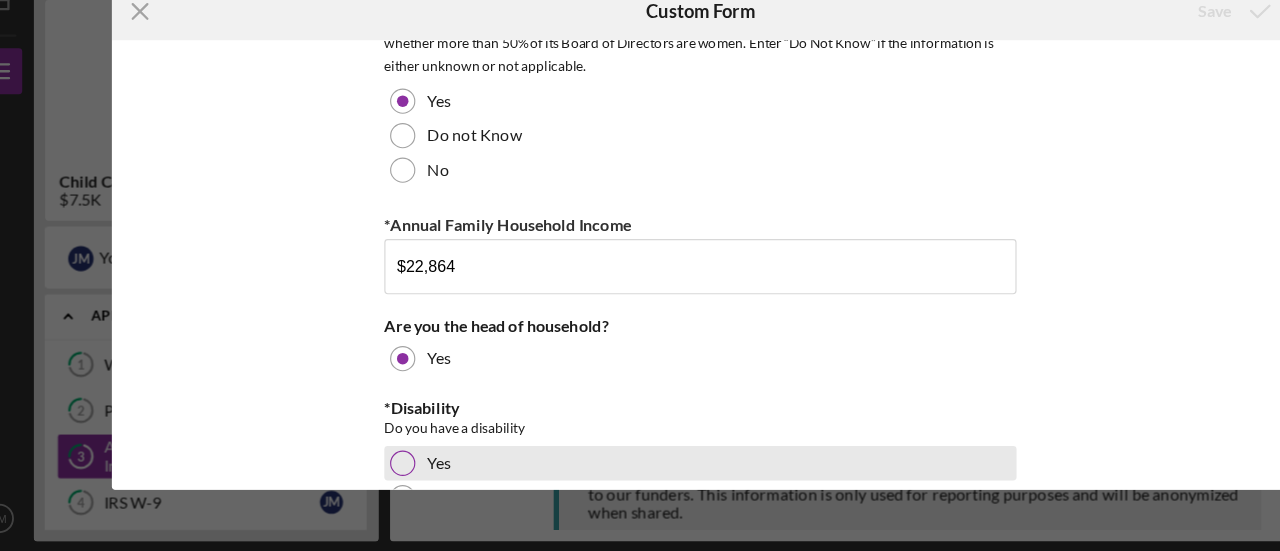 click on "Yes" at bounding box center (640, 473) 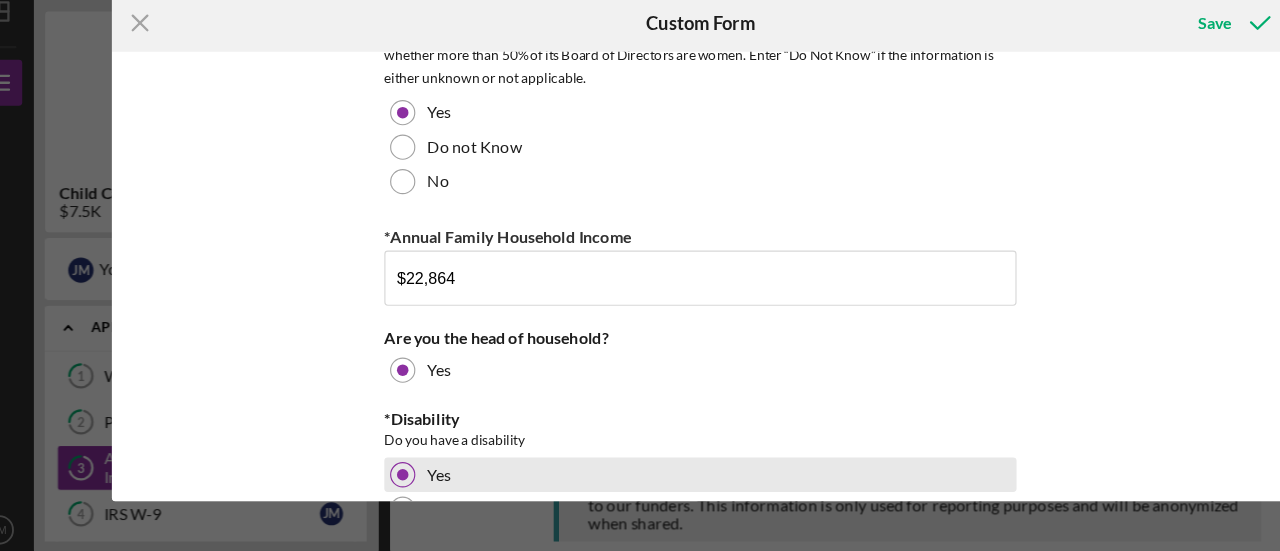 type 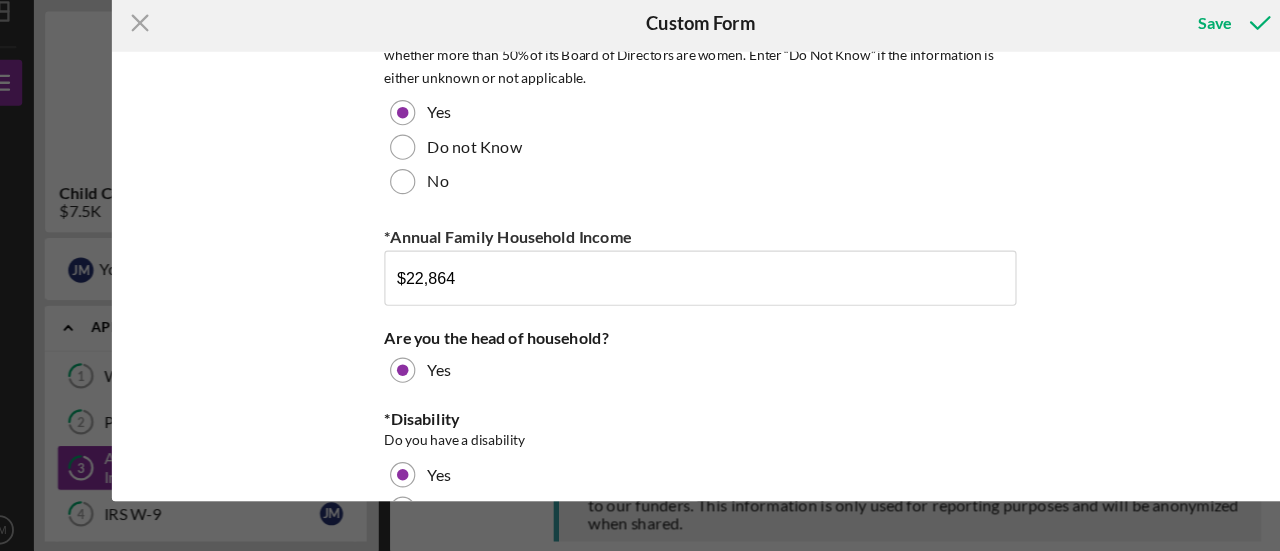 click on "Do you have a disability" at bounding box center [640, 443] 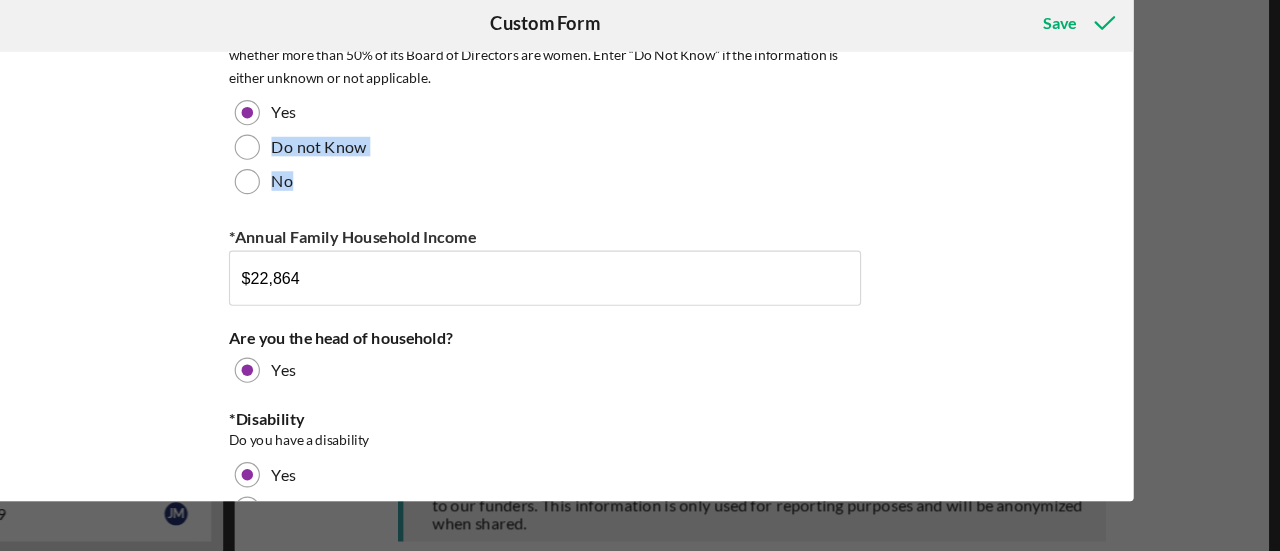 scroll, scrollTop: 0, scrollLeft: 0, axis: both 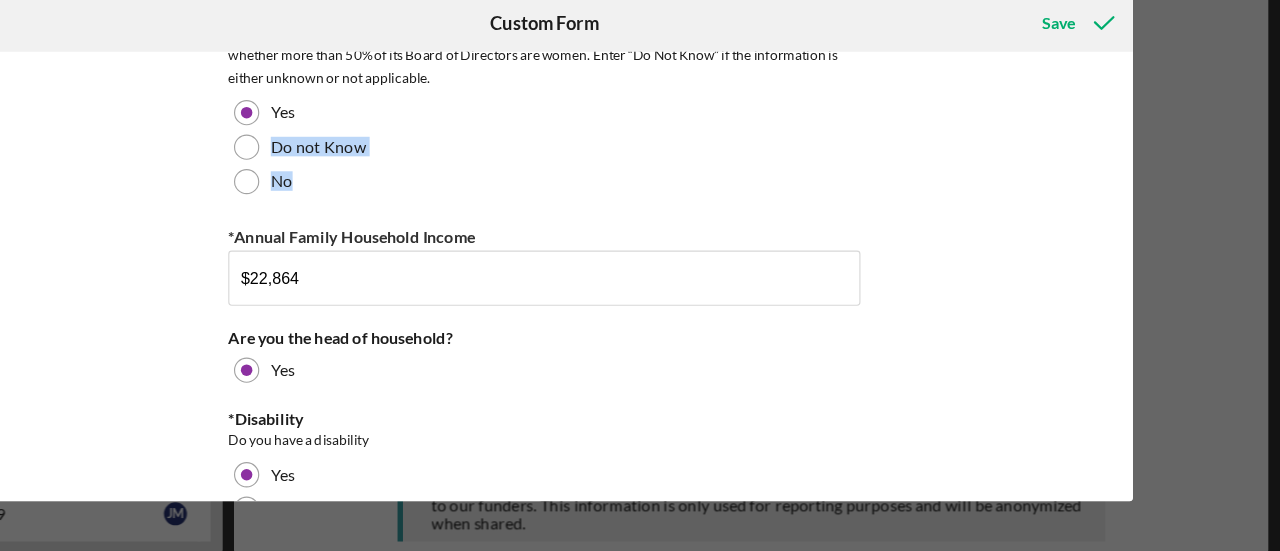 drag, startPoint x: 1136, startPoint y: 152, endPoint x: 1278, endPoint y: 230, distance: 162.01234 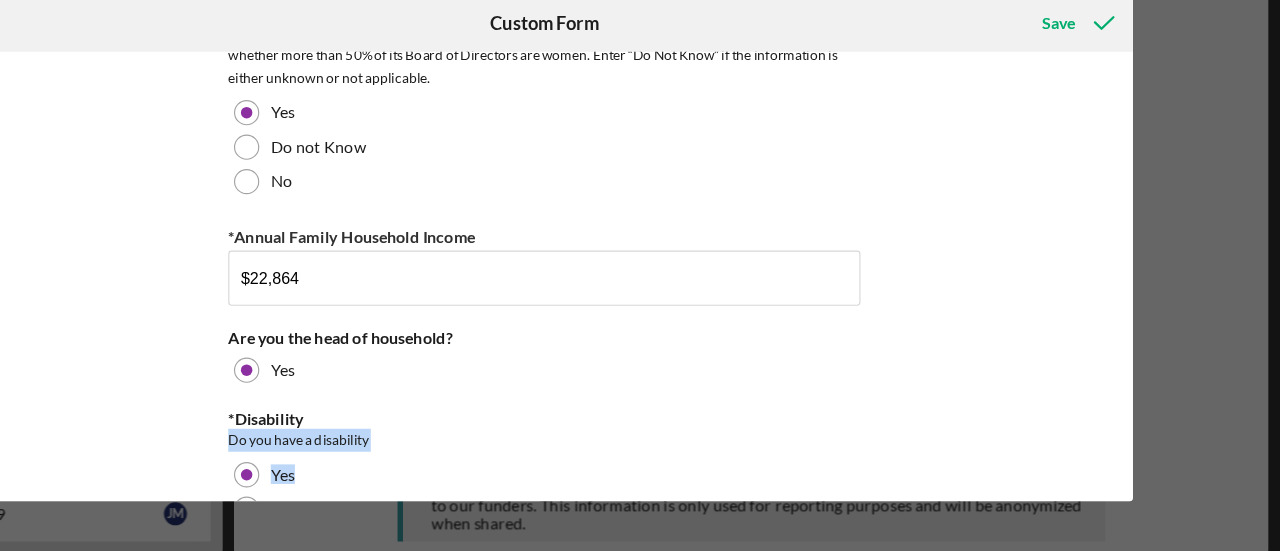 drag, startPoint x: 1144, startPoint y: 400, endPoint x: 1159, endPoint y: 441, distance: 43.65776 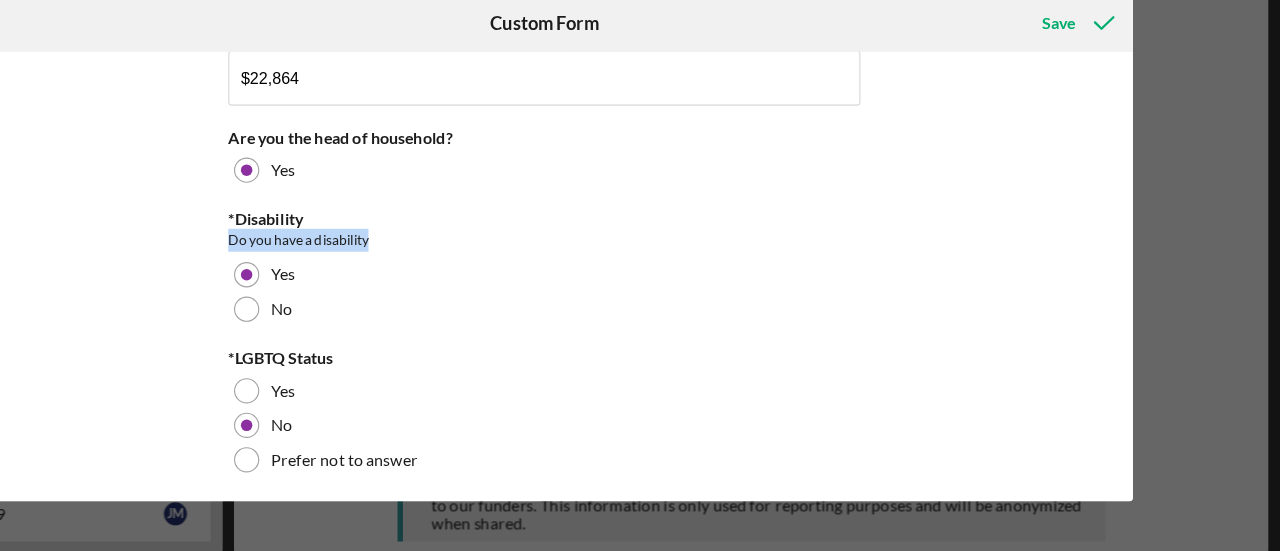 scroll, scrollTop: 1660, scrollLeft: 0, axis: vertical 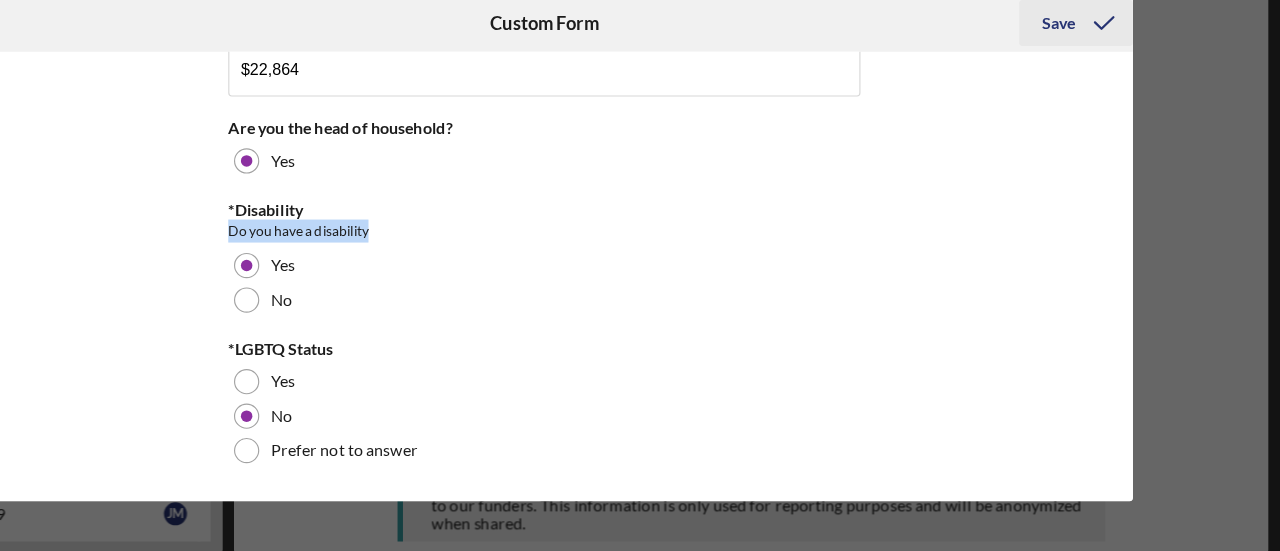 click 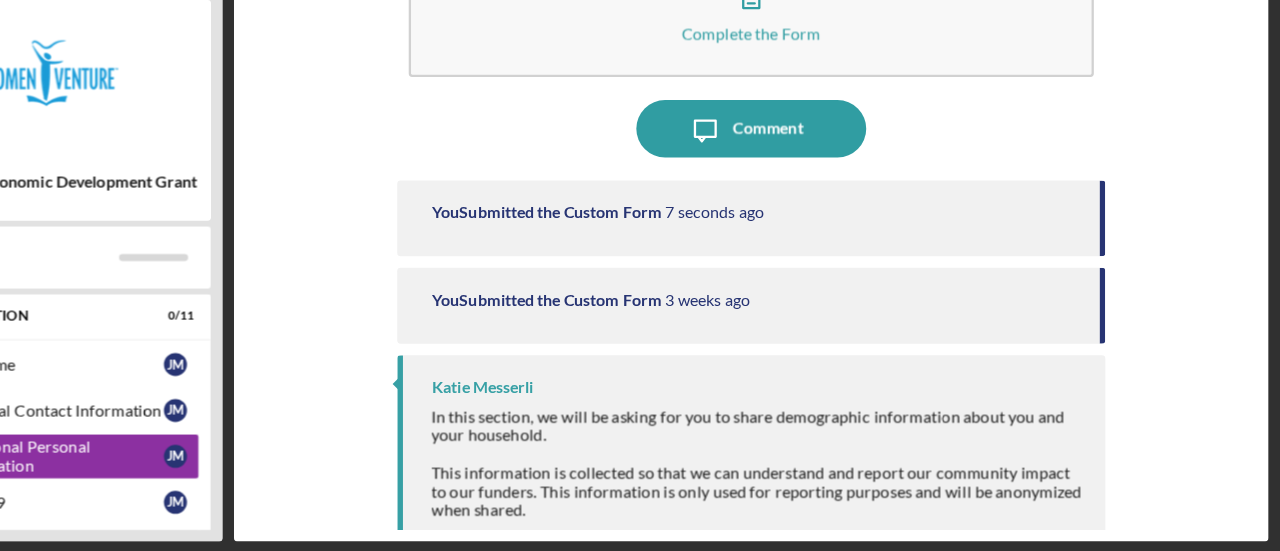scroll, scrollTop: 88, scrollLeft: 0, axis: vertical 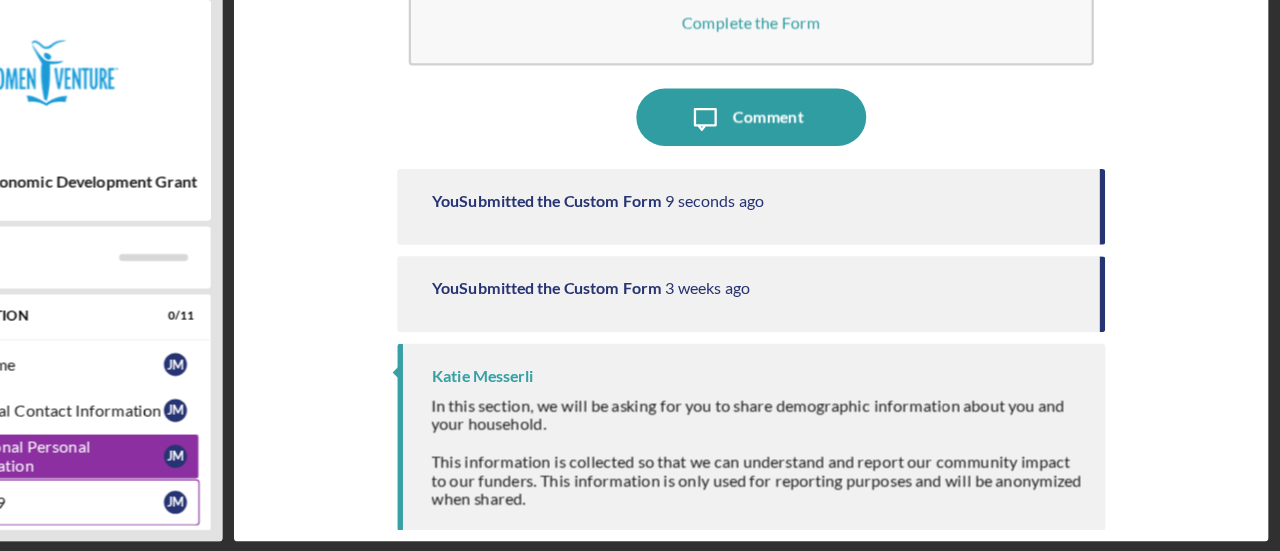 click on "IRS W-9" at bounding box center [215, 507] 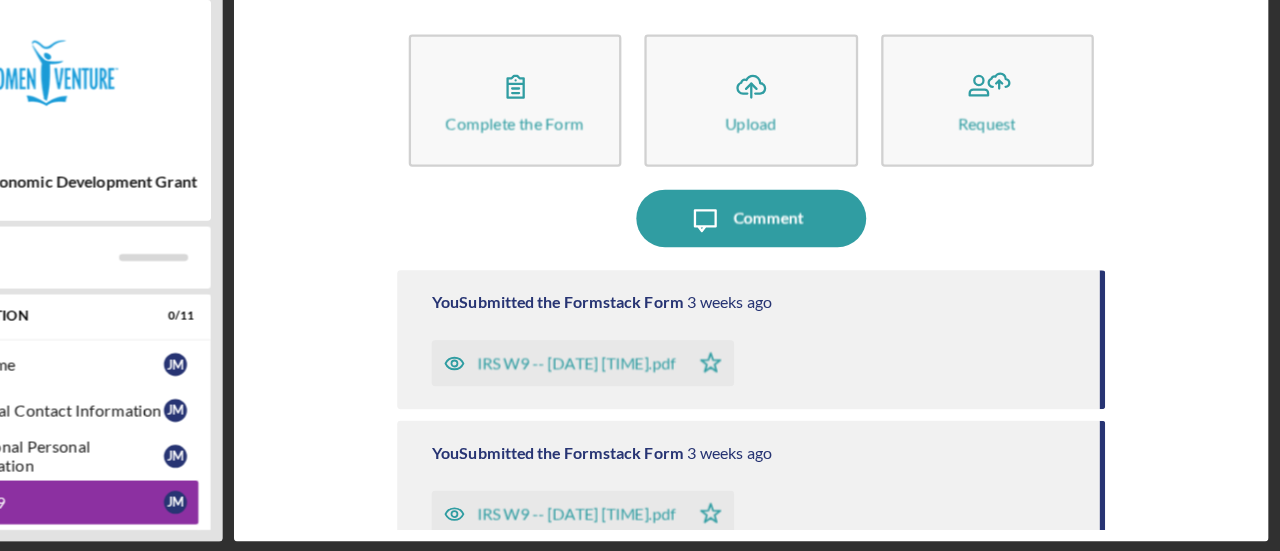 click on "IRS W9 -- [DATE] [TIME].pdf" at bounding box center (668, 386) 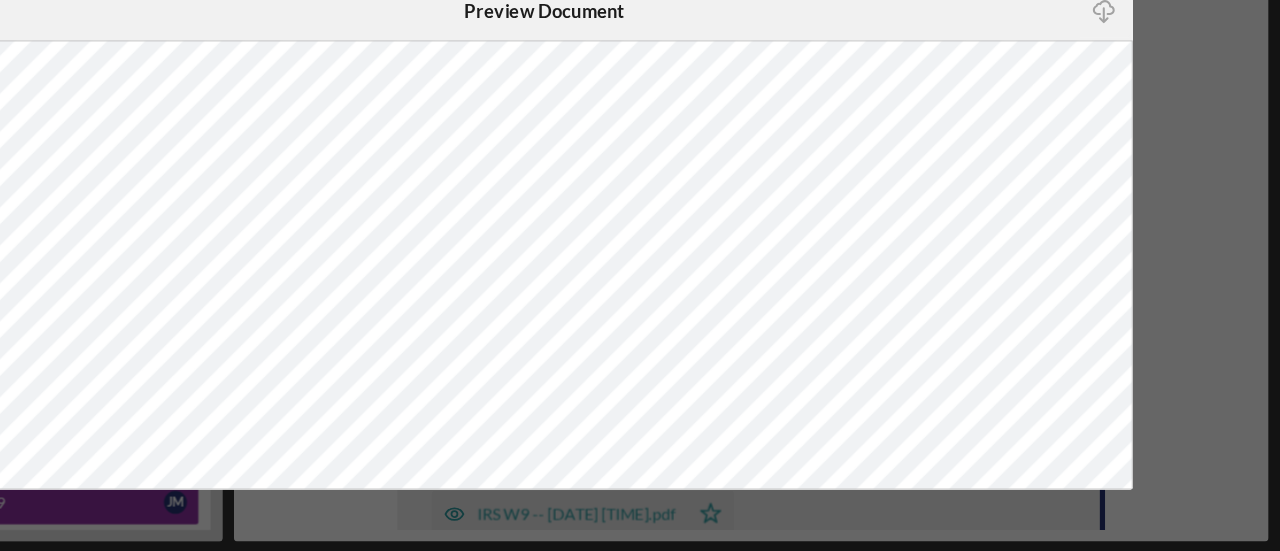 click on "Icon/Close Preview Document Icon/Download" at bounding box center [640, 275] 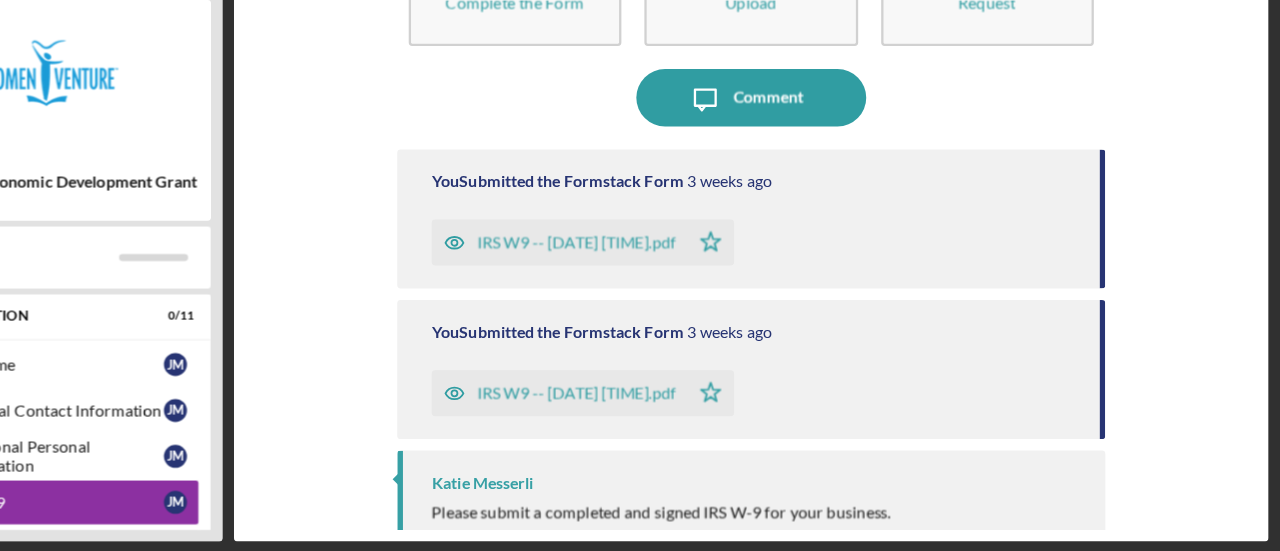 scroll, scrollTop: 106, scrollLeft: 0, axis: vertical 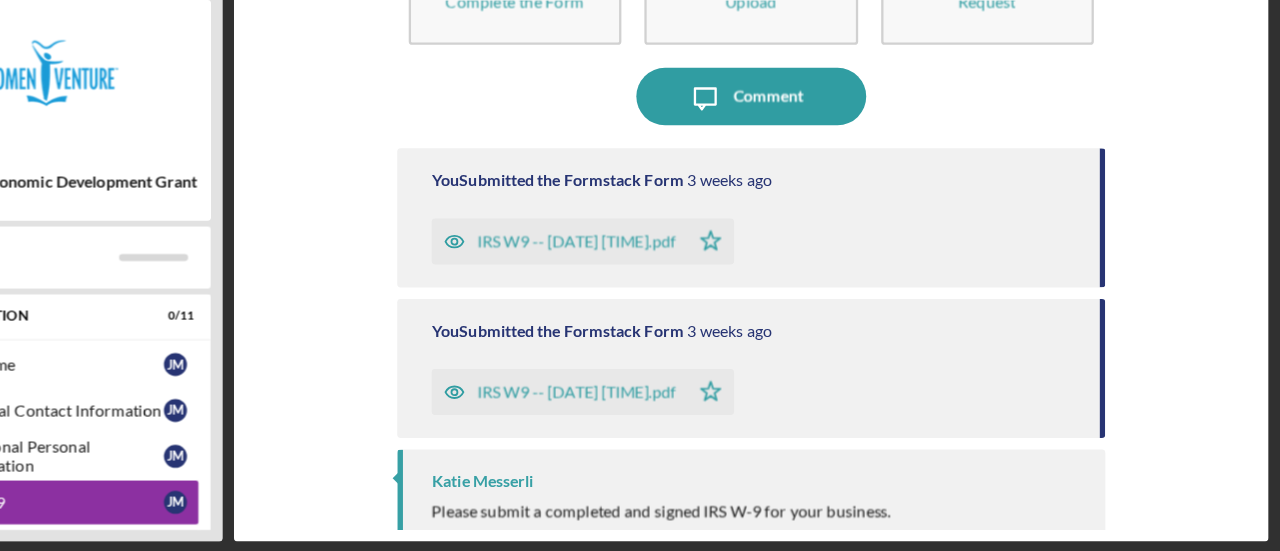 drag, startPoint x: 968, startPoint y: 331, endPoint x: 923, endPoint y: 281, distance: 67.26812 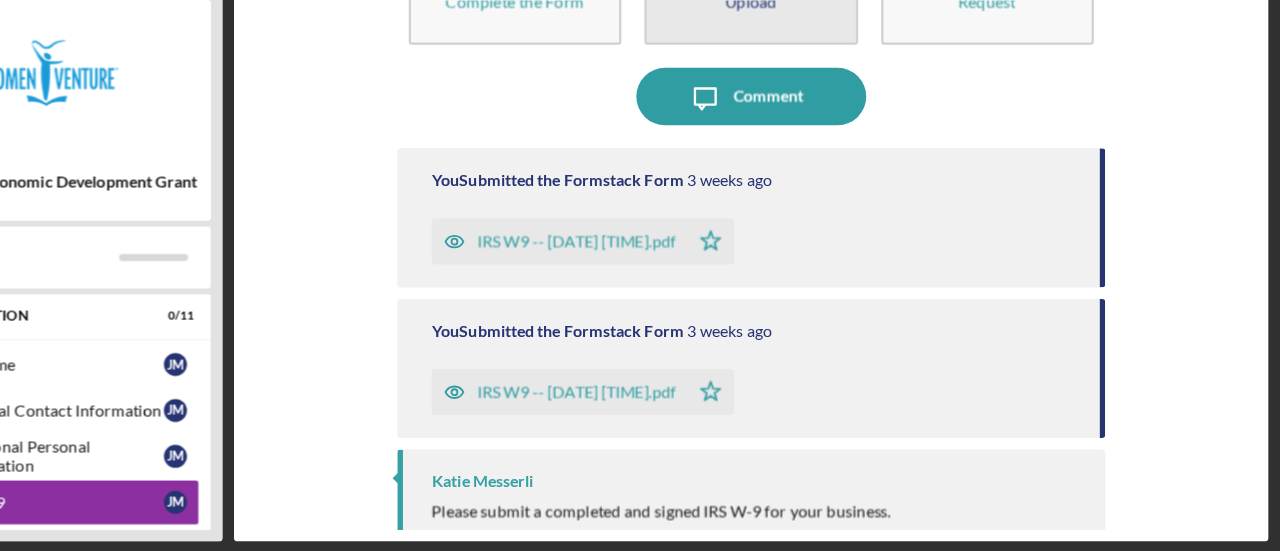 click on "Icon/Upload Upload" at bounding box center [819, 51] 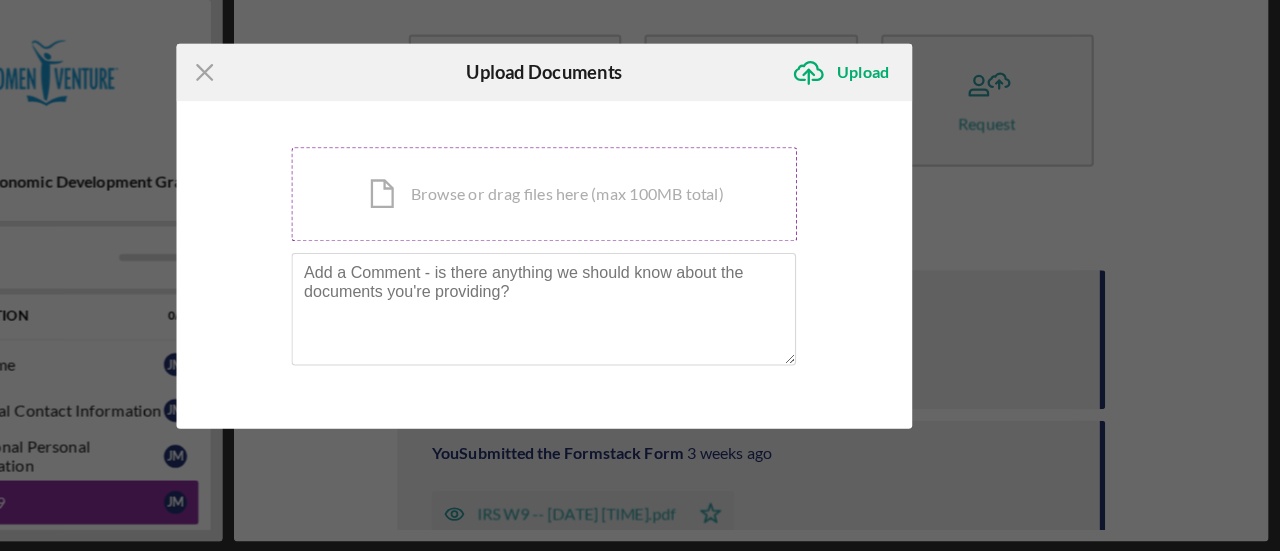 click on "Icon/Document Browse or drag files here (max 100MB total) Tap to choose files or take a photo" at bounding box center (640, 239) 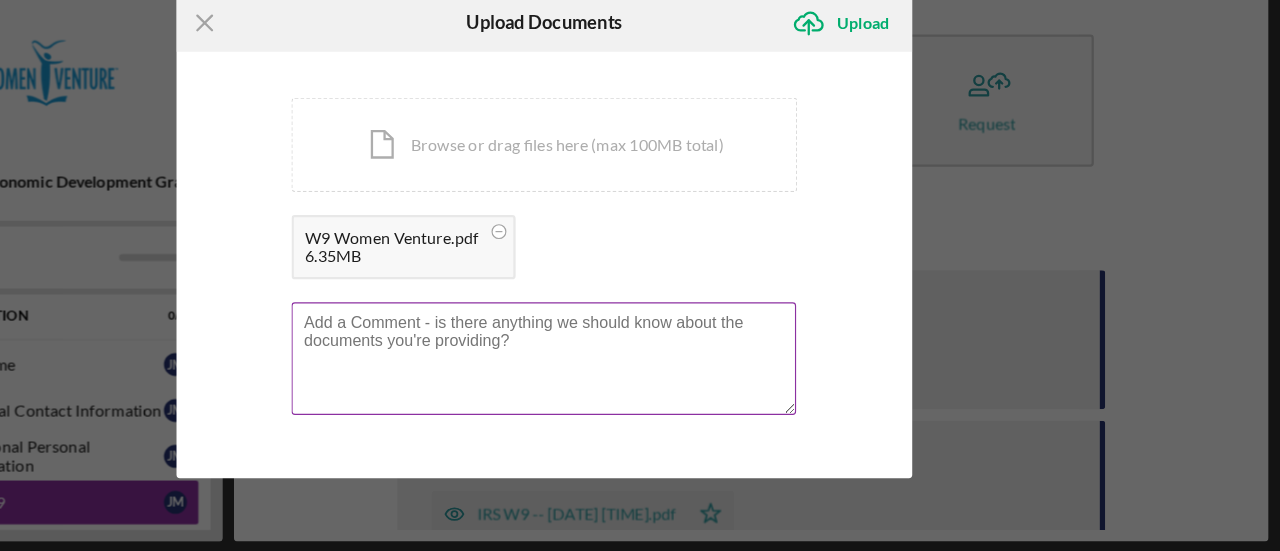 click at bounding box center (639, 382) 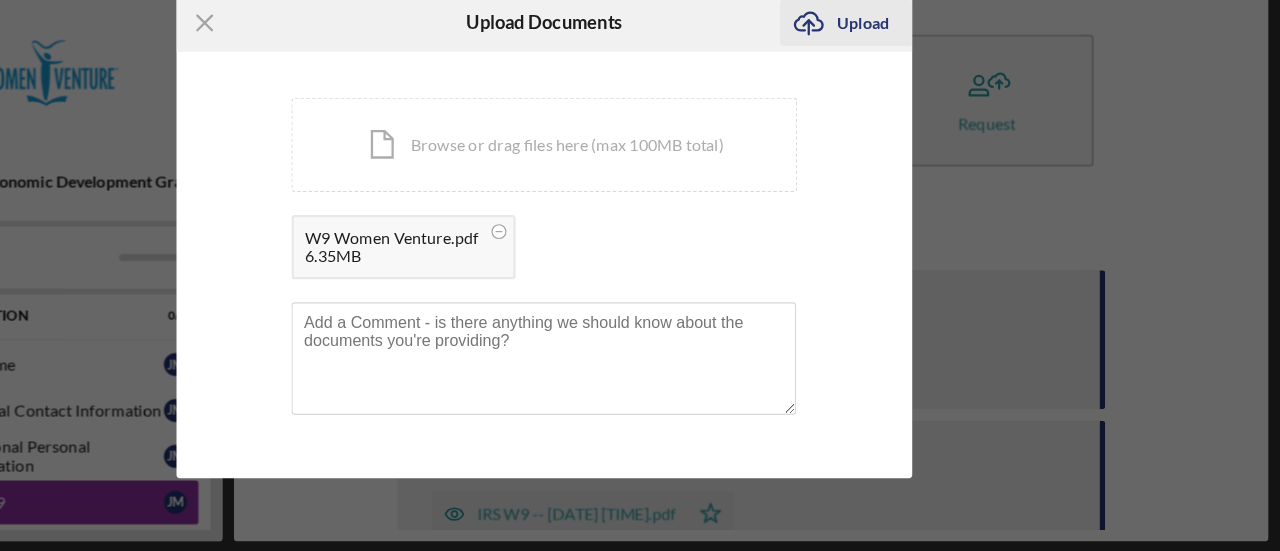 click on "Upload" at bounding box center [917, 90] 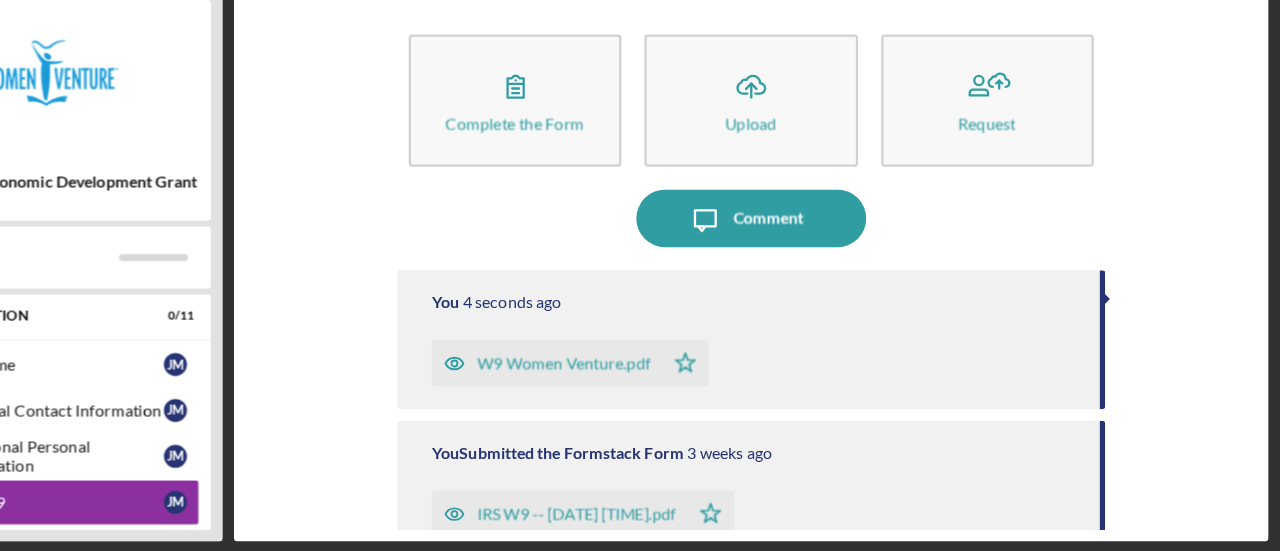 click on "Complete the Form Form Icon/Upload Upload Request Icon/Message Comment You 4 seconds ago W9 Women Venture.pdf Icon/Star You Submitted the Formstack Form 3 weeks ago IRS W9 -- [DATE] 01_51pm.pdf Icon/Star You Submitted the Formstack Form 3 weeks ago IRS W9 -- [DATE] 01_18pm.pdf Icon/Star [FIRST] [LAST] Please submit a completed and signed IRS W-9 for your business." at bounding box center [820, 300] 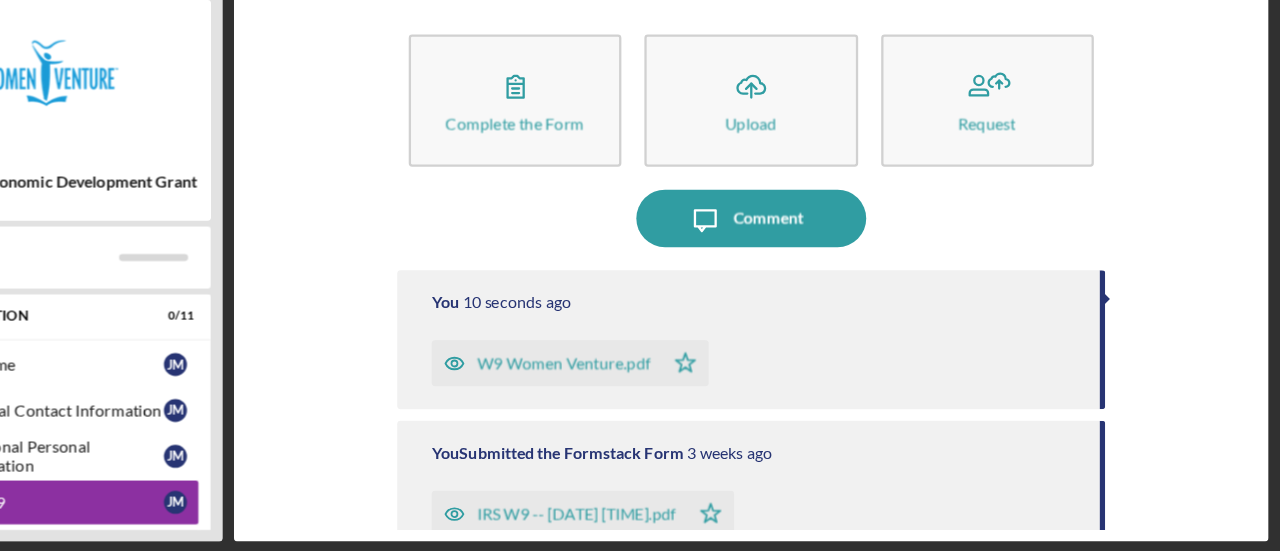 scroll, scrollTop: 0, scrollLeft: 0, axis: both 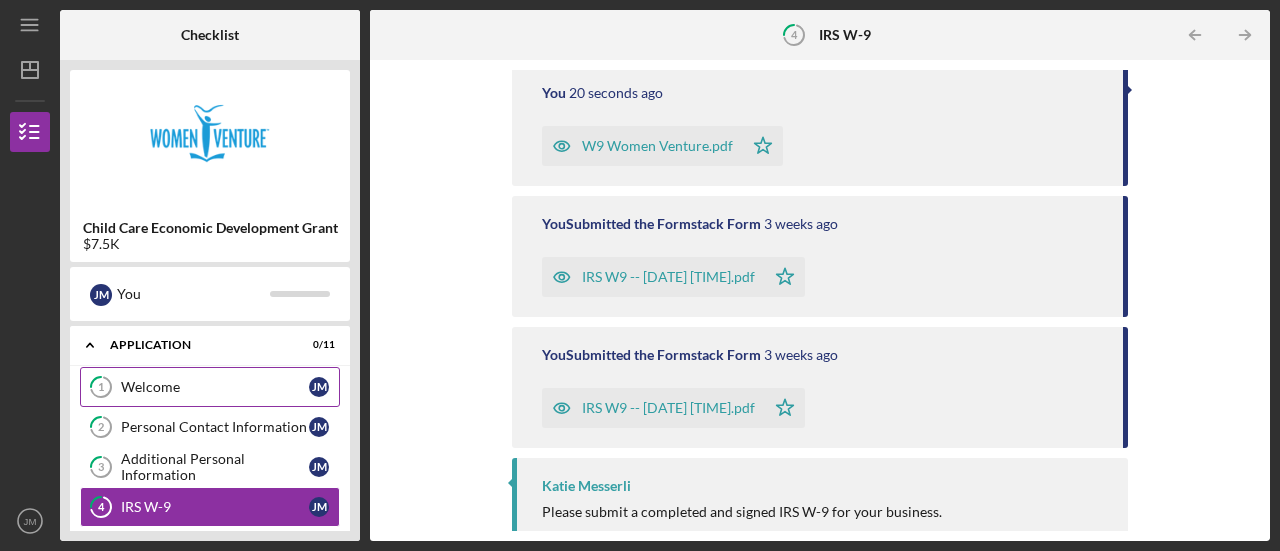 click on "Welcome" at bounding box center [215, 387] 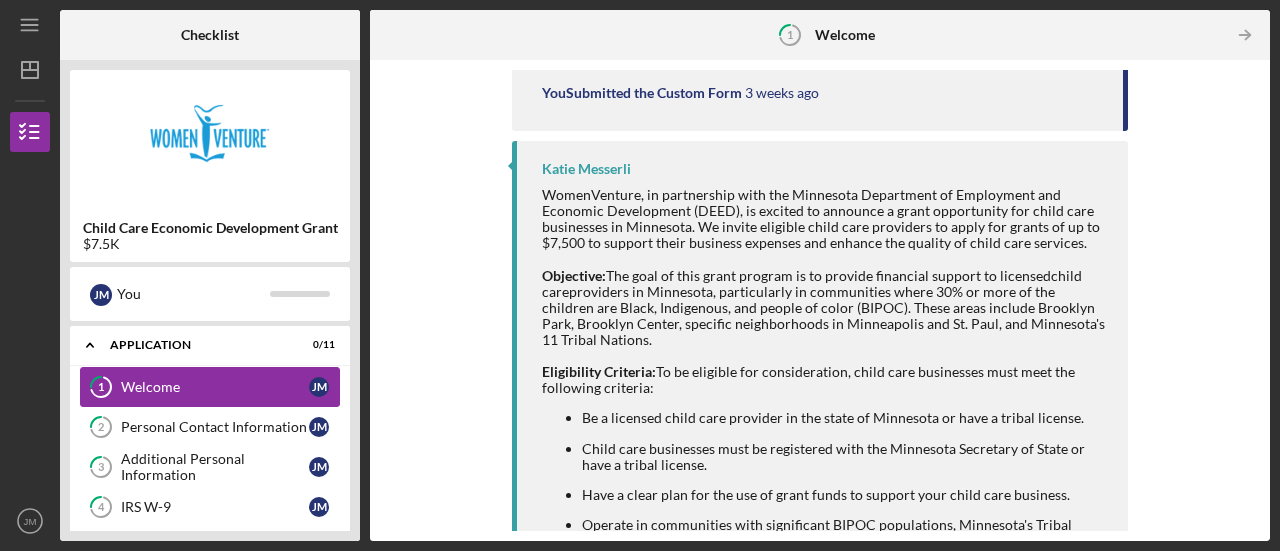 scroll, scrollTop: 0, scrollLeft: 0, axis: both 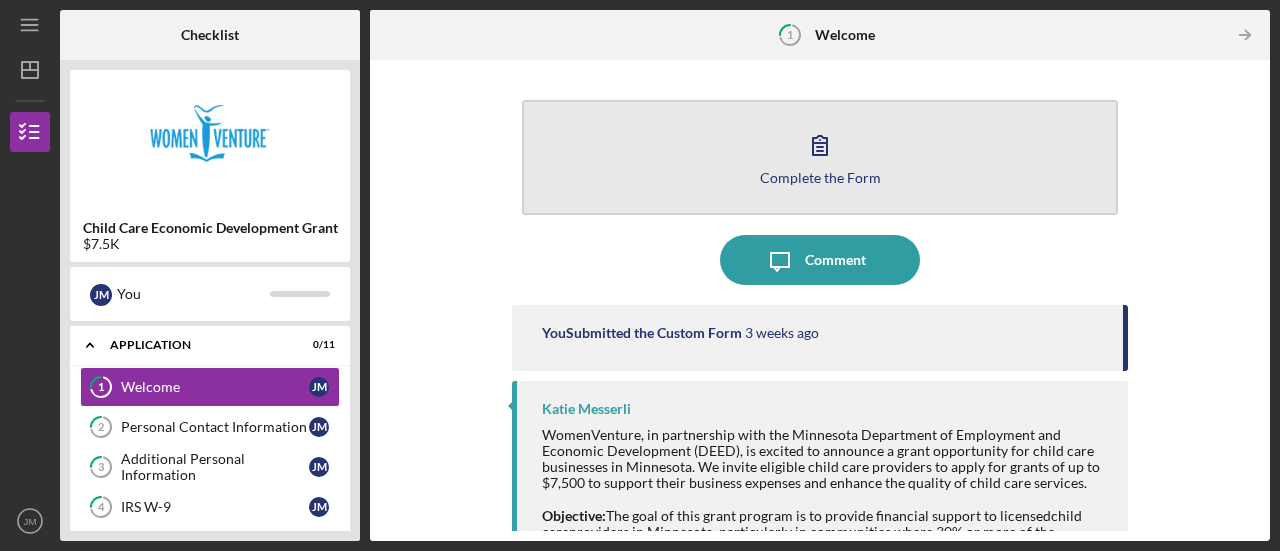 click on "Complete the Form" at bounding box center (820, 177) 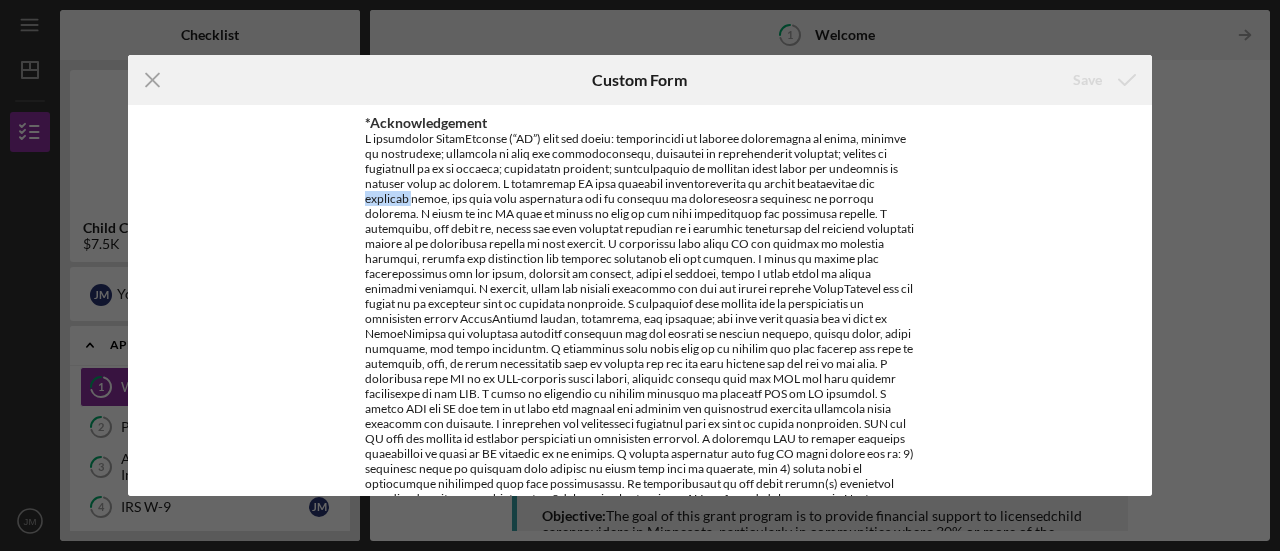 click at bounding box center [640, 356] 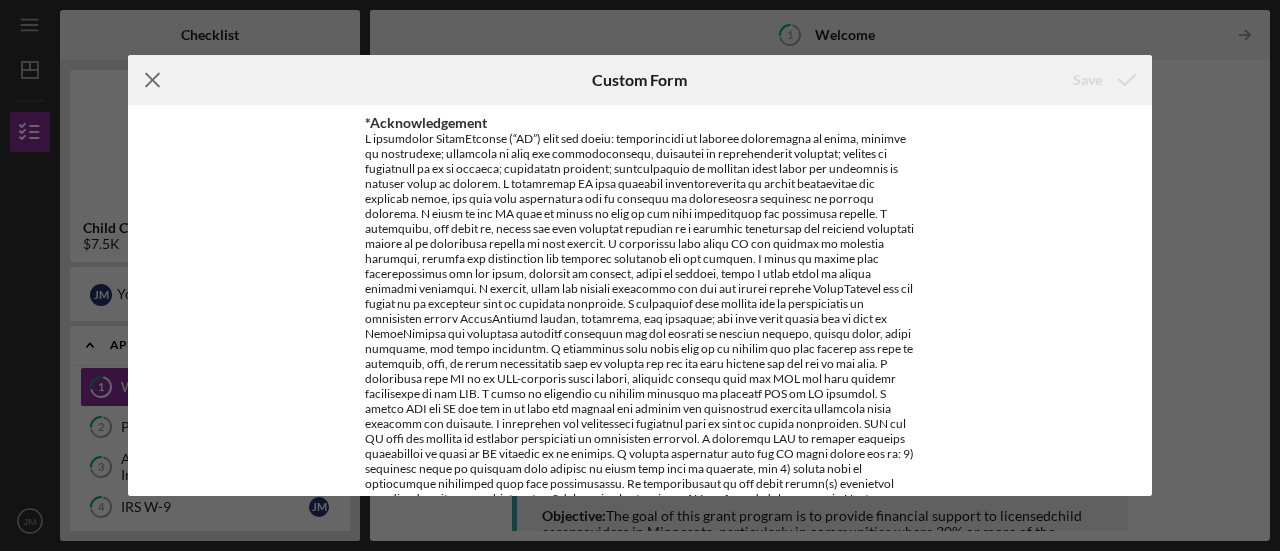 click on "Icon/Menu Close" 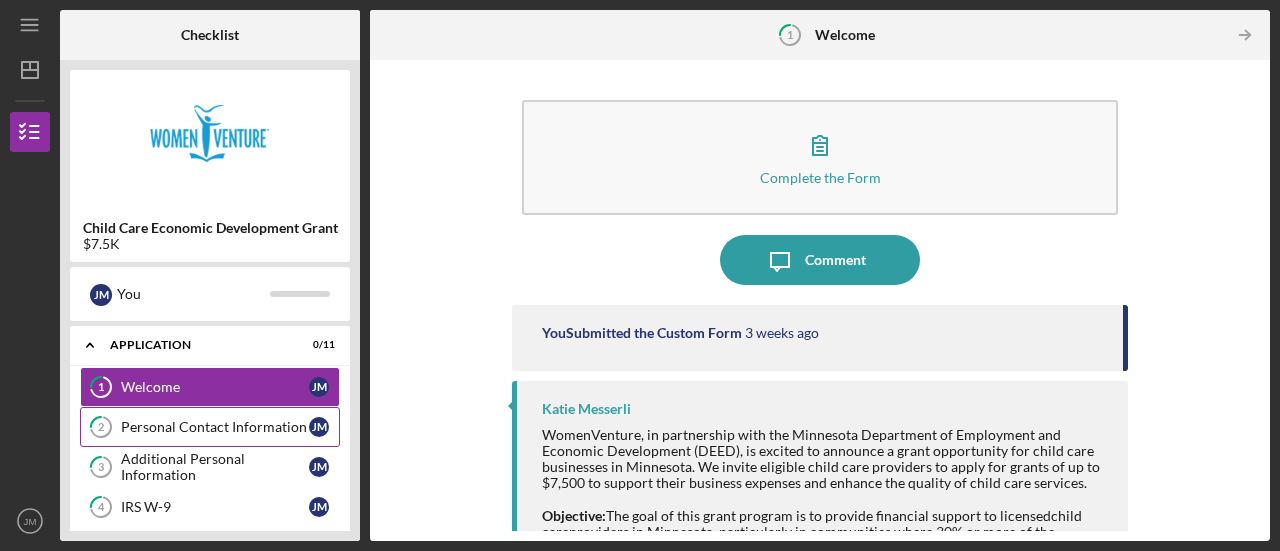 click on "Personal Contact Information" at bounding box center (215, 427) 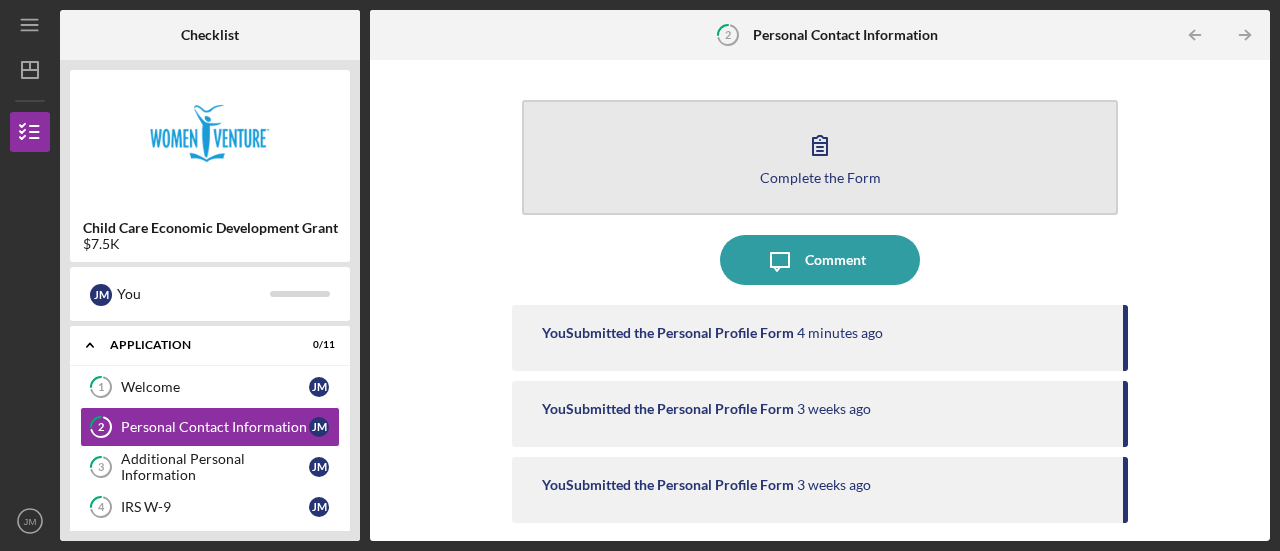 click on "Complete the Form" at bounding box center [820, 177] 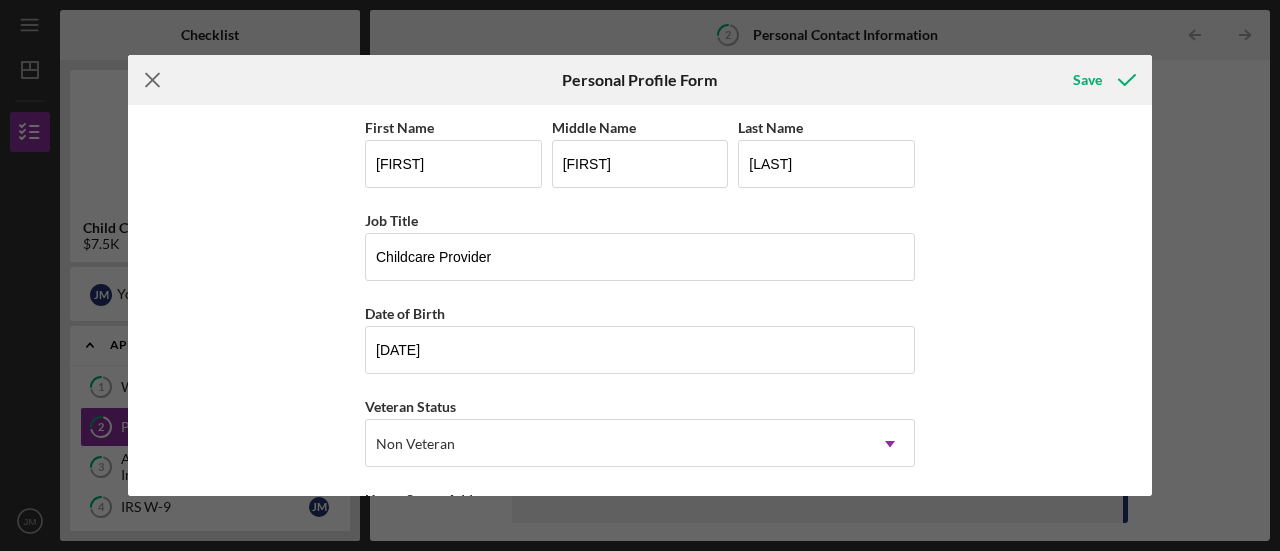click on "Icon/Menu Close" 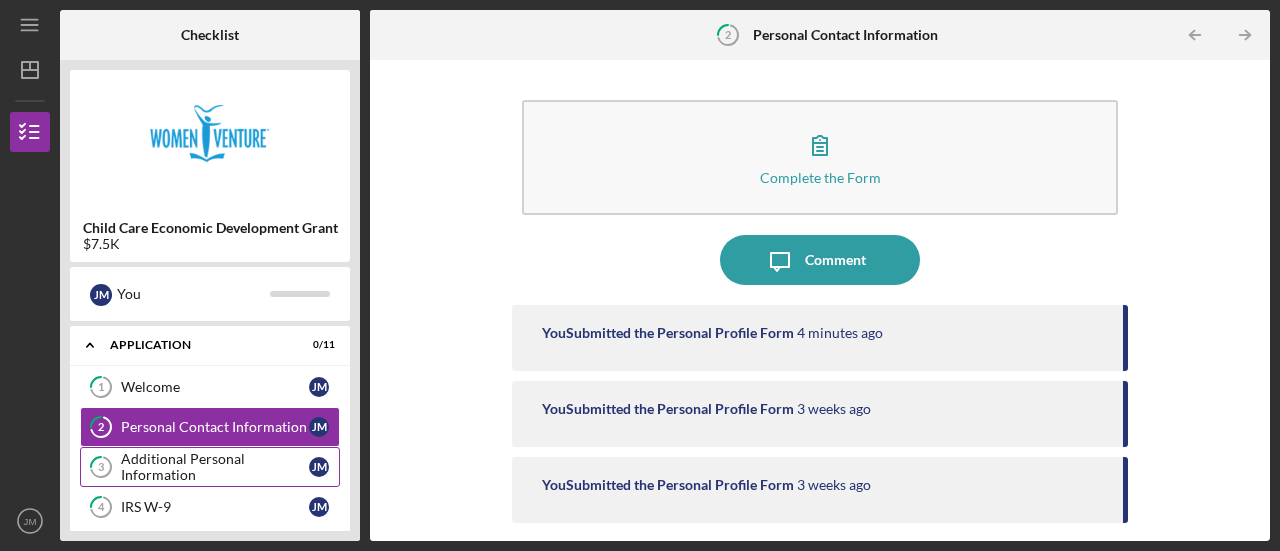 click on "Additional Personal Information" at bounding box center [215, 467] 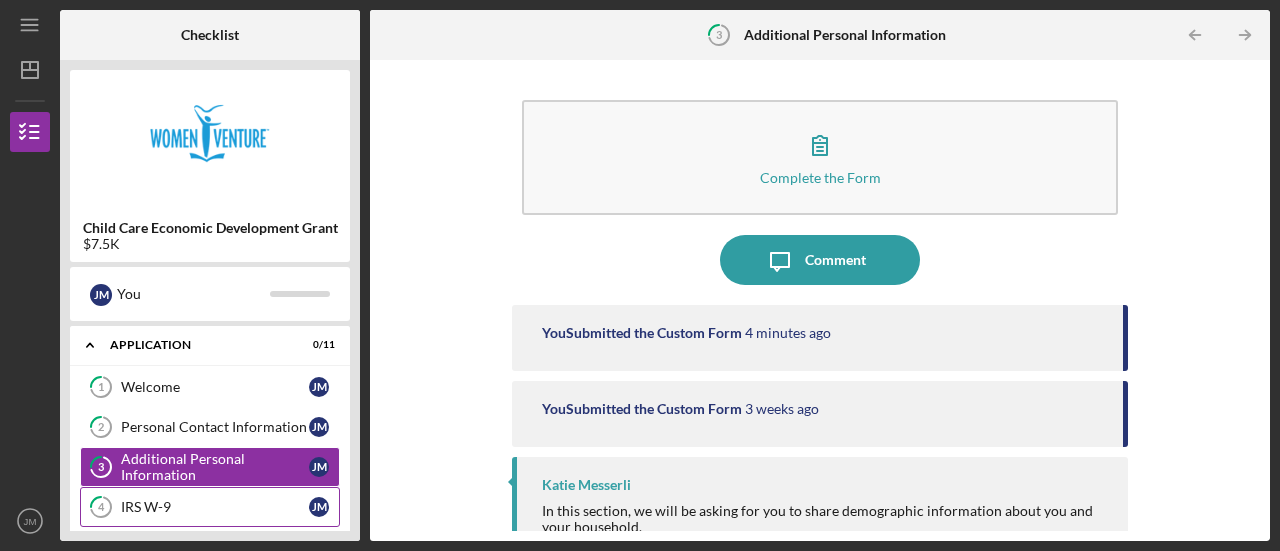 click on "IRS W-9" at bounding box center [215, 507] 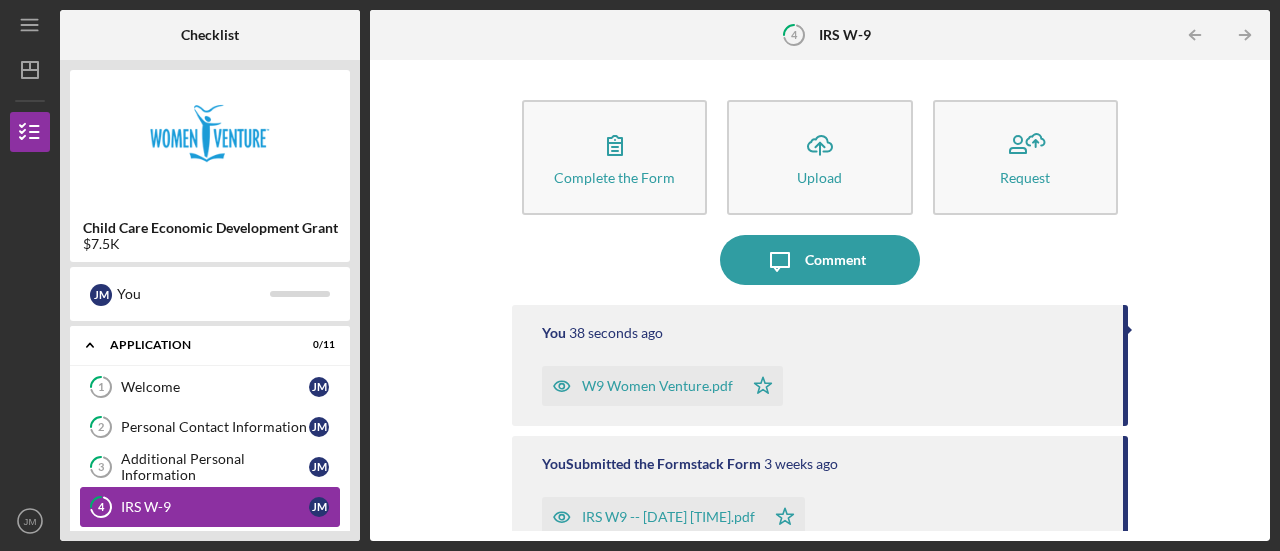 click on "IRS W-9" at bounding box center [215, 507] 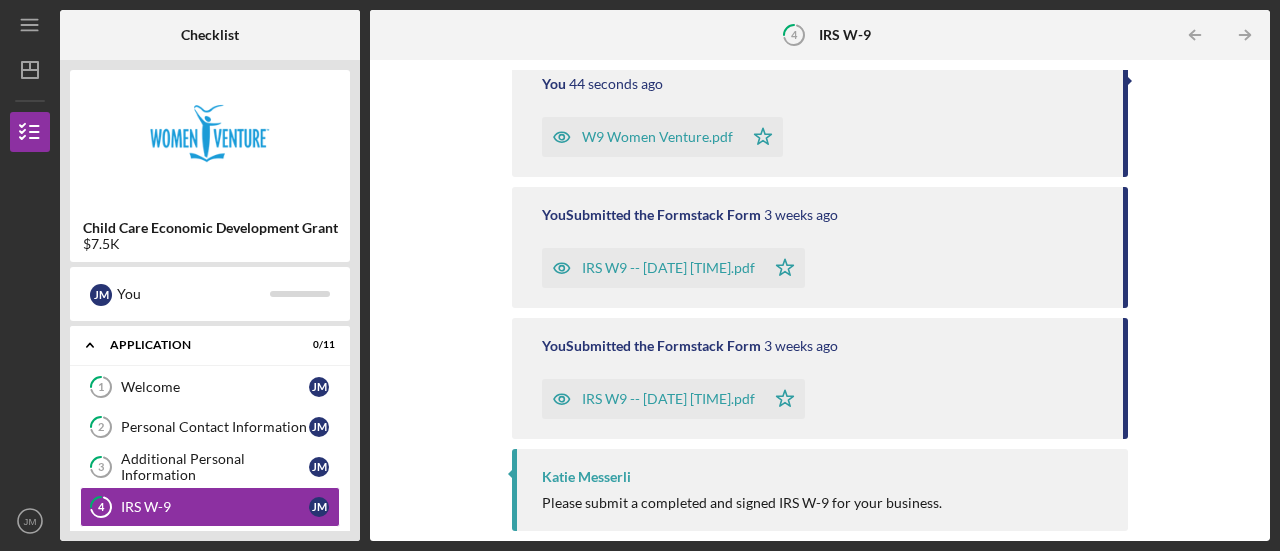 scroll, scrollTop: 0, scrollLeft: 0, axis: both 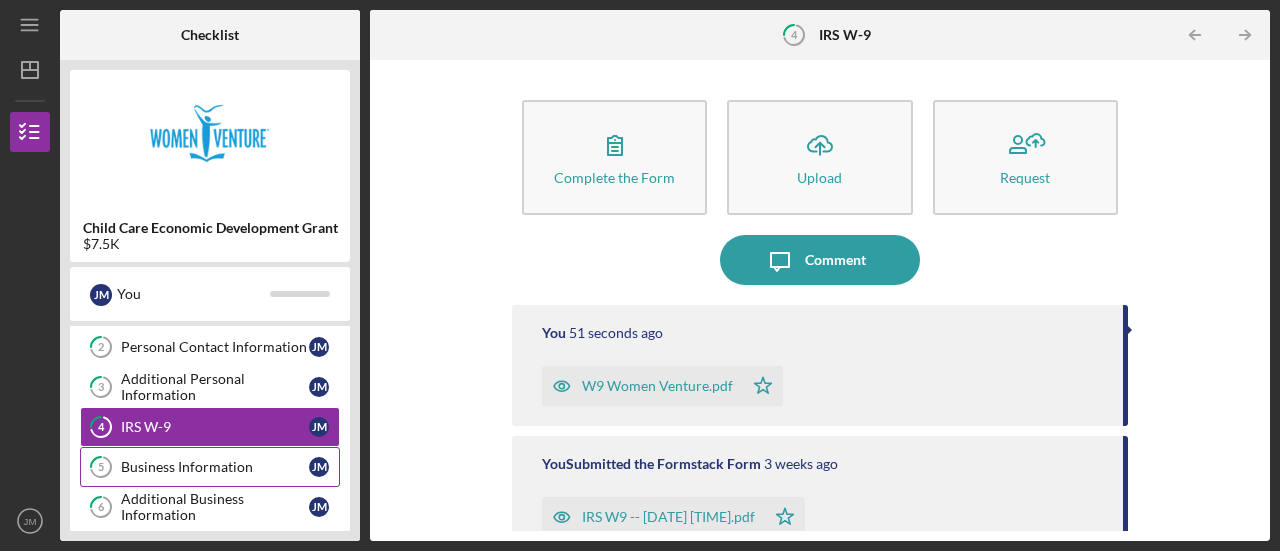 click on "5 Business Information J M" at bounding box center (210, 467) 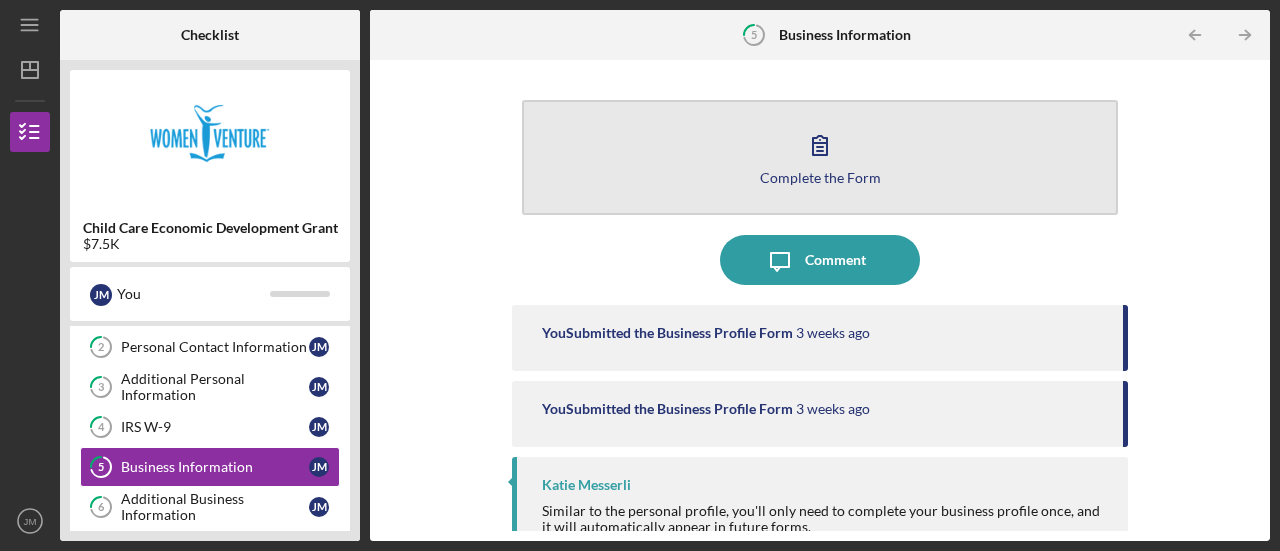 click on "Complete the Form" at bounding box center [820, 177] 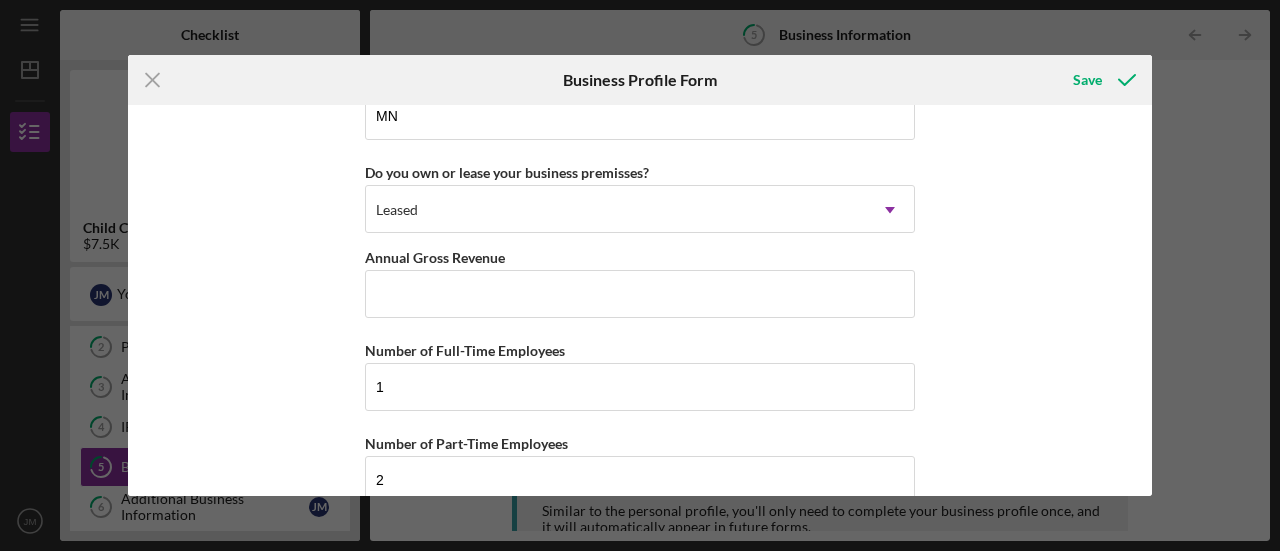 scroll, scrollTop: 1992, scrollLeft: 0, axis: vertical 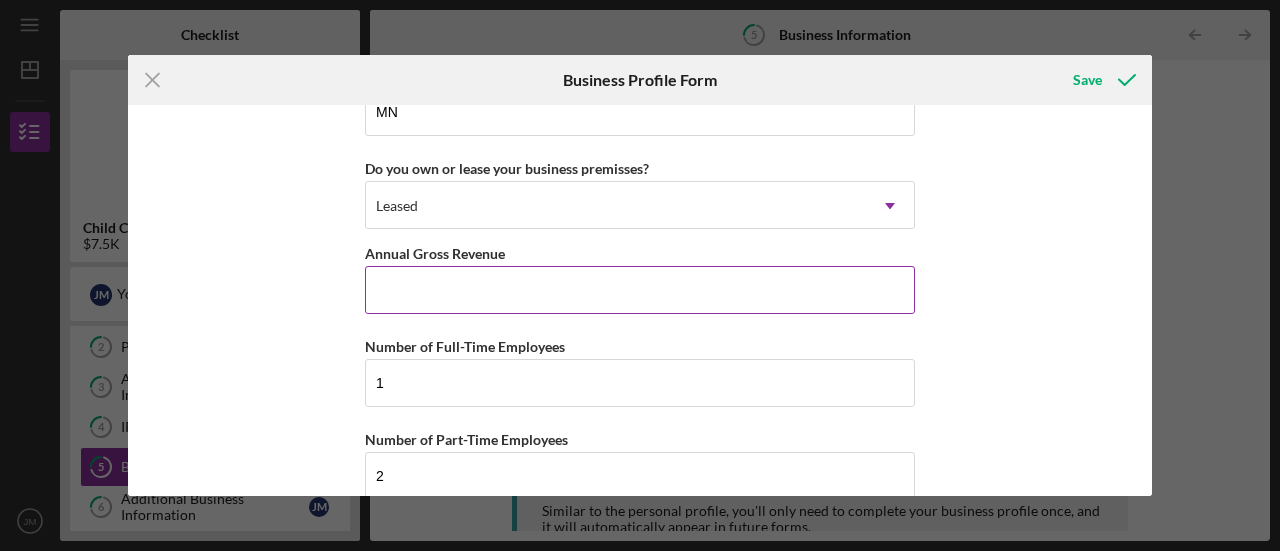 click on "Annual Gross Revenue" at bounding box center [640, 290] 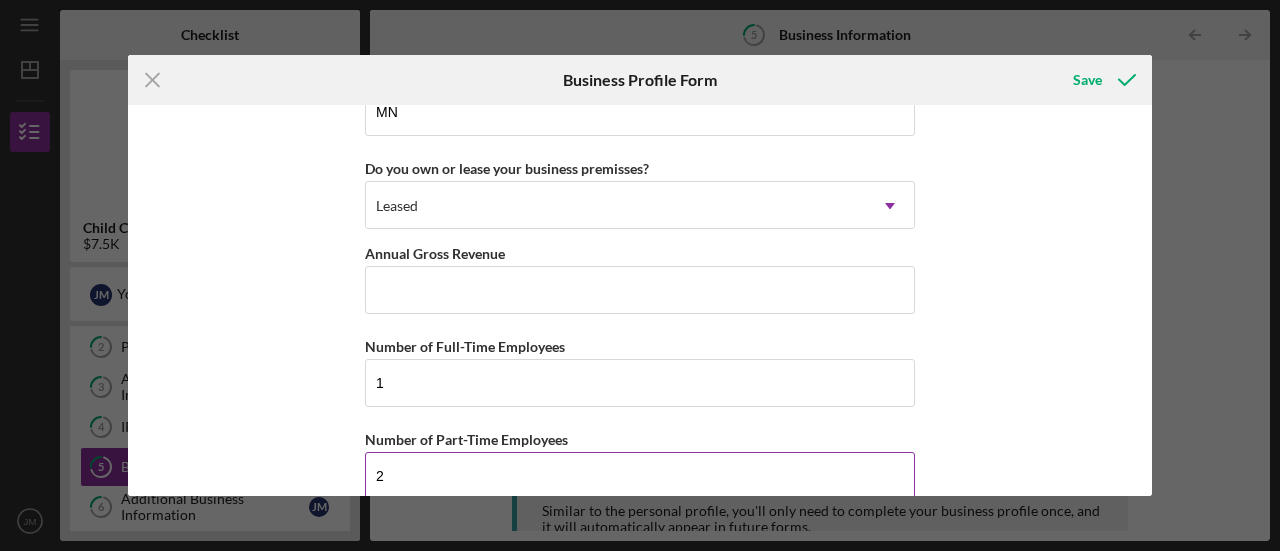 click on "2" at bounding box center (640, 476) 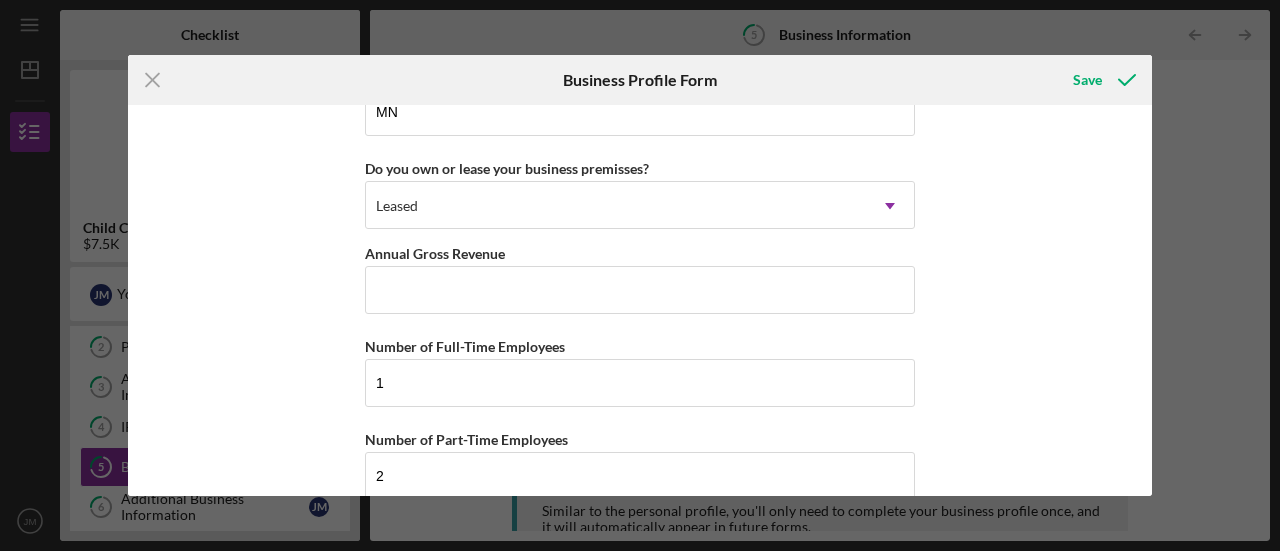 drag, startPoint x: 1143, startPoint y: 464, endPoint x: 1143, endPoint y: 492, distance: 28 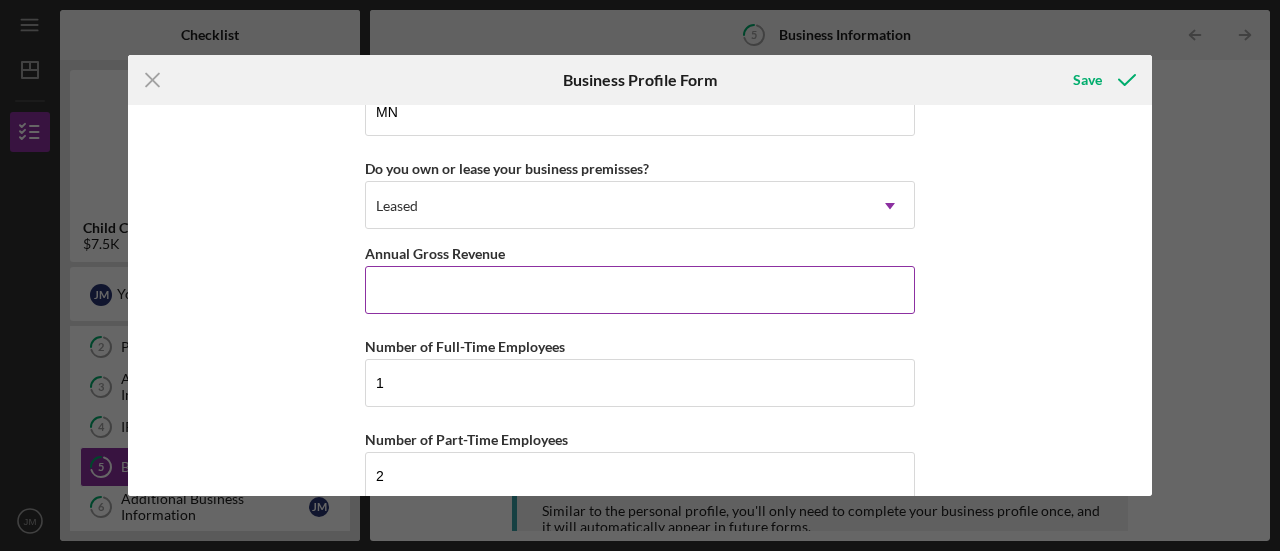 click on "Annual Gross Revenue" at bounding box center (640, 290) 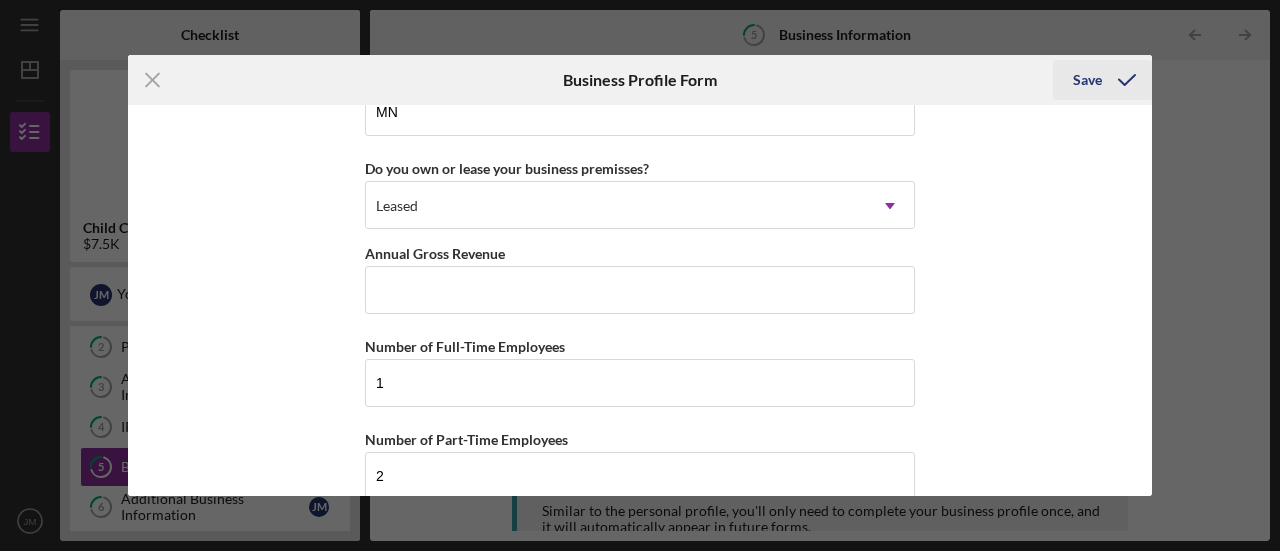 click on "Save" at bounding box center (1087, 80) 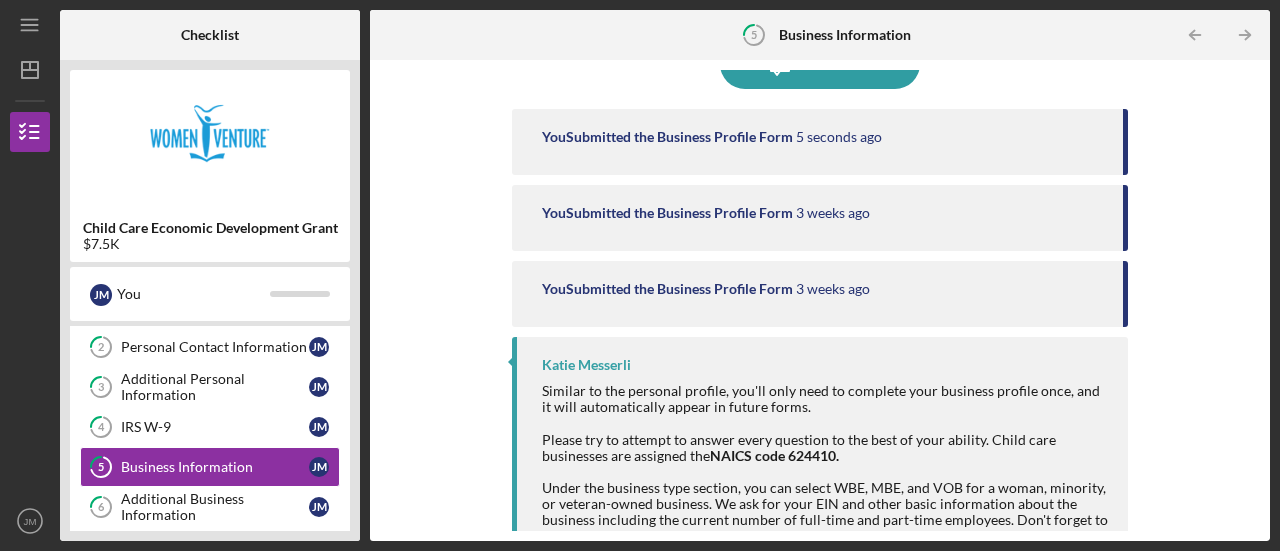 scroll, scrollTop: 228, scrollLeft: 0, axis: vertical 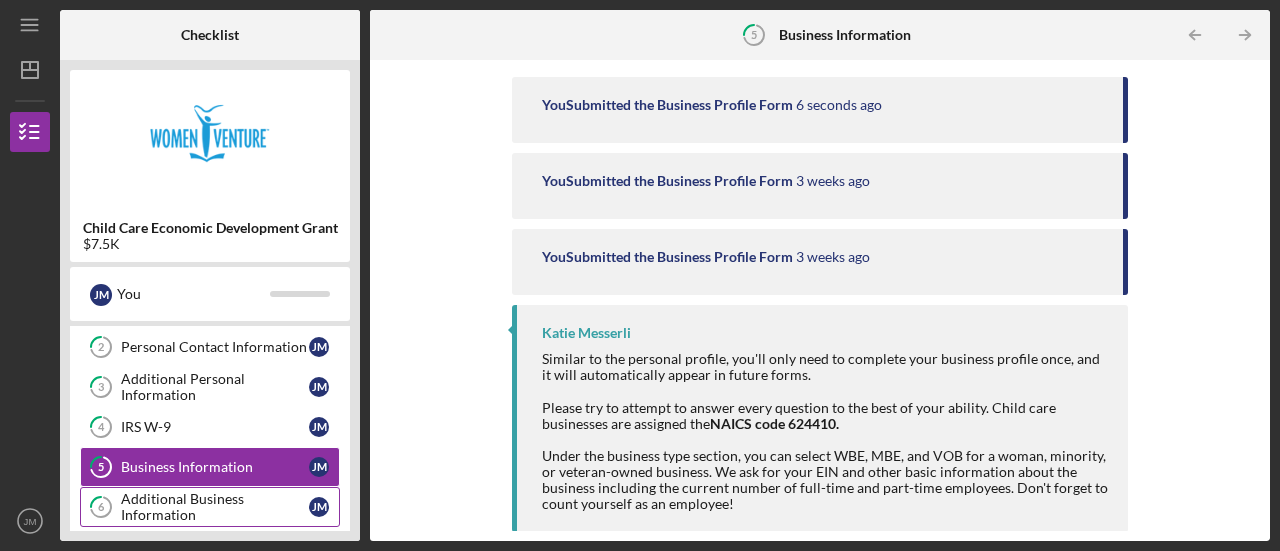 click on "Additional Business Information" at bounding box center (215, 507) 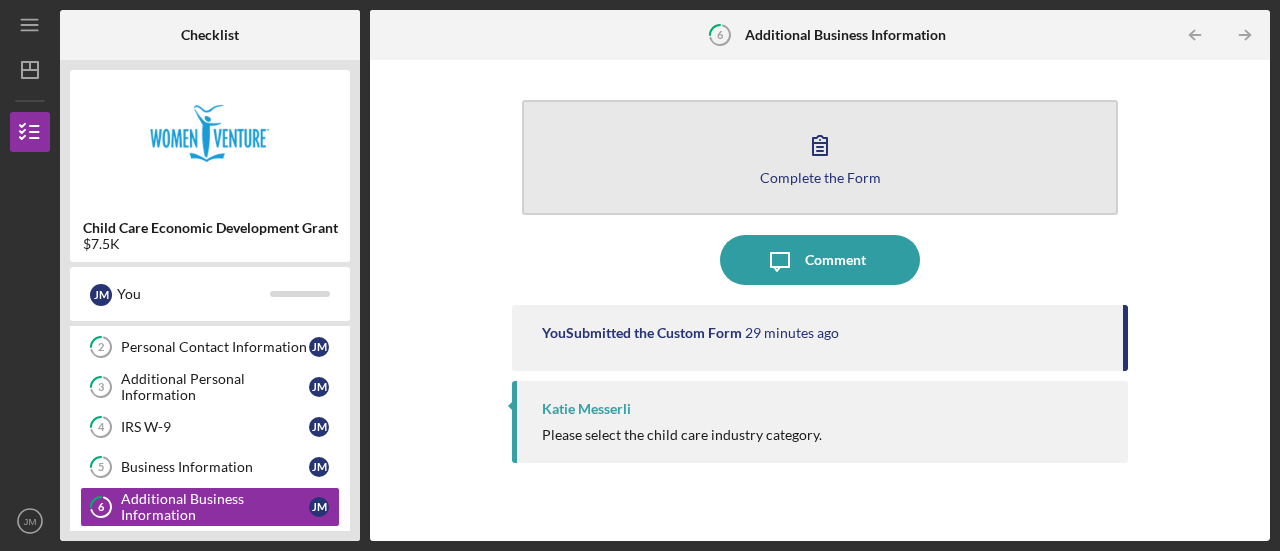 click 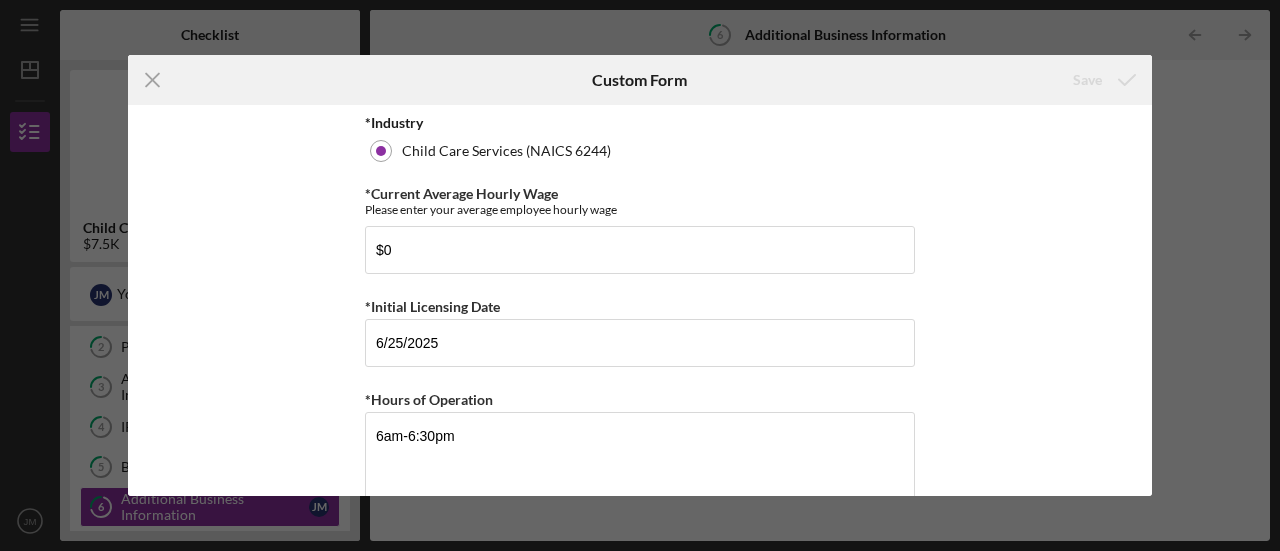 click on "Child Care Services (NAICS 6244)" at bounding box center (640, 151) 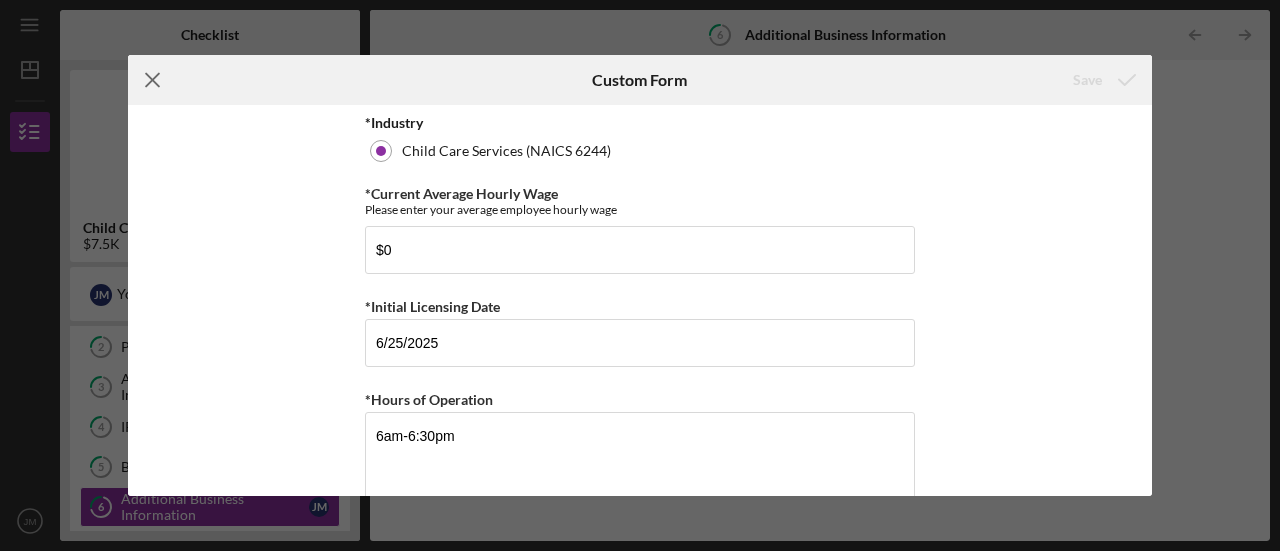 click 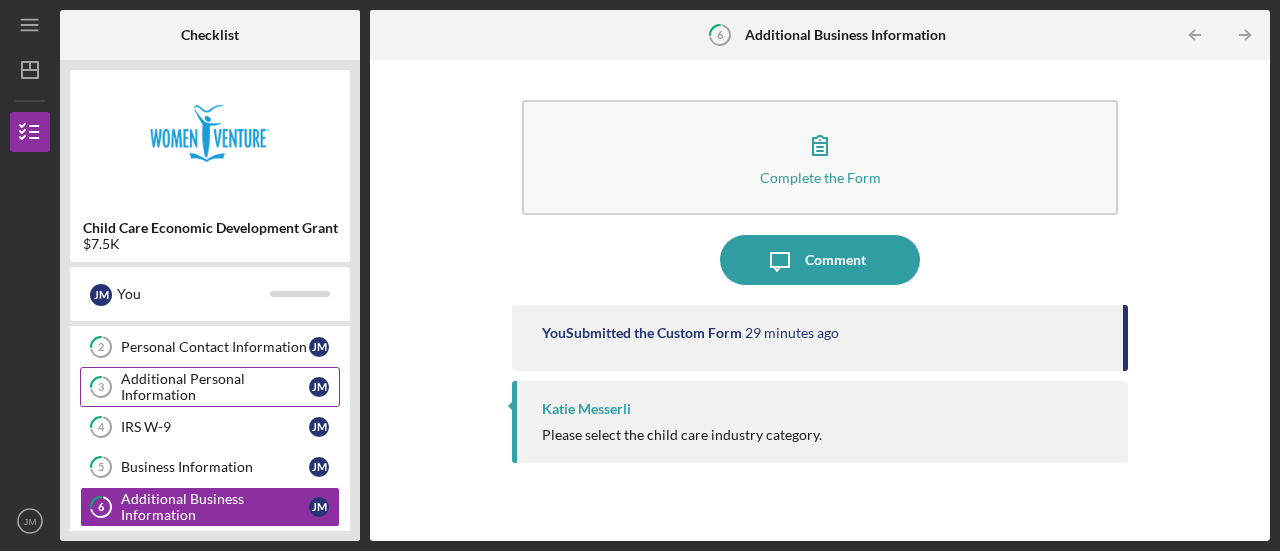 type 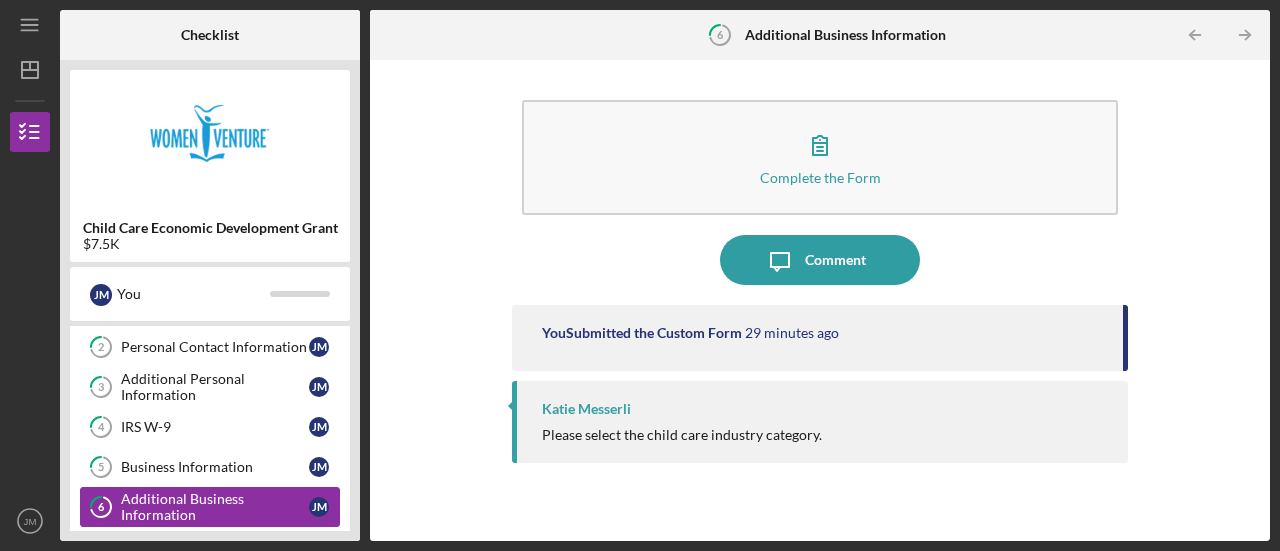 click on "Additional Business Information" at bounding box center [215, 507] 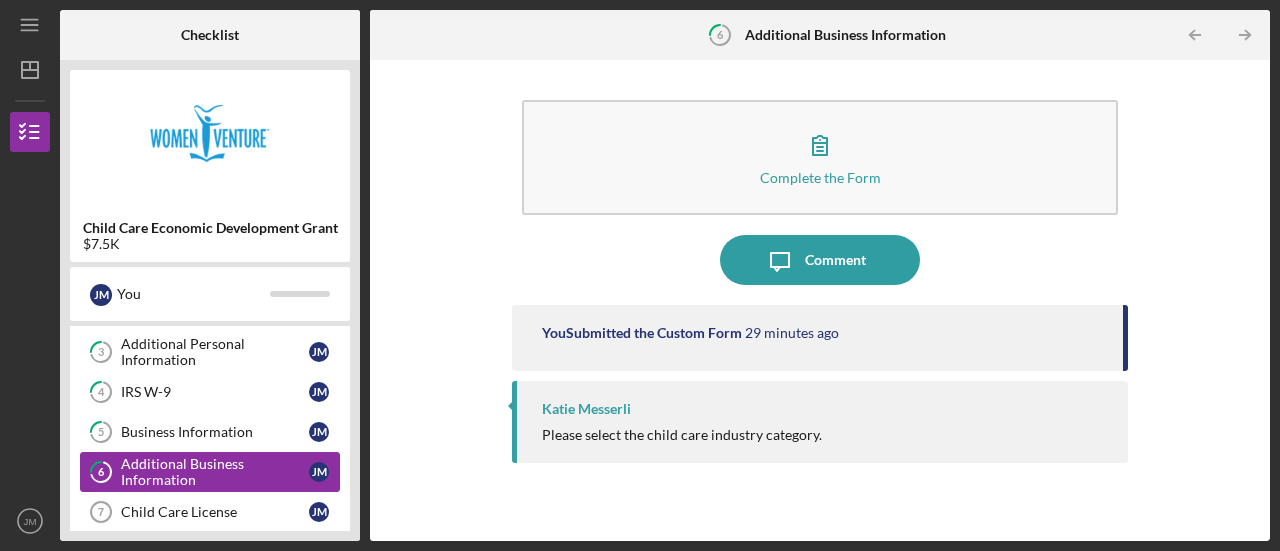 scroll, scrollTop: 120, scrollLeft: 0, axis: vertical 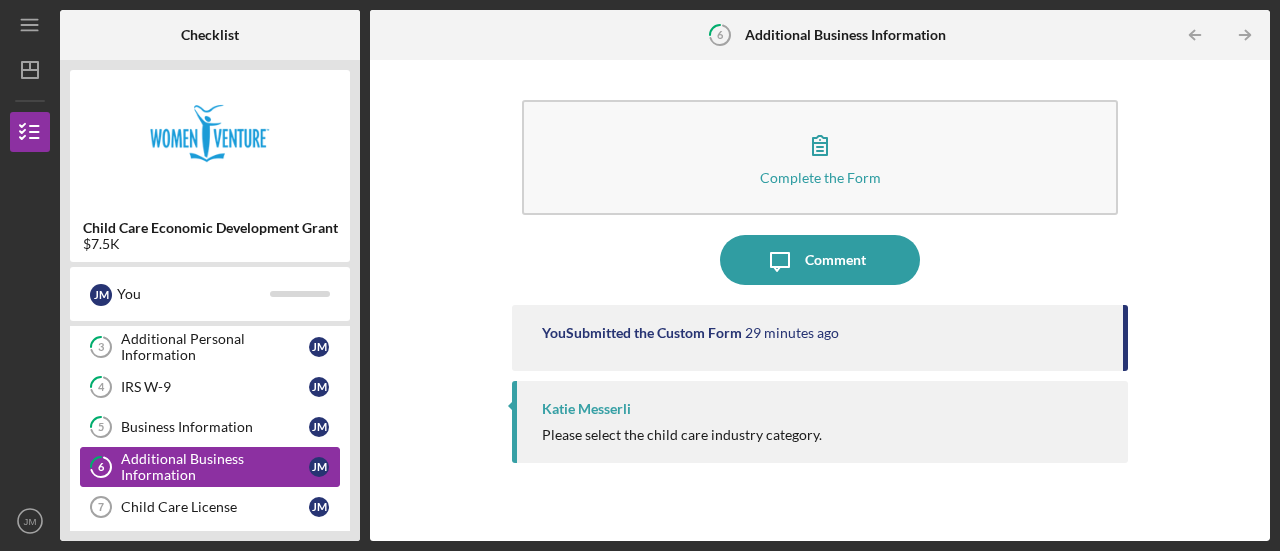 click on "Child Care License" at bounding box center (215, 507) 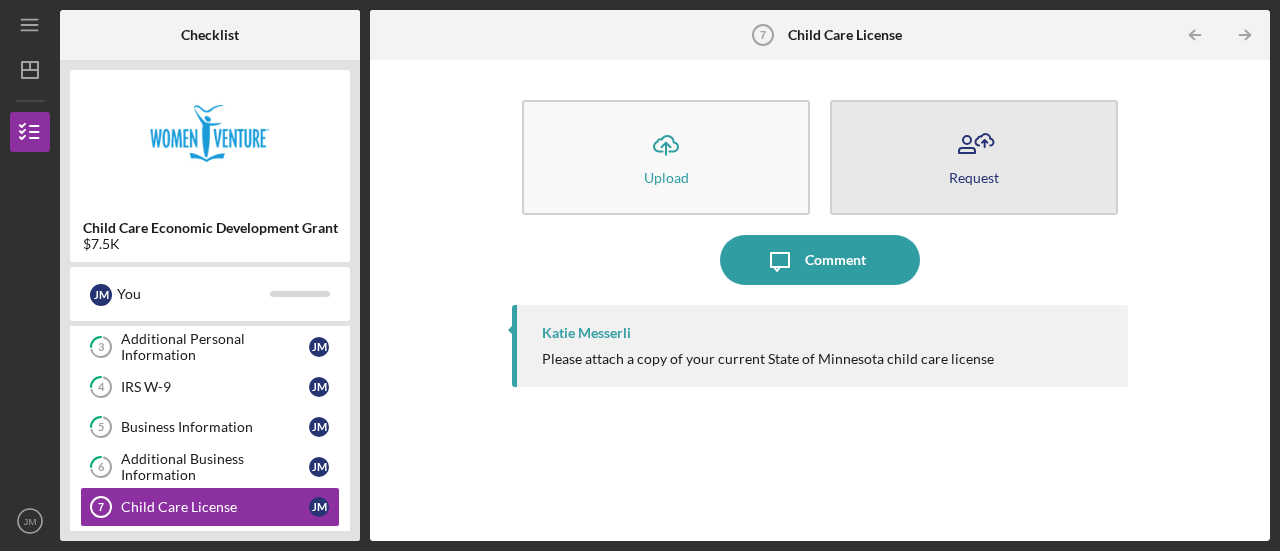 click 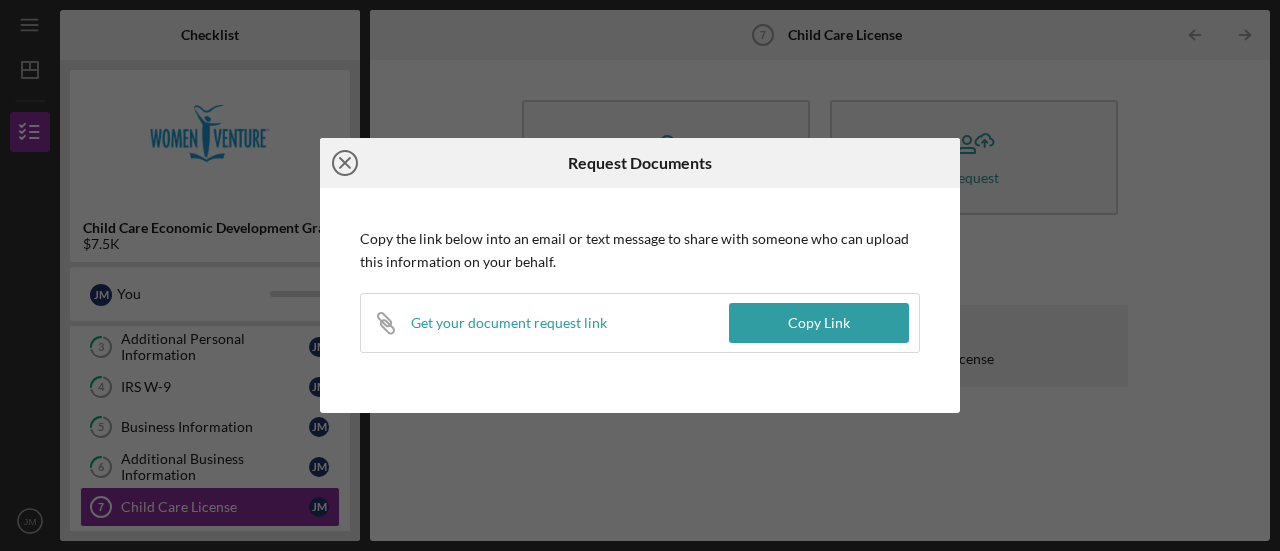 click 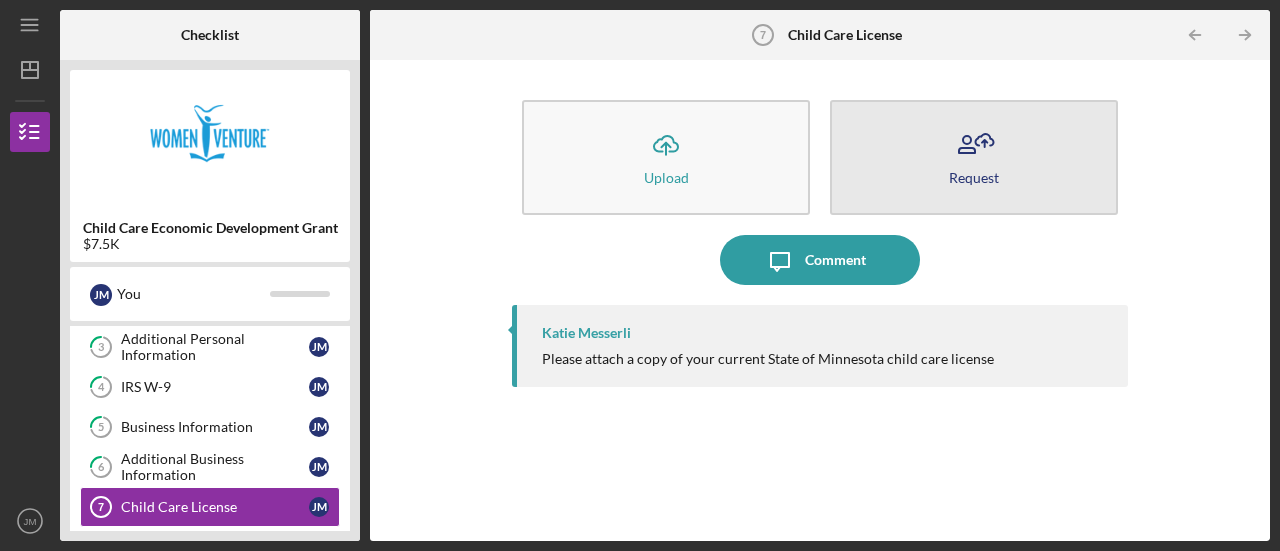 click on "Request" at bounding box center (974, 157) 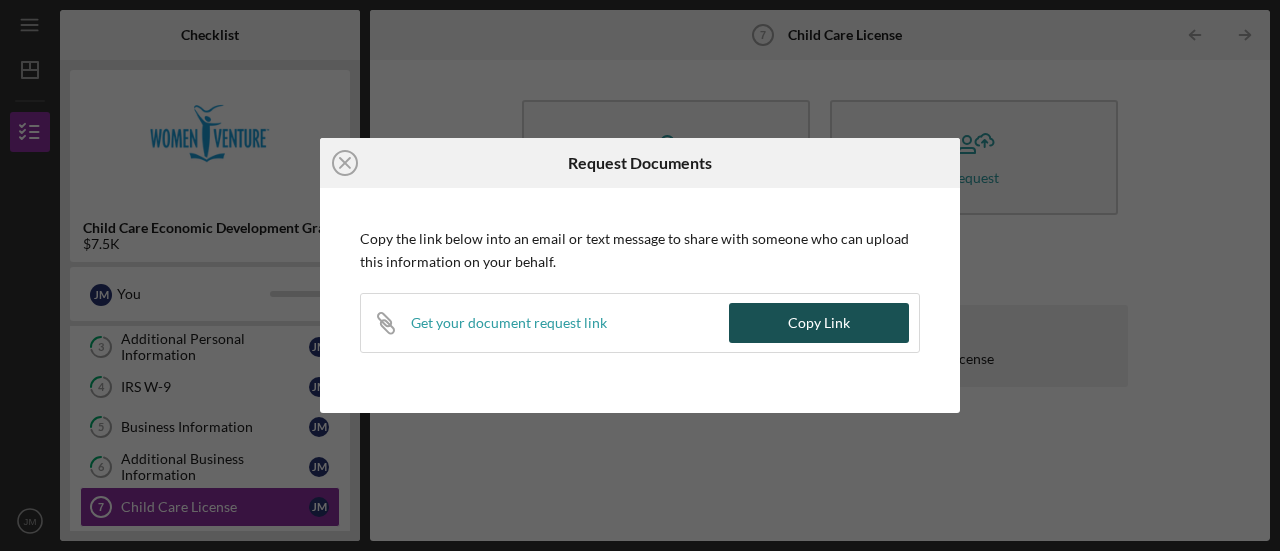 click on "Copy Link" at bounding box center (819, 323) 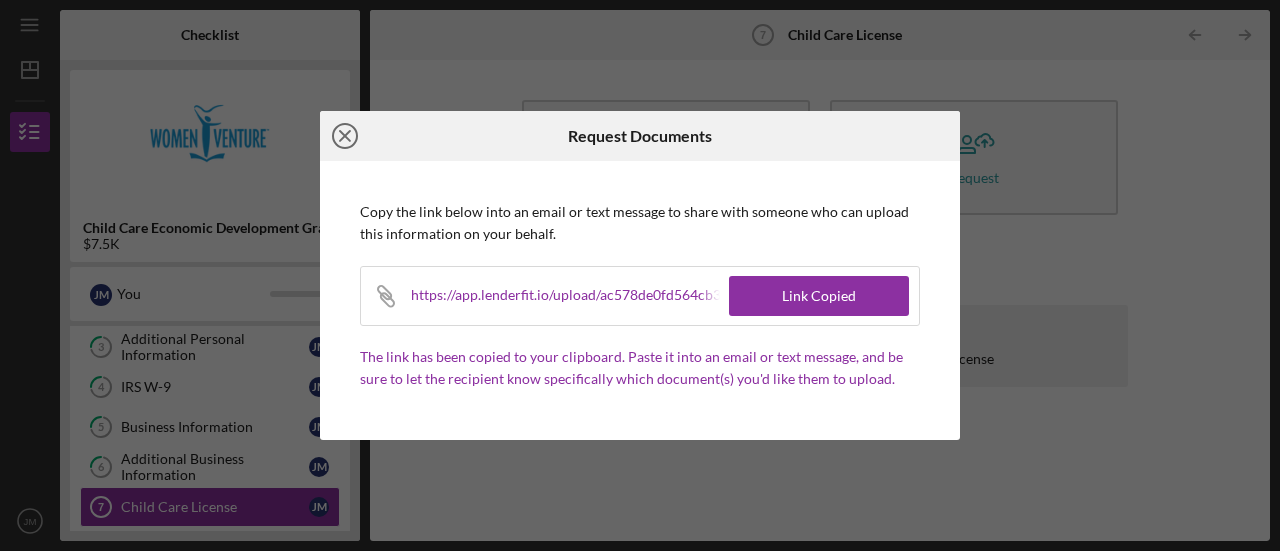 click on "Icon/Close" 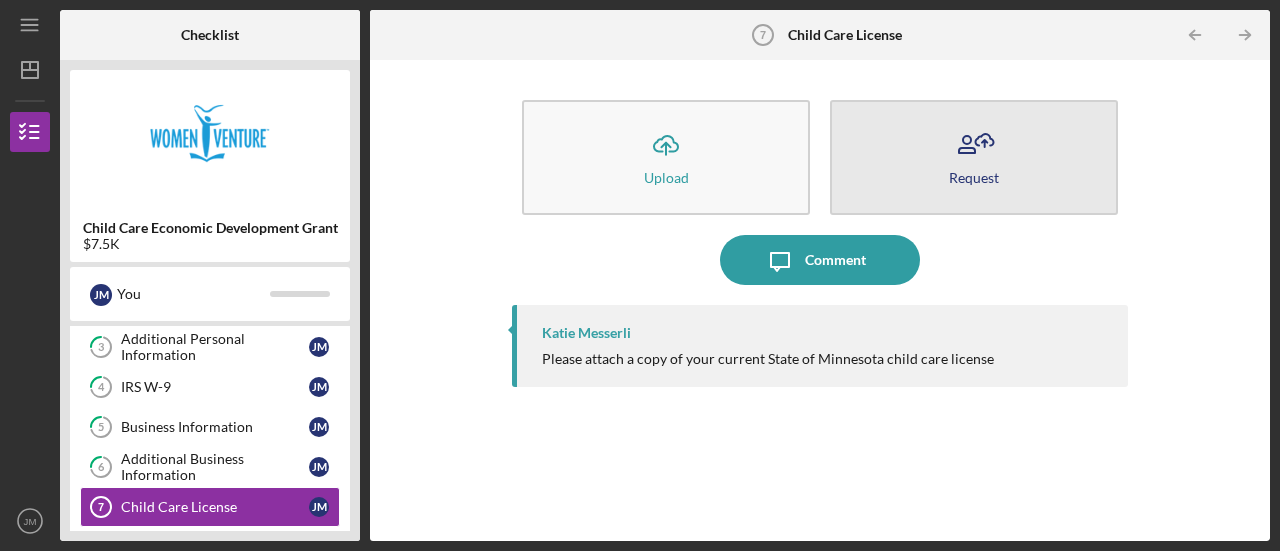 click 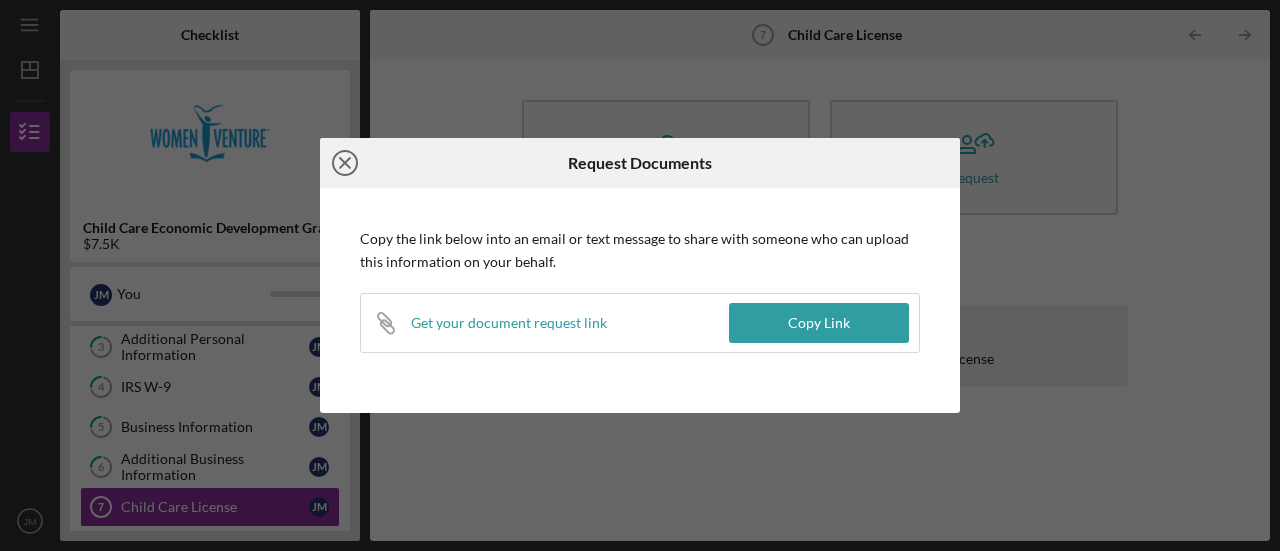 click 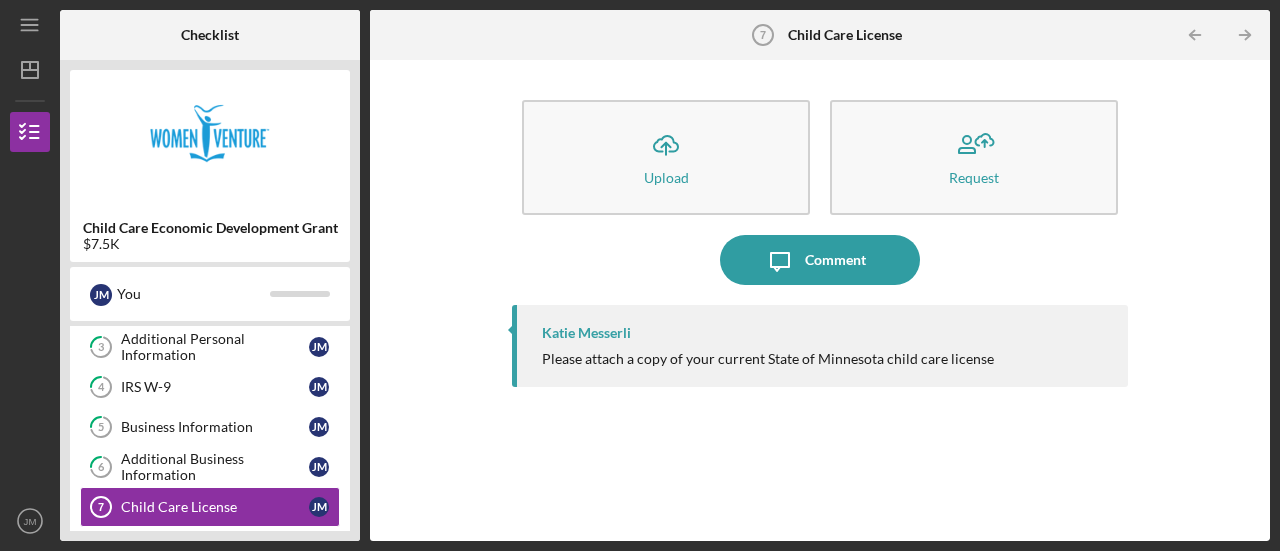 click at bounding box center [210, 140] 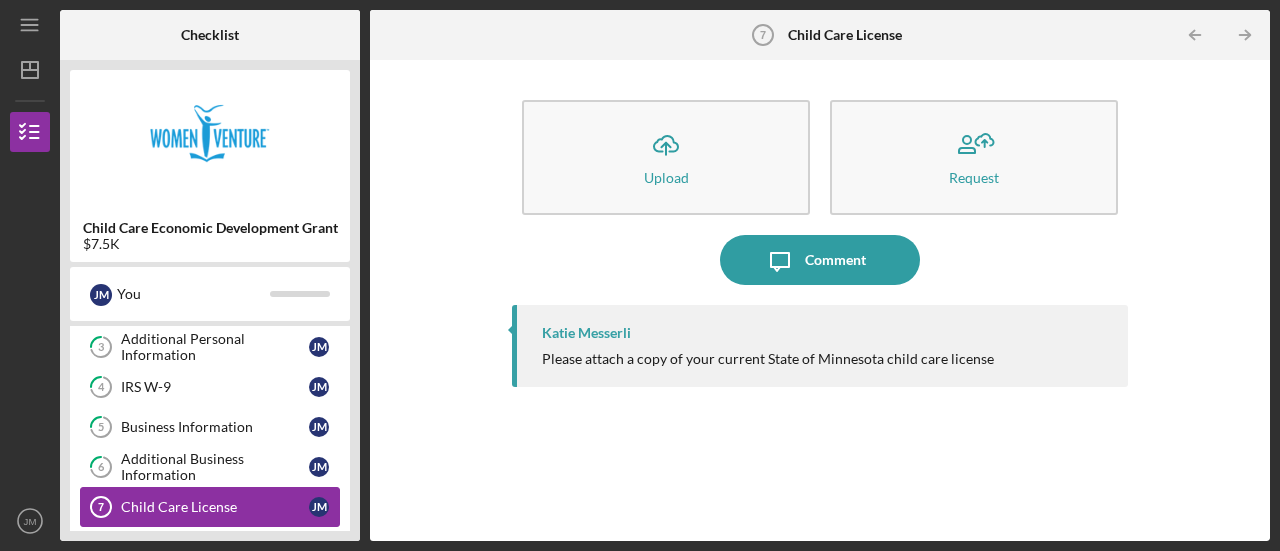 click on "Child Care License" at bounding box center [215, 507] 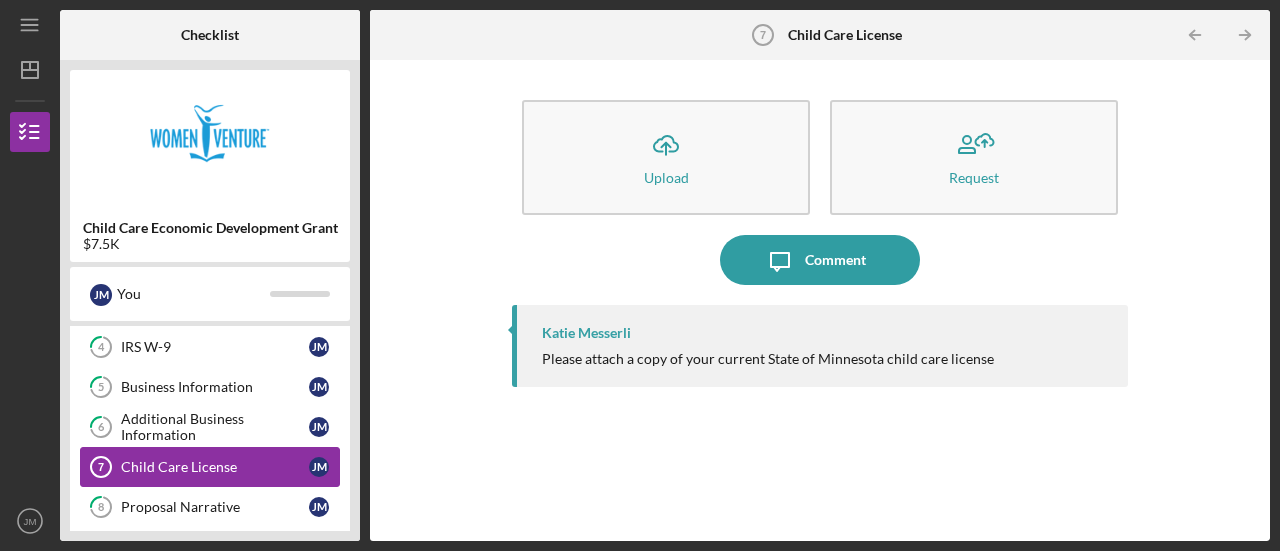 click on "Proposal Narrative" at bounding box center (215, 507) 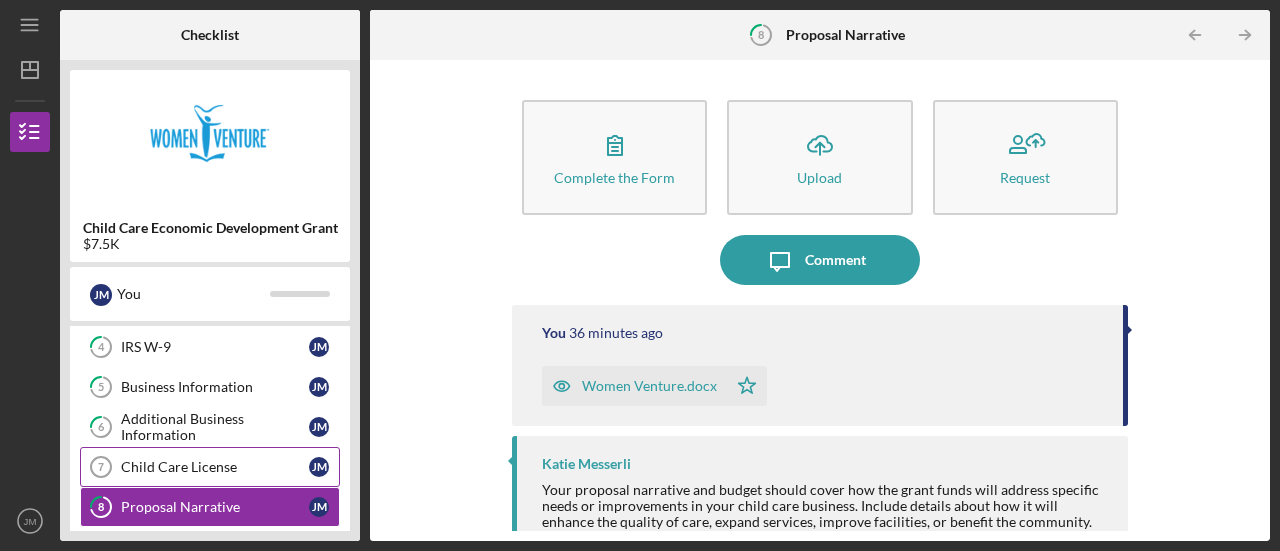 click on "Proposal Narrative" at bounding box center (215, 507) 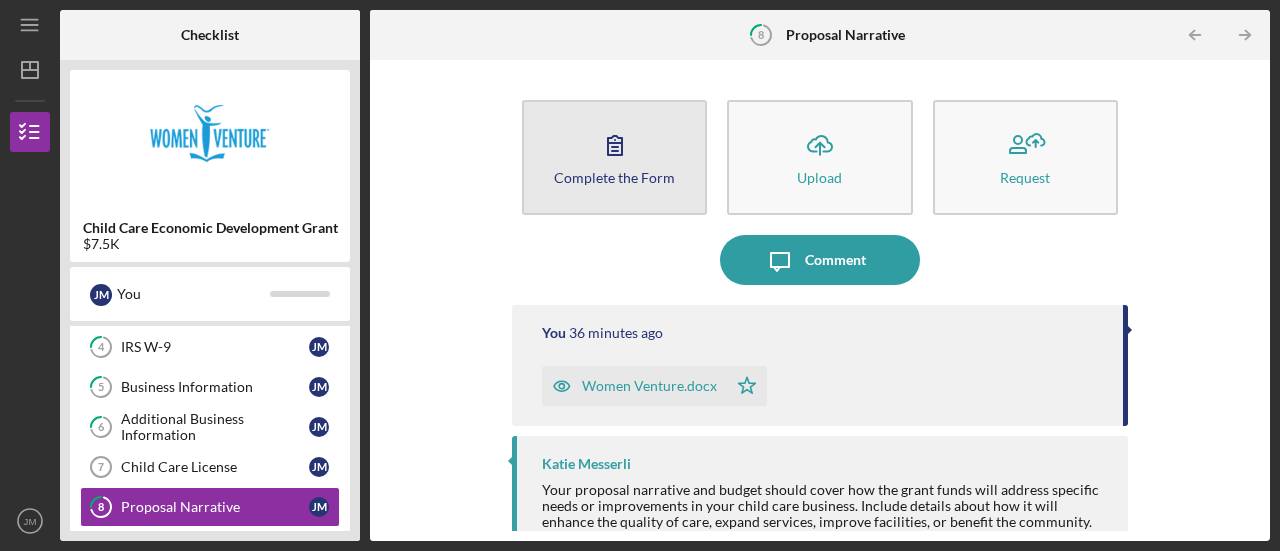 click on "Complete the Form Form" at bounding box center [614, 157] 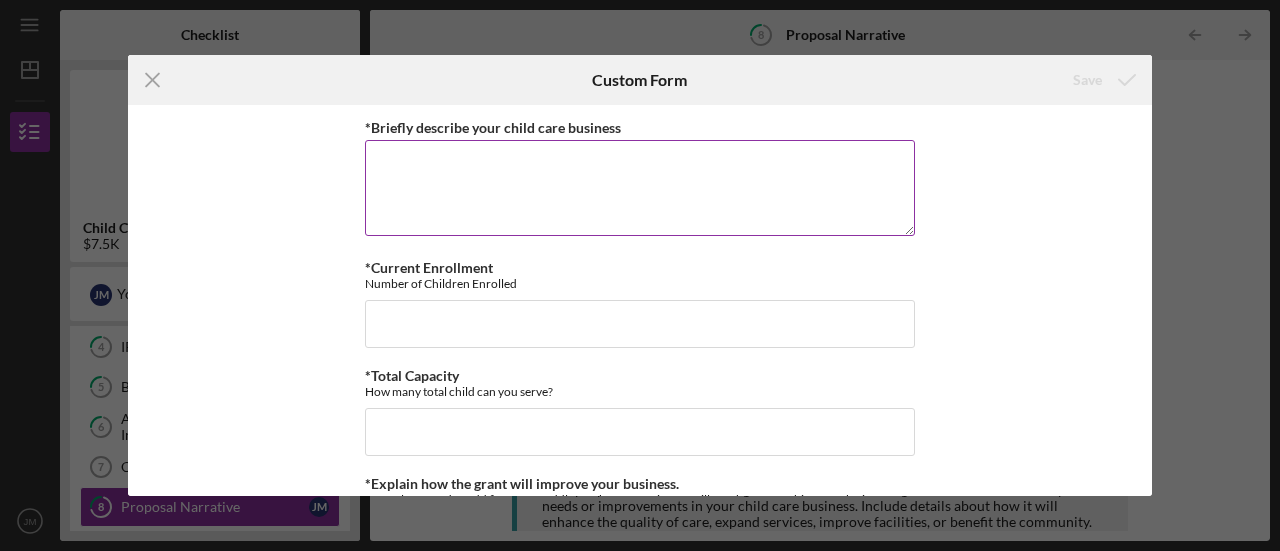 click on "*Briefly describe your child care business" at bounding box center [640, 188] 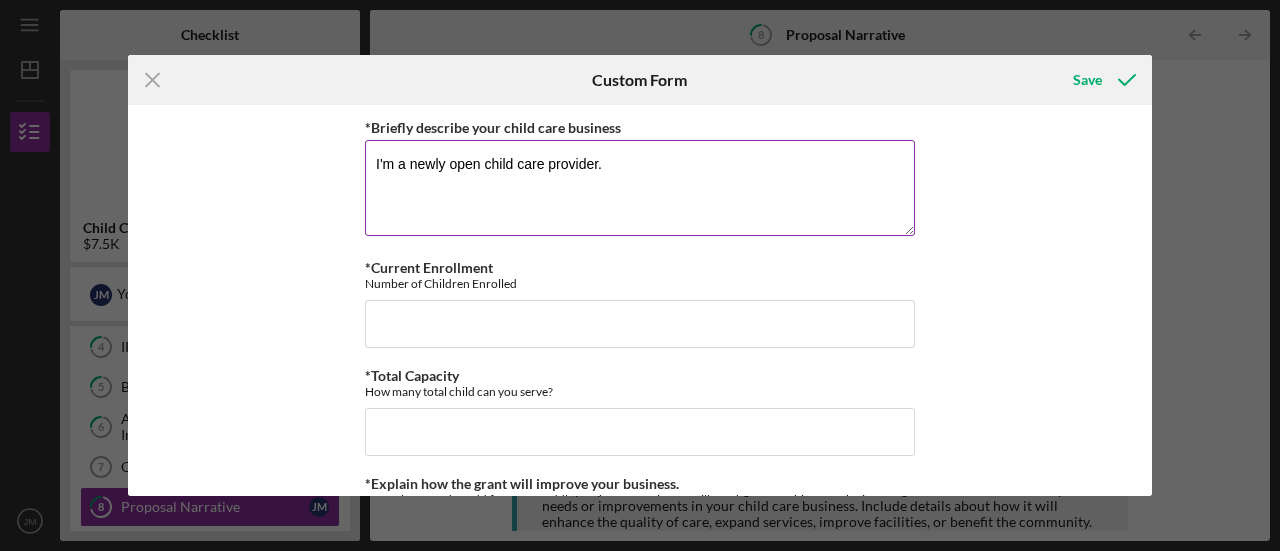 click on "I'm a newly open child care provider." at bounding box center [640, 188] 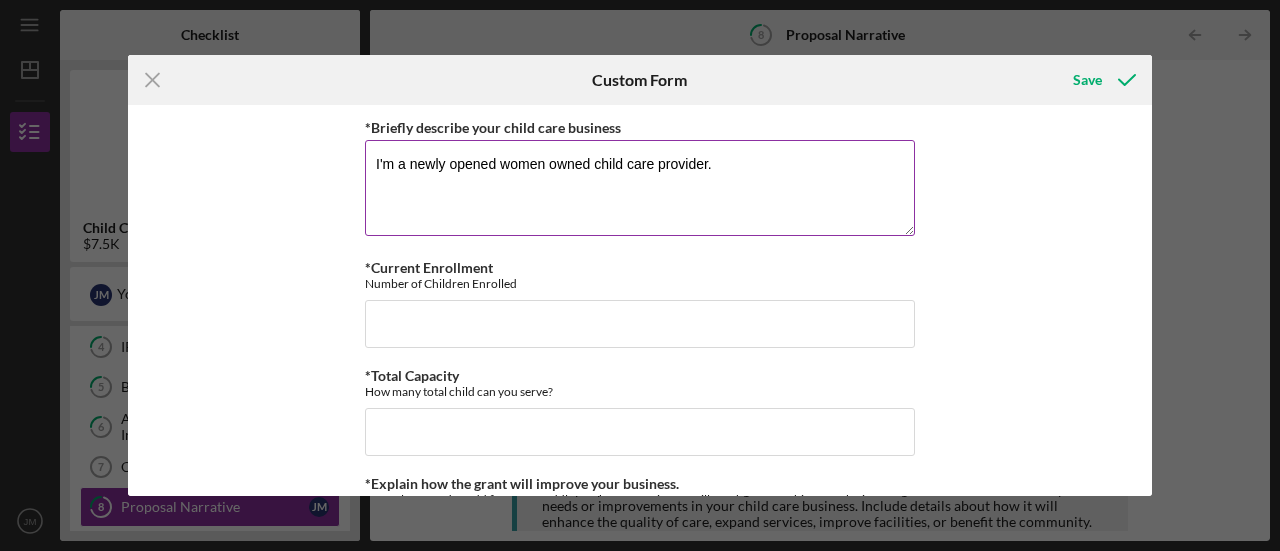 click on "I'm a newly opened women owned child care provider." at bounding box center (640, 188) 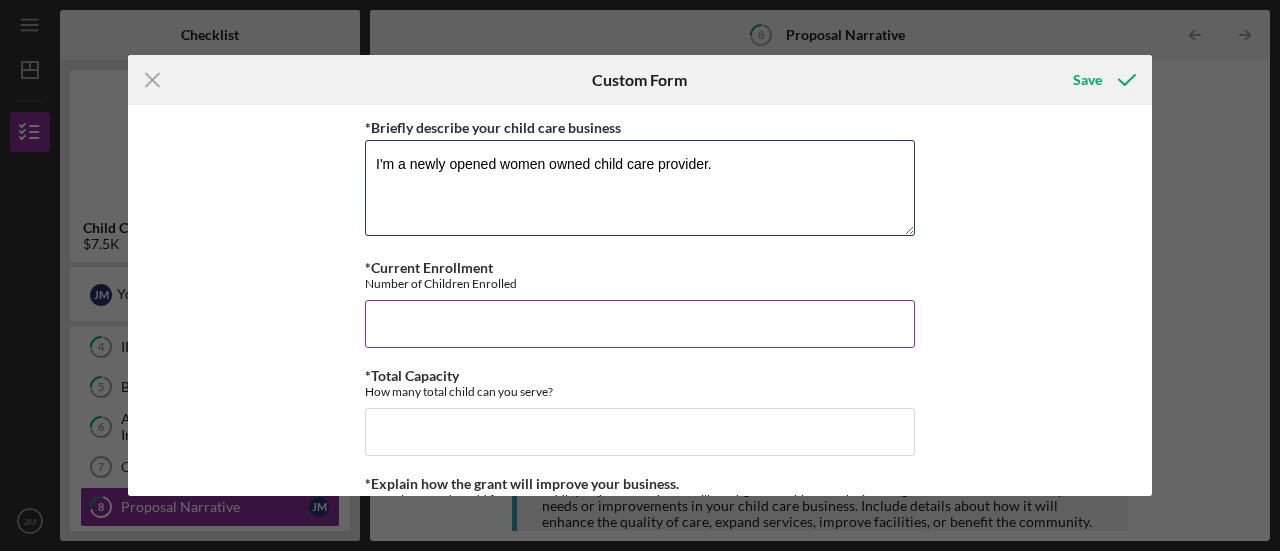 type on "I'm a newly opened women owned child care provider." 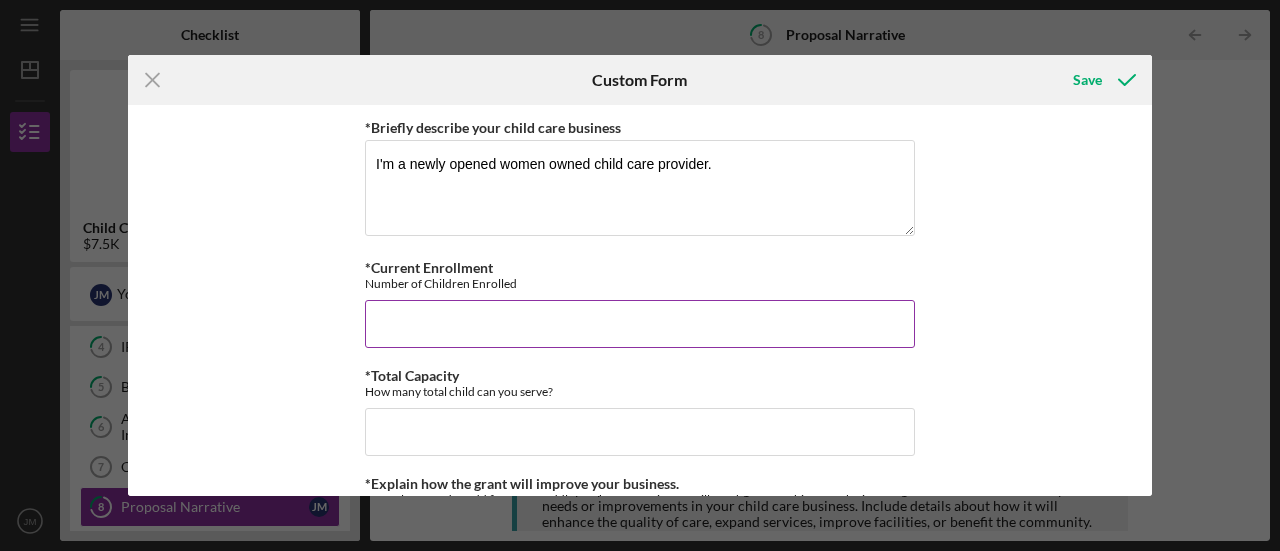 click on "*Current Enrollment" at bounding box center [640, 324] 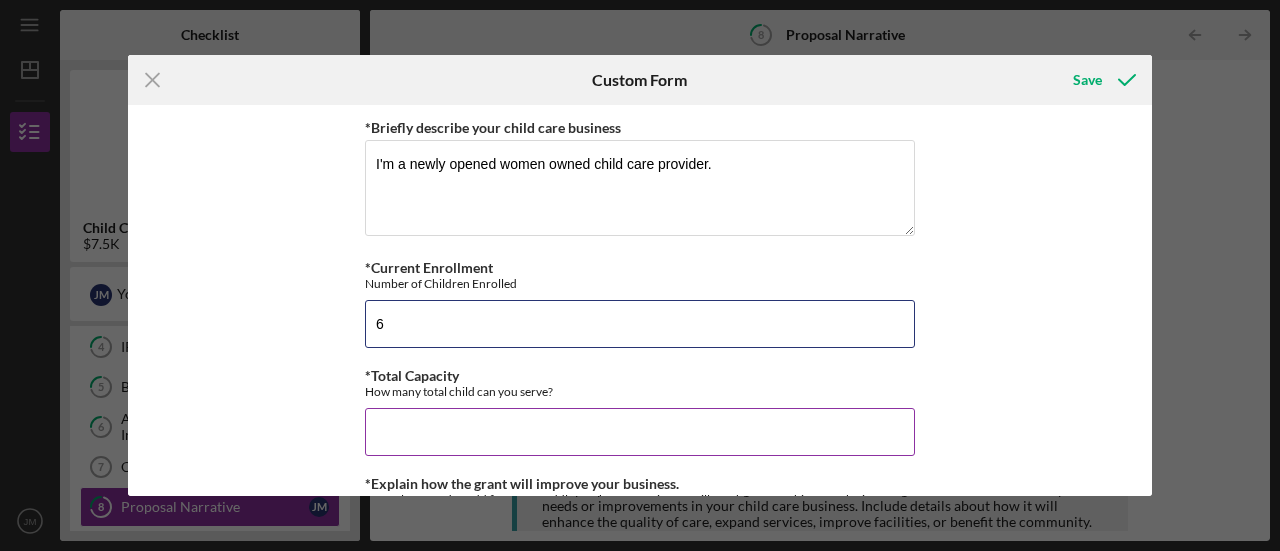 type on "6" 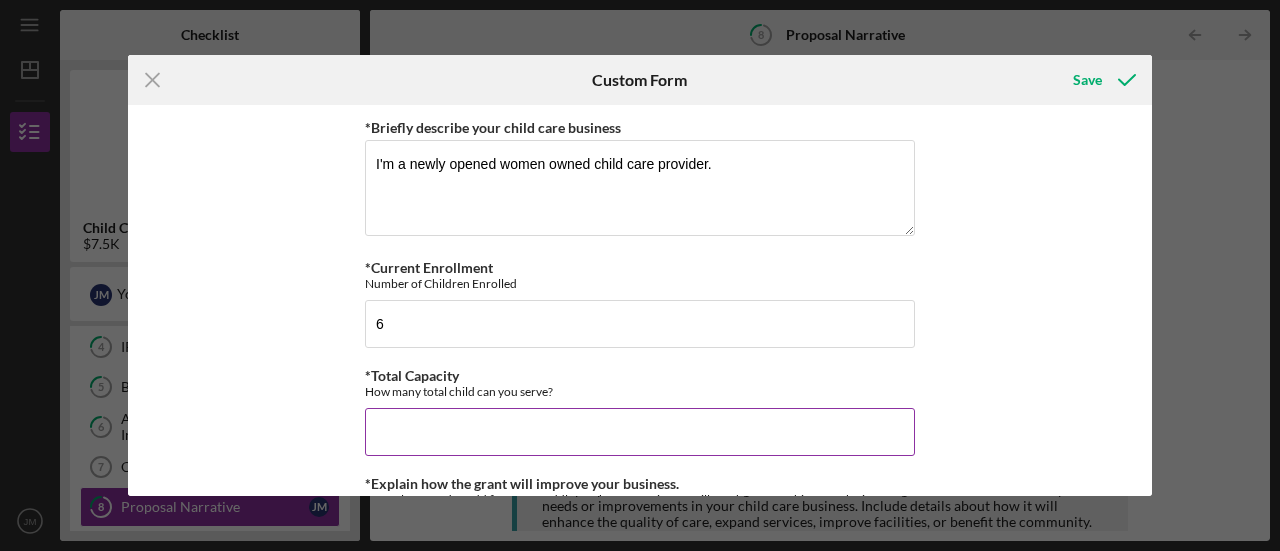 click on "*Total Capacity" at bounding box center (640, 432) 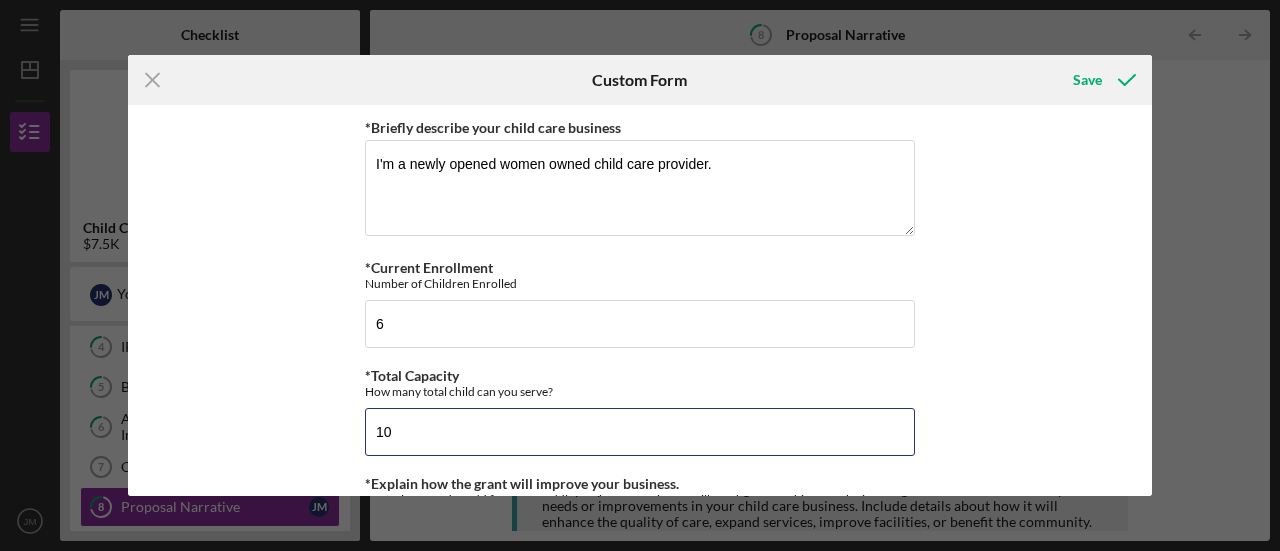 type on "10" 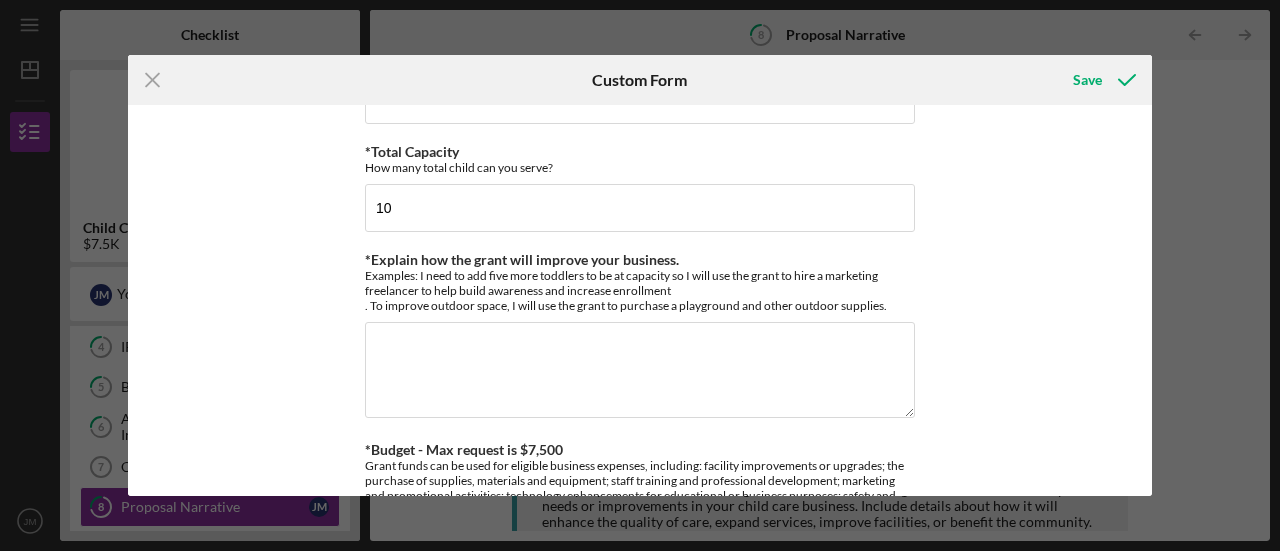 scroll, scrollTop: 247, scrollLeft: 0, axis: vertical 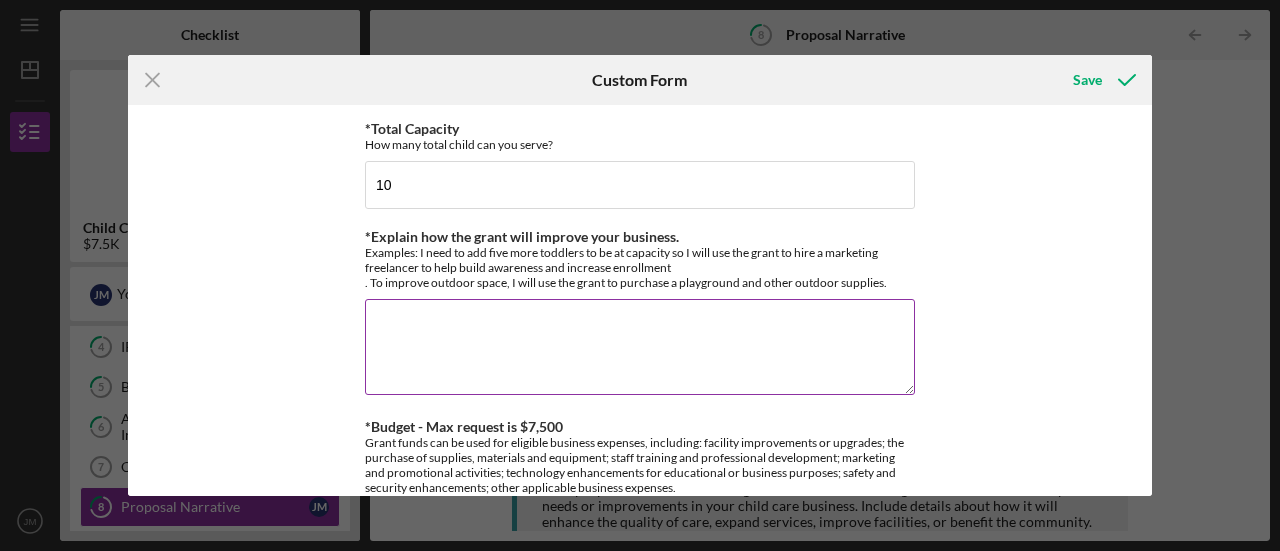 click on "*Explain how the grant will improve your business." at bounding box center [640, 347] 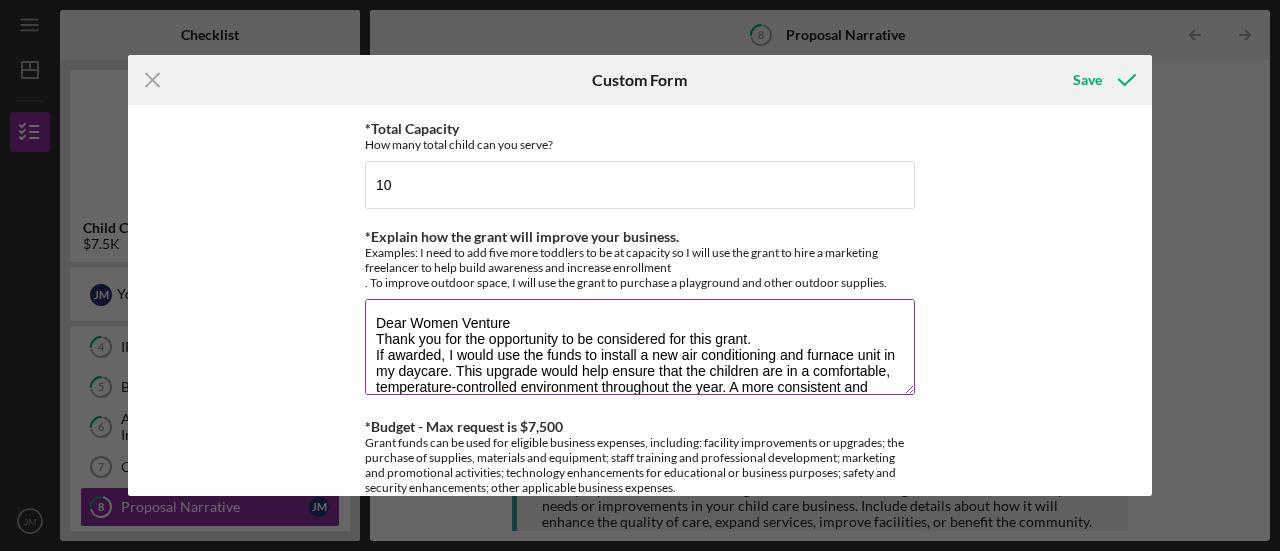 scroll, scrollTop: 145, scrollLeft: 0, axis: vertical 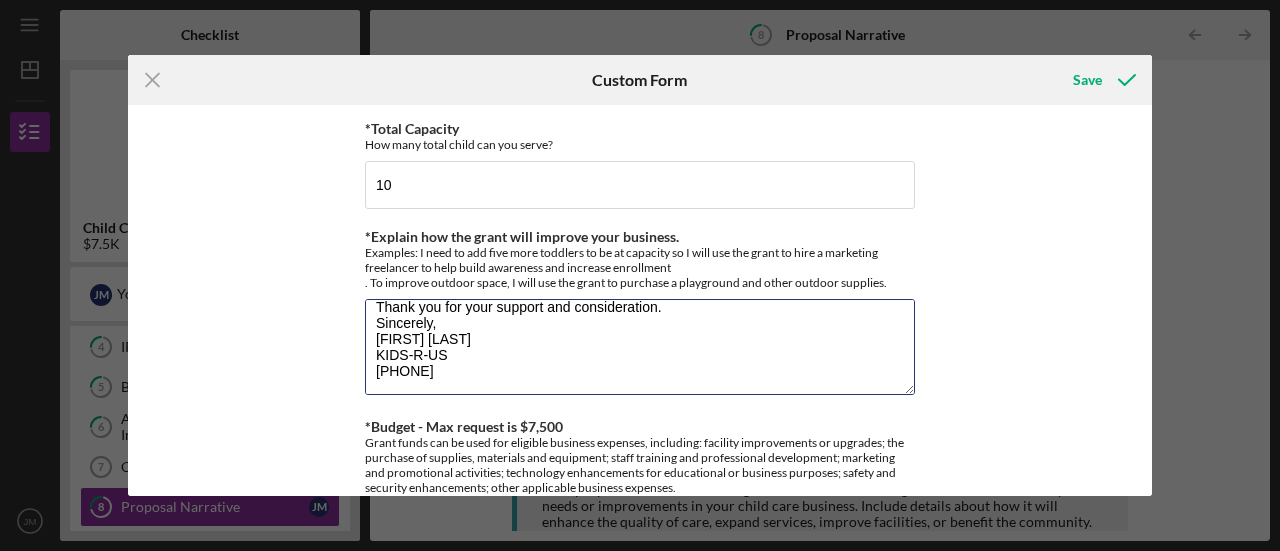 type on "Dear Women Venture
Thank you for the opportunity to be considered for this grant.
If awarded, I would use the funds to install a new air conditioning and furnace unit in my daycare. This upgrade would help ensure that the children are in a comfortable, temperature-controlled environment throughout the year. A more consistent and pleasant indoor climate will allow the kids to play more freely, focus better, and truly enjoy their day in a safe and cozy setting.  This would help me with starting my women owned business and I current have 2 African American children in my care.
Thank you for your support and consideration.
Sincerely,
[FIRST] [LAST]
KIDS-R-US
[PHONE]" 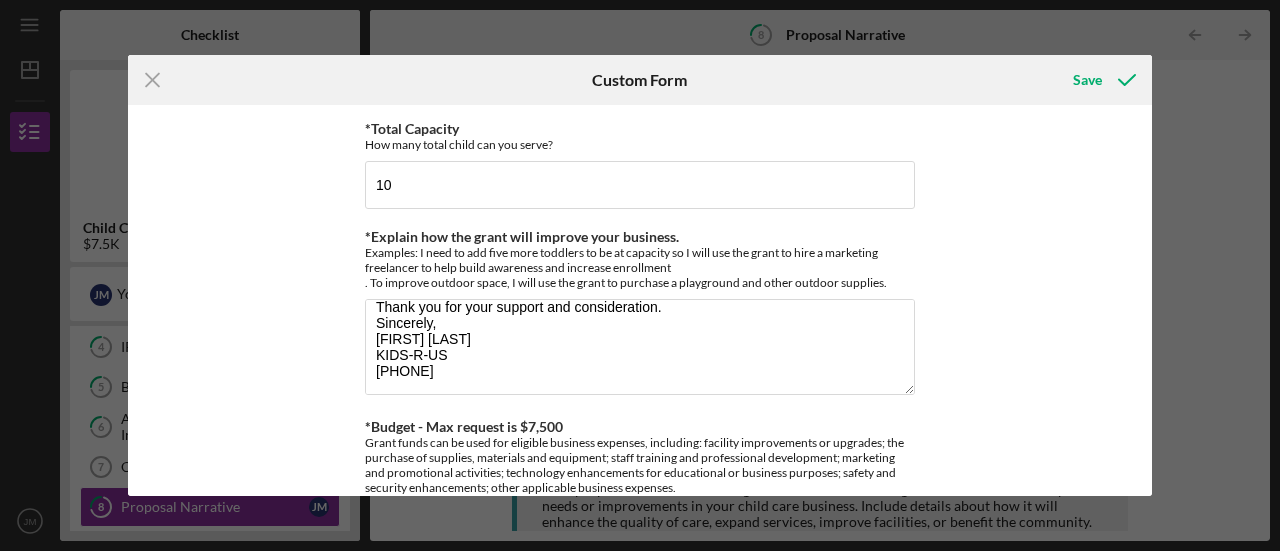 drag, startPoint x: 1152, startPoint y: 197, endPoint x: 1152, endPoint y: 229, distance: 32 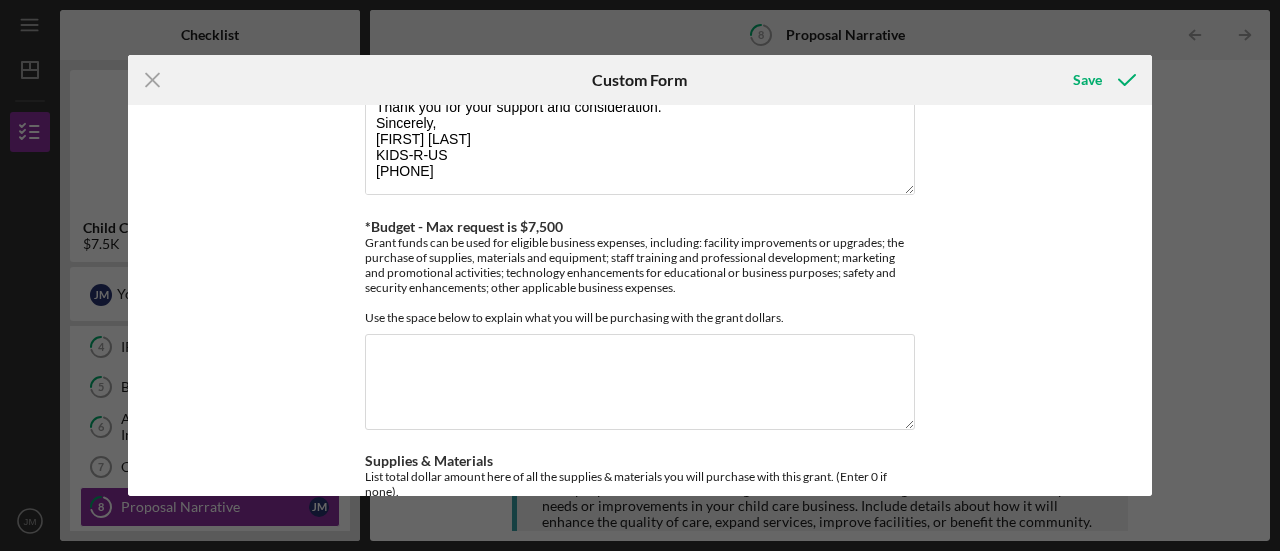 scroll, scrollTop: 454, scrollLeft: 0, axis: vertical 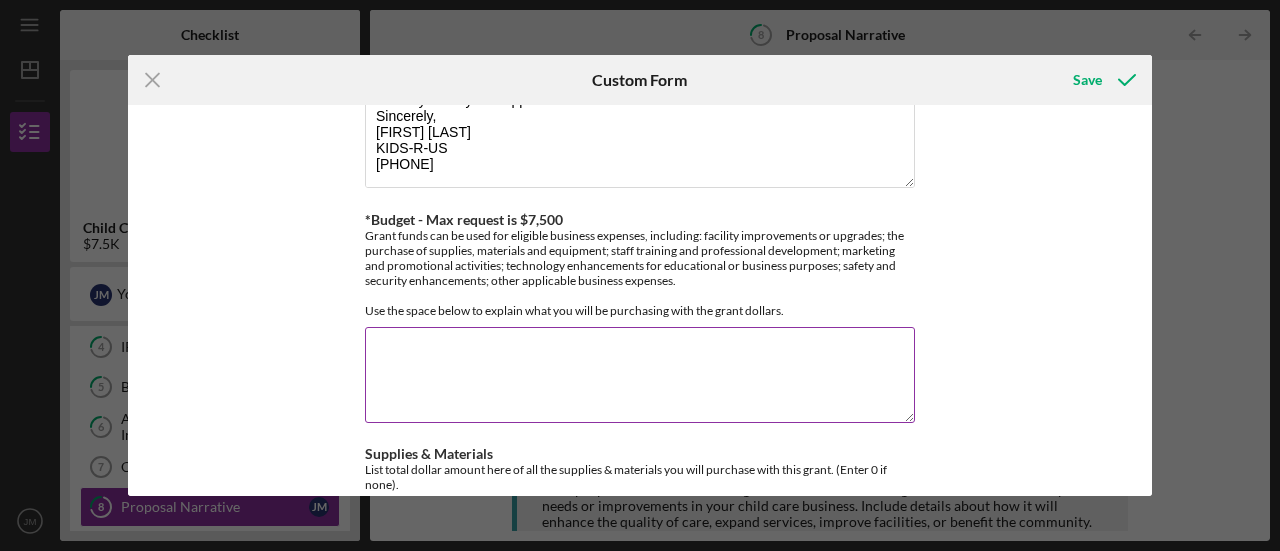 click on "*Budget - Max request is $7,500" at bounding box center (640, 375) 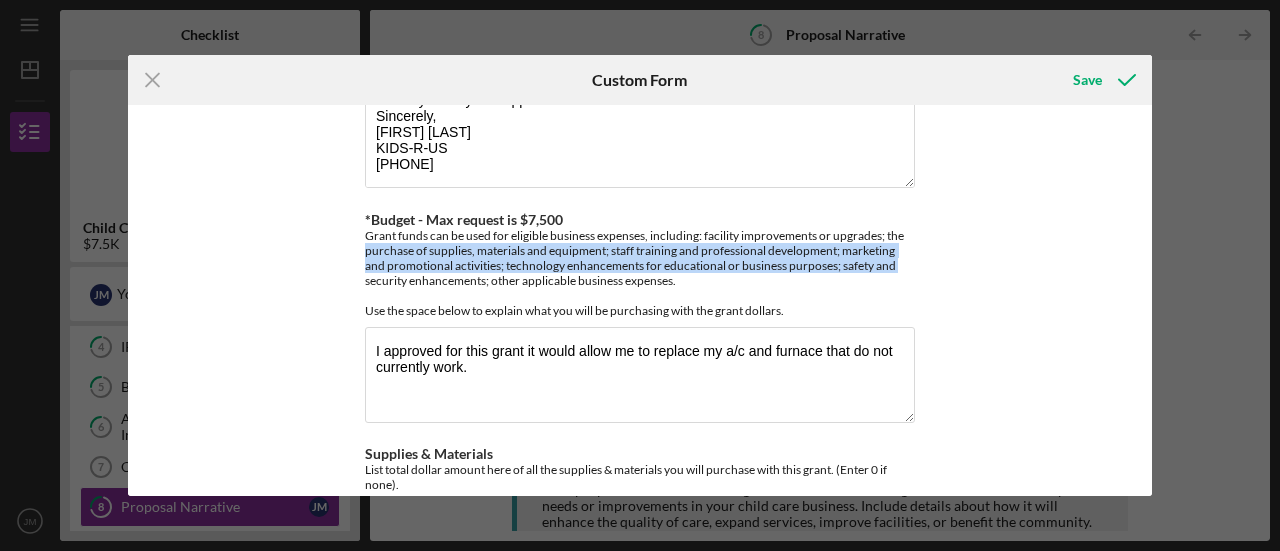 drag, startPoint x: 1154, startPoint y: 237, endPoint x: 1154, endPoint y: 263, distance: 26 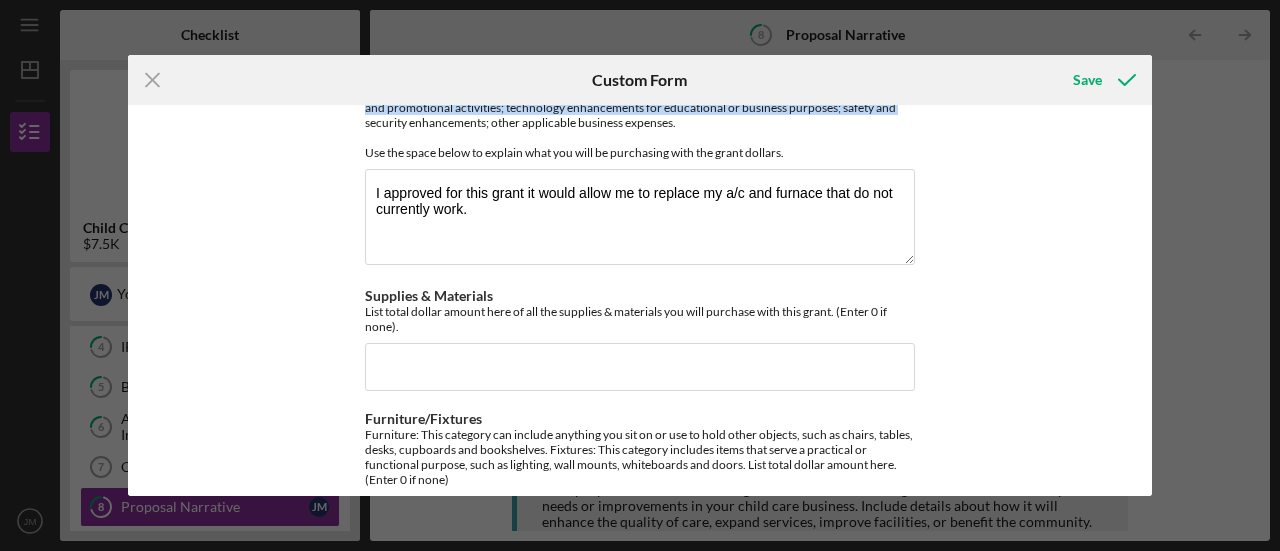 scroll, scrollTop: 616, scrollLeft: 0, axis: vertical 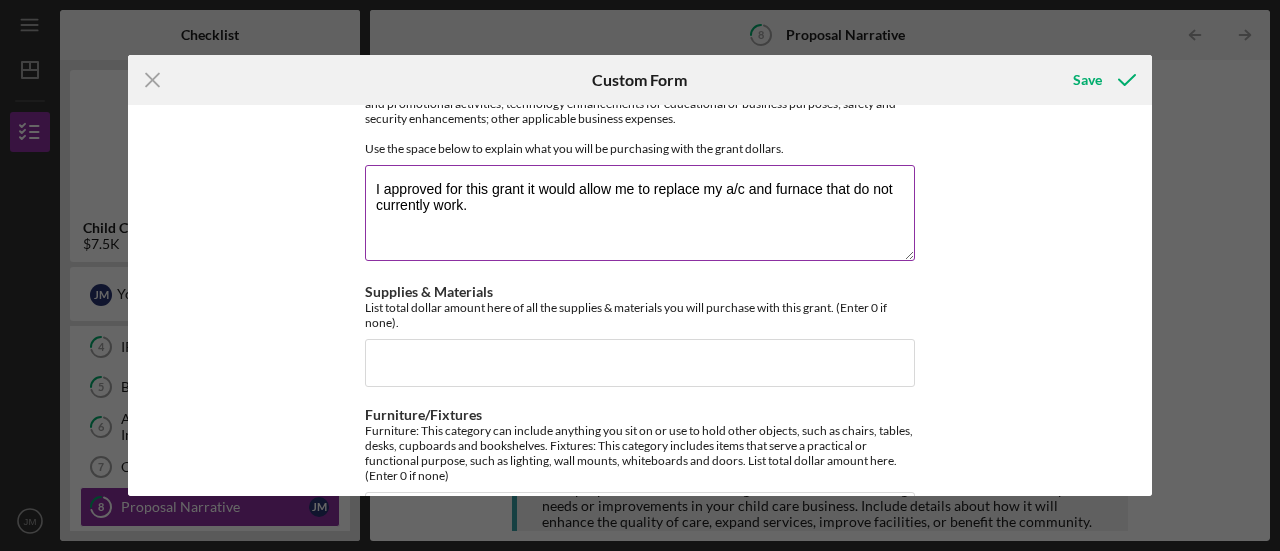 click on "I approved for this grant it would allow me to replace my a/c and furnace that do not currently work." at bounding box center [640, 213] 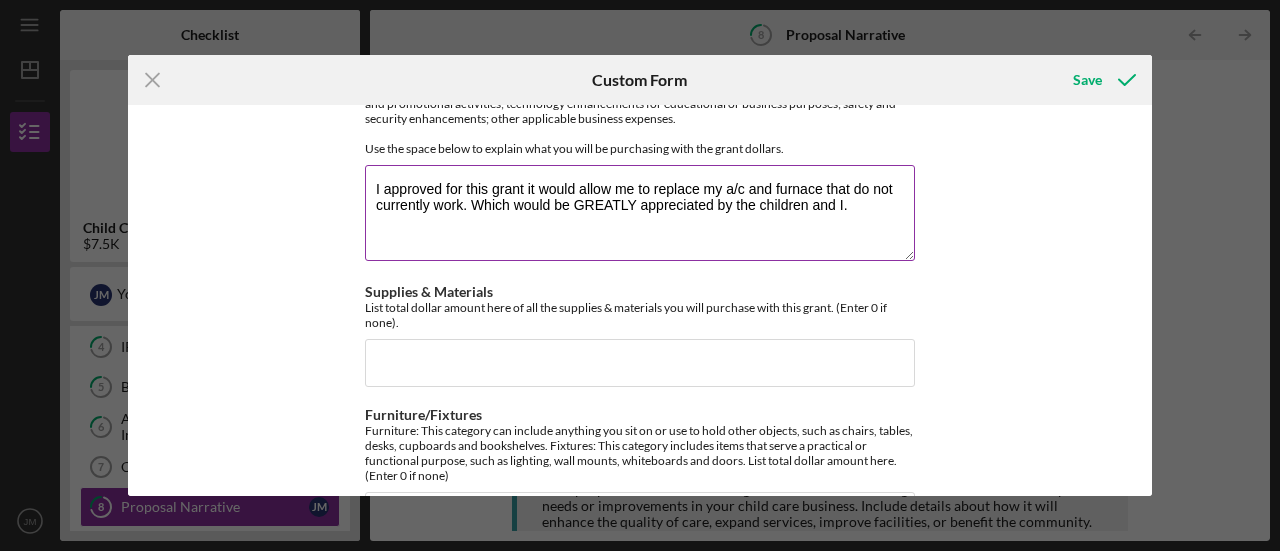 click on "I approved for this grant it would allow me to replace my a/c and furnace that do not currently work. Which would be GREATLY appreciated by the children and I." at bounding box center (640, 213) 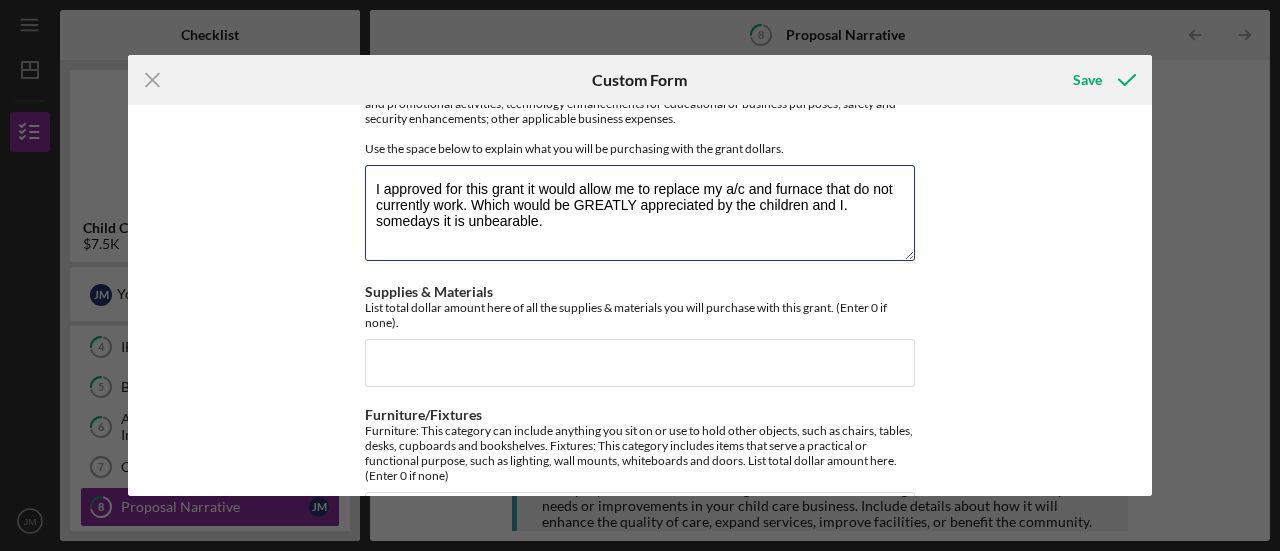 type on "I approved for this grant it would allow me to replace my a/c and furnace that do not currently work. Which would be GREATLY appreciated by the children and I. somedays it is unbearable." 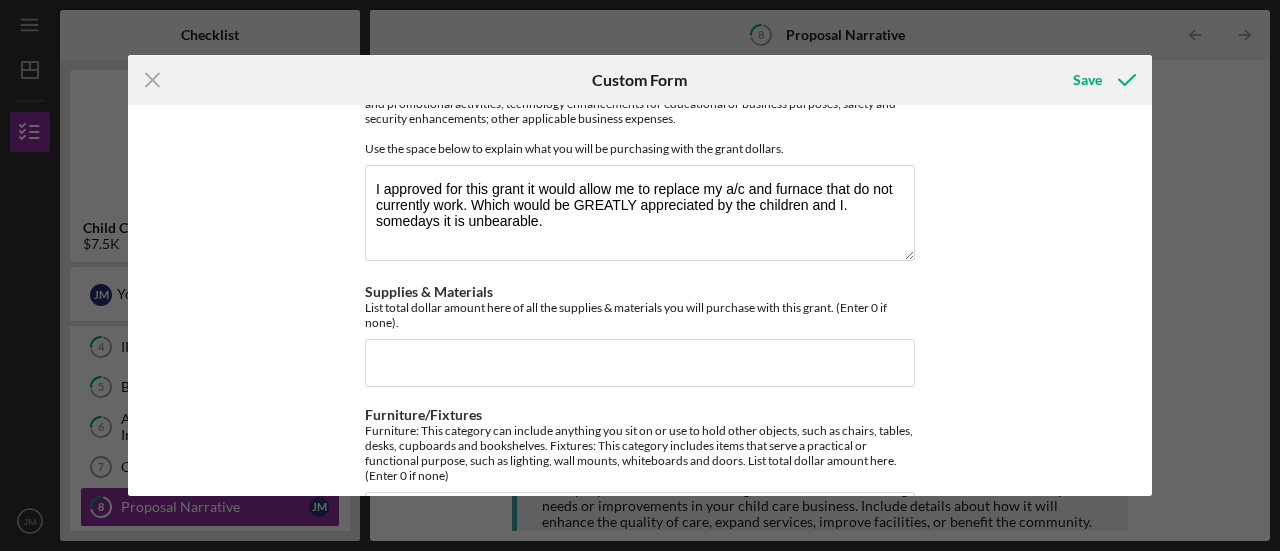 drag, startPoint x: 1142, startPoint y: 238, endPoint x: 1144, endPoint y: 281, distance: 43.046486 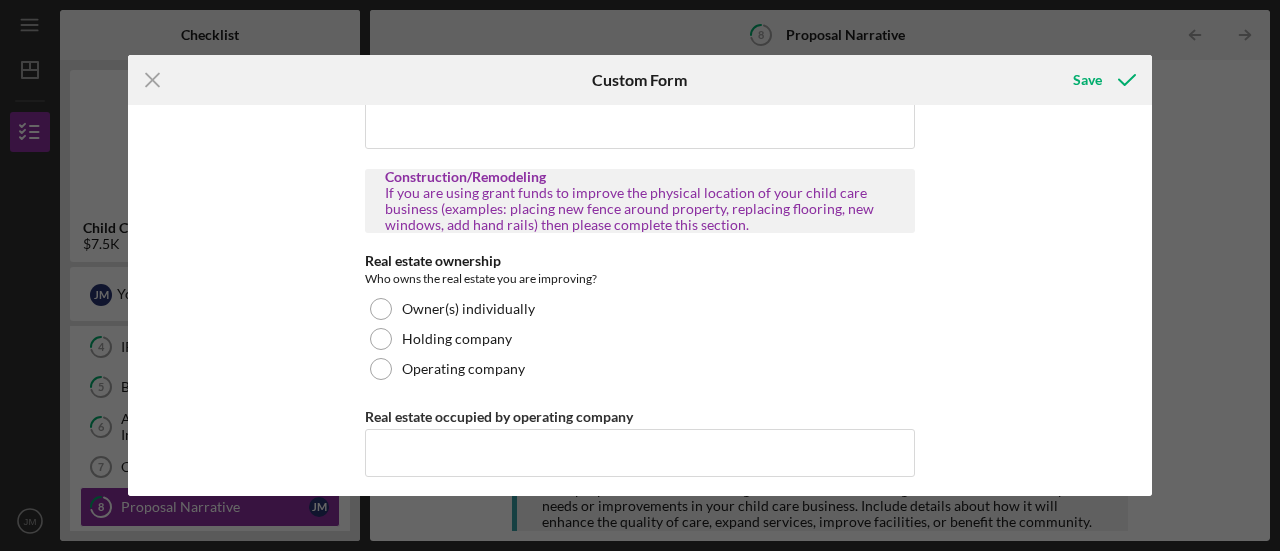scroll, scrollTop: 1134, scrollLeft: 0, axis: vertical 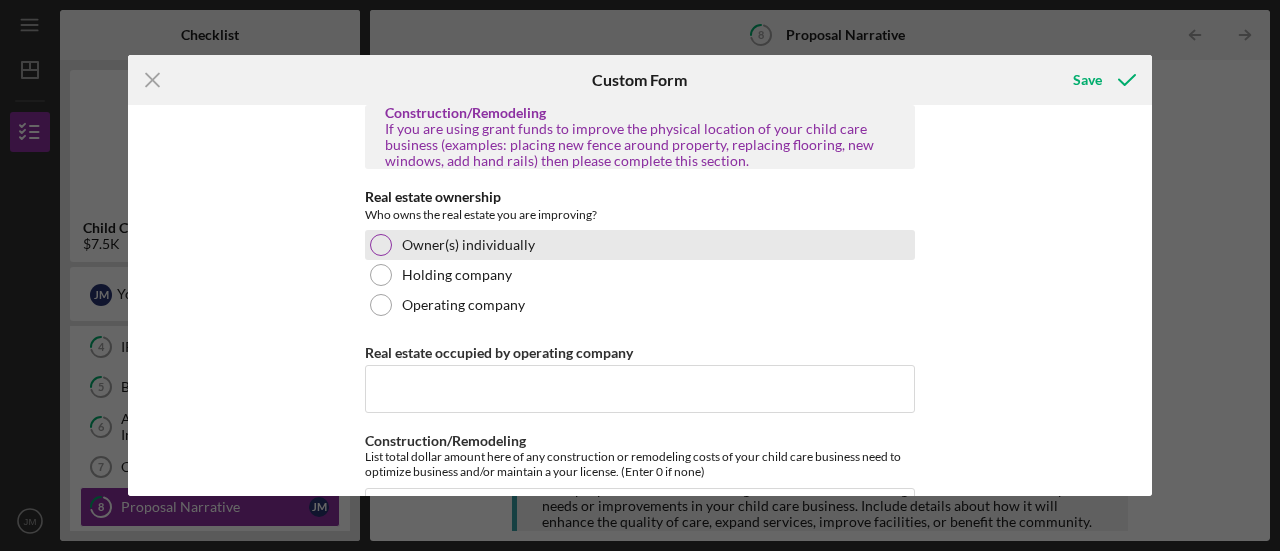 click at bounding box center (381, 245) 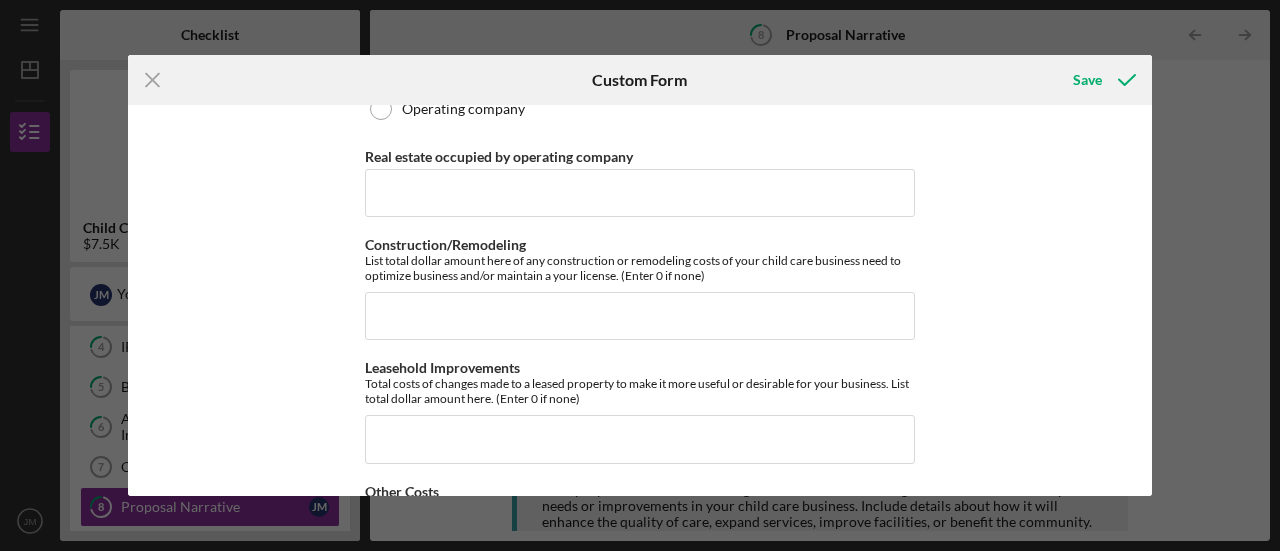 scroll, scrollTop: 1408, scrollLeft: 0, axis: vertical 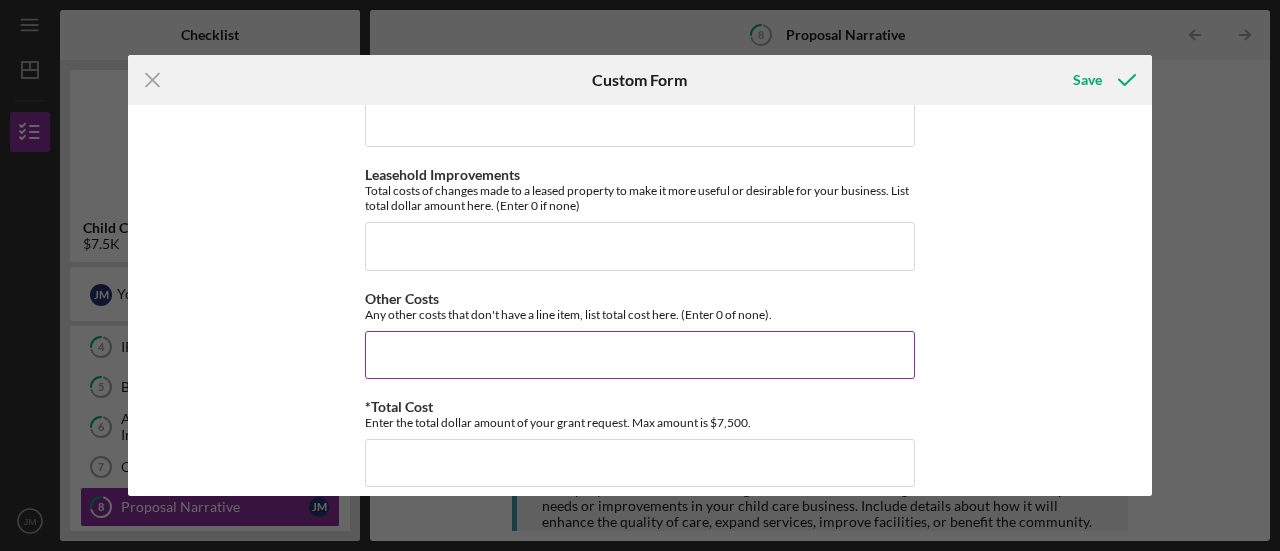 click on "Other Costs" at bounding box center [640, 355] 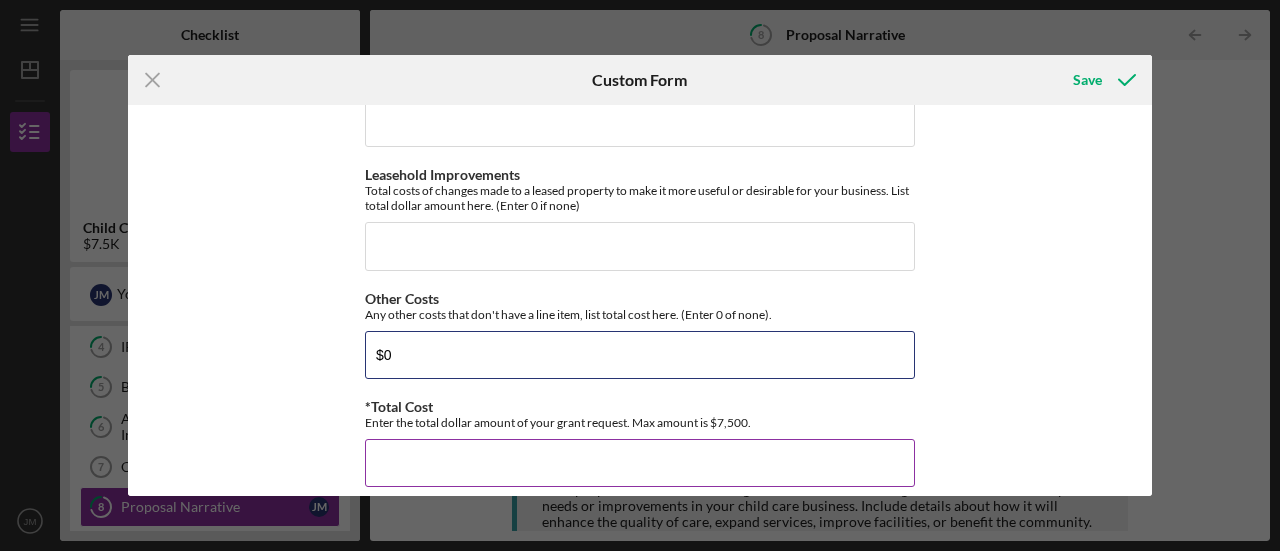 type on "$0" 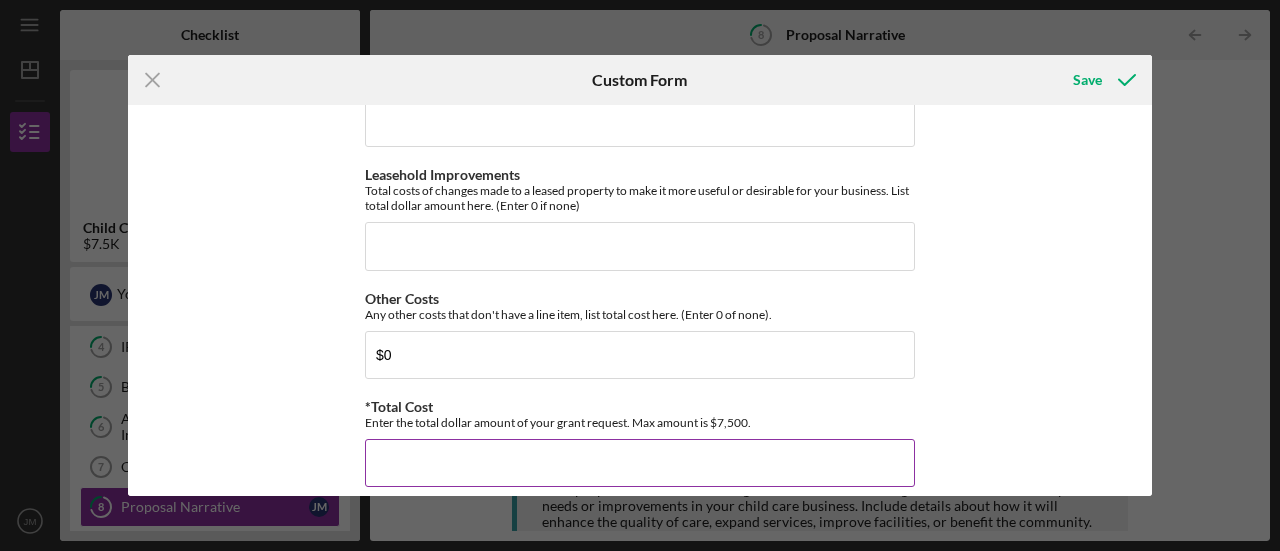 click on "*Total Cost" at bounding box center (640, 463) 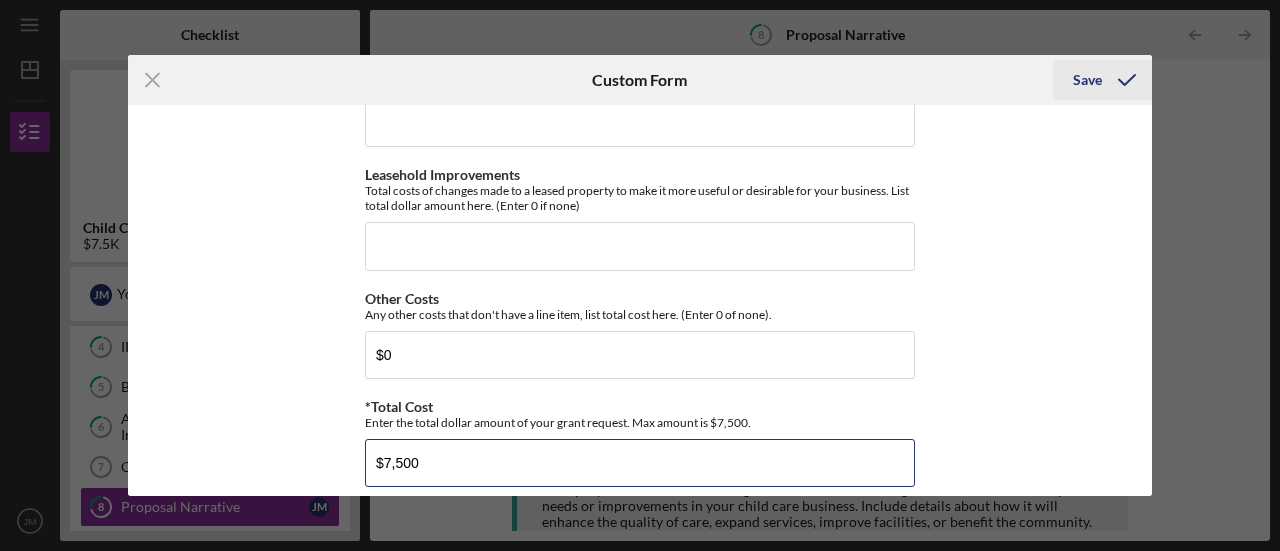 type on "$7,500" 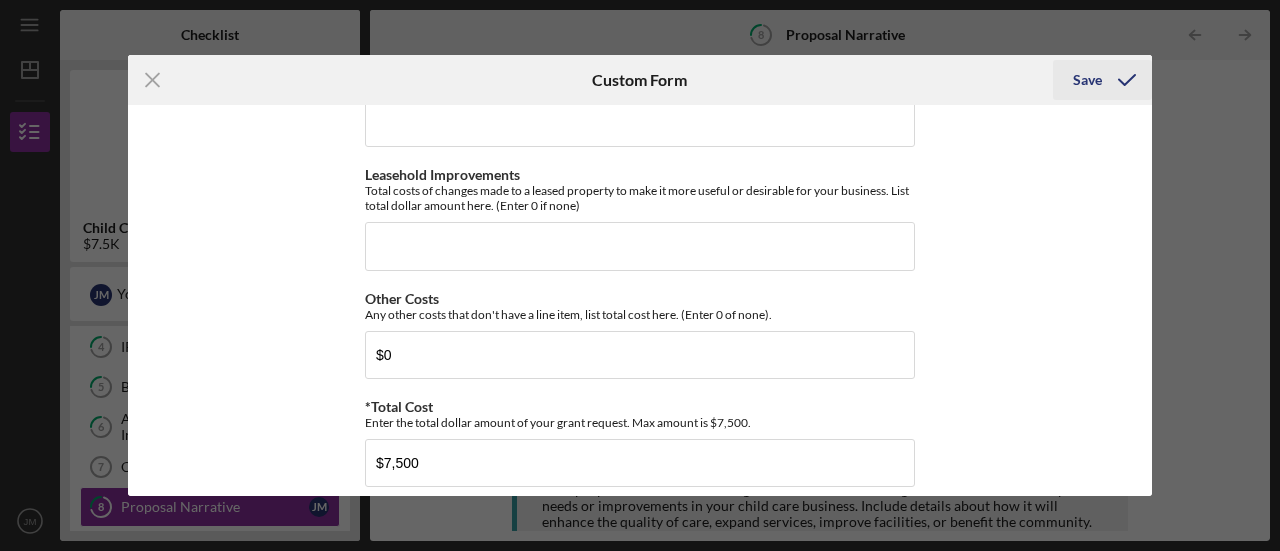 click on "Save" at bounding box center (1087, 80) 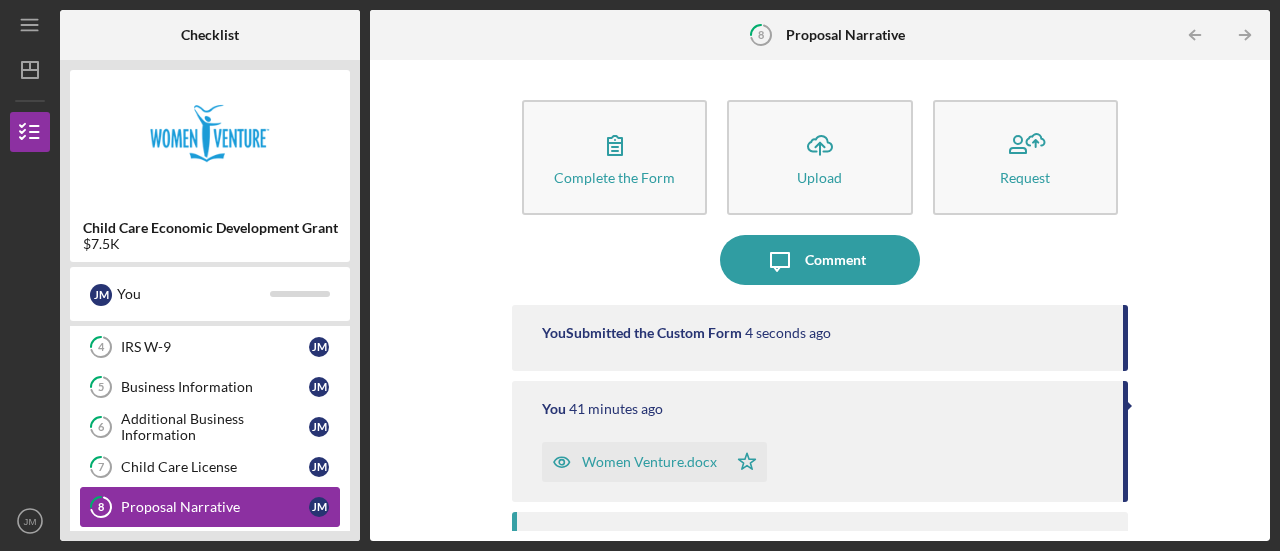 type 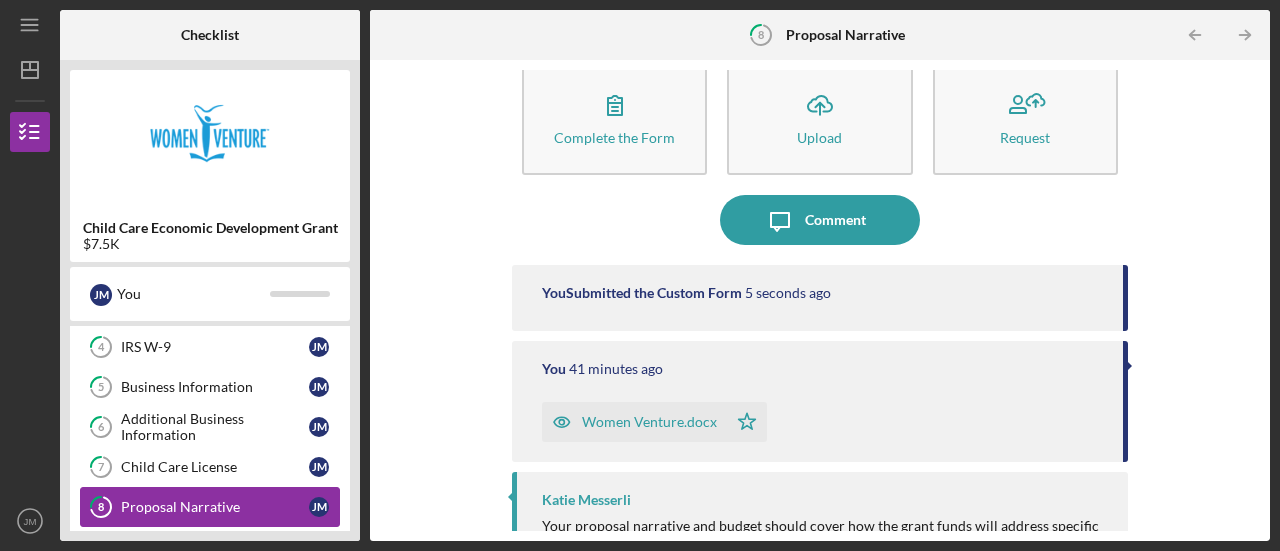 click on "8 Proposal Narrative J M" at bounding box center [210, 507] 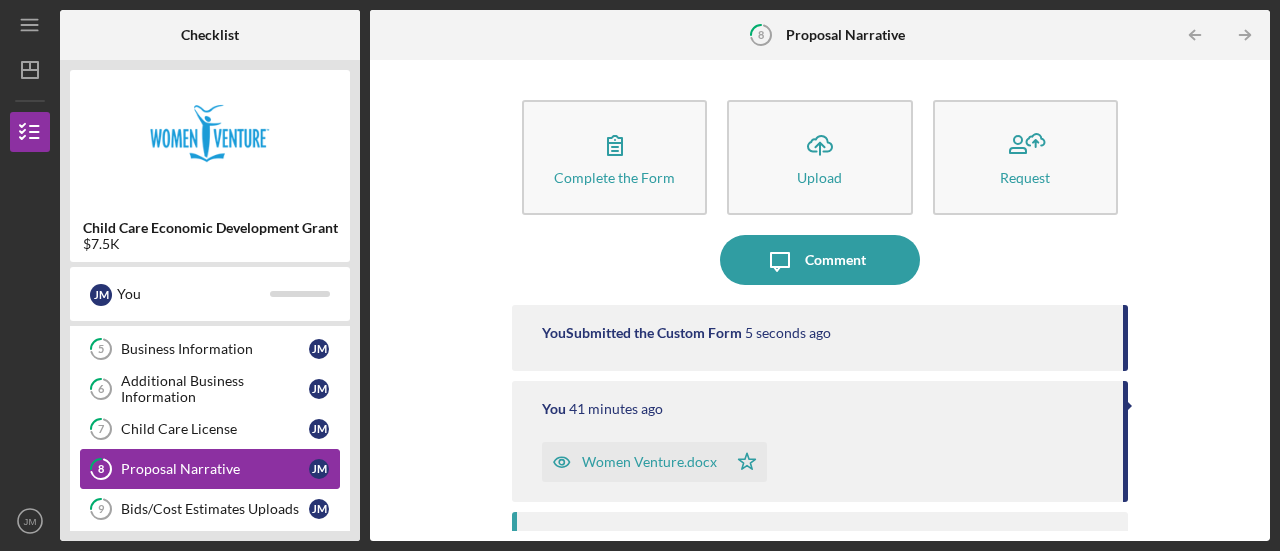 scroll, scrollTop: 200, scrollLeft: 0, axis: vertical 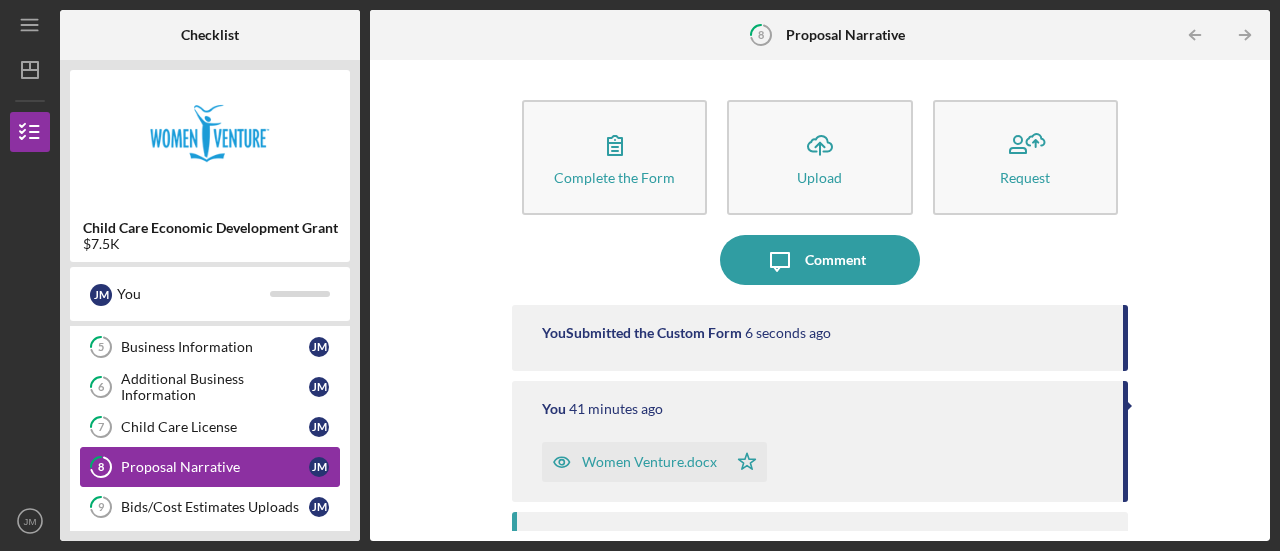 click on "9 Bids/Cost Estimates Uploads J M" at bounding box center [210, 507] 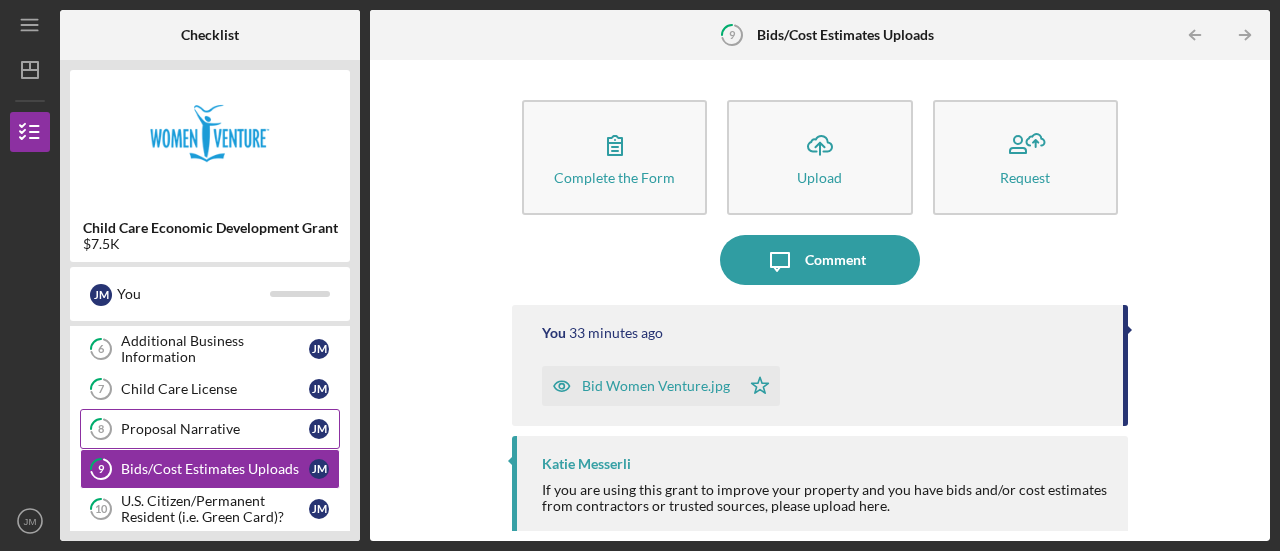 scroll, scrollTop: 240, scrollLeft: 0, axis: vertical 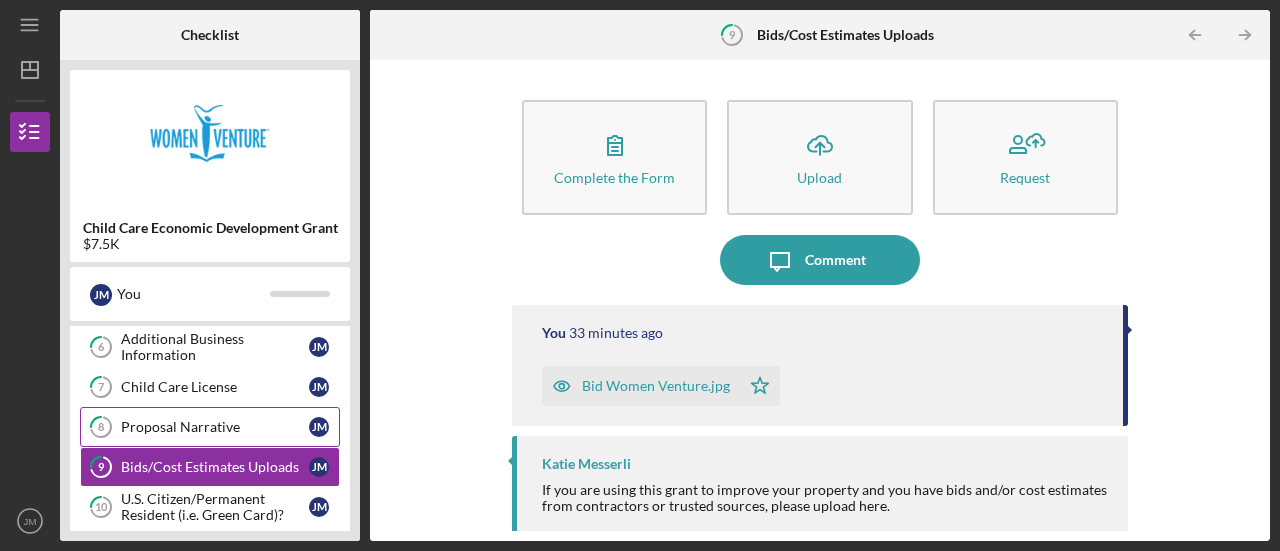 click on "U.S. Citizen/Permanent Resident (i.e. Green Card)?" at bounding box center (215, 507) 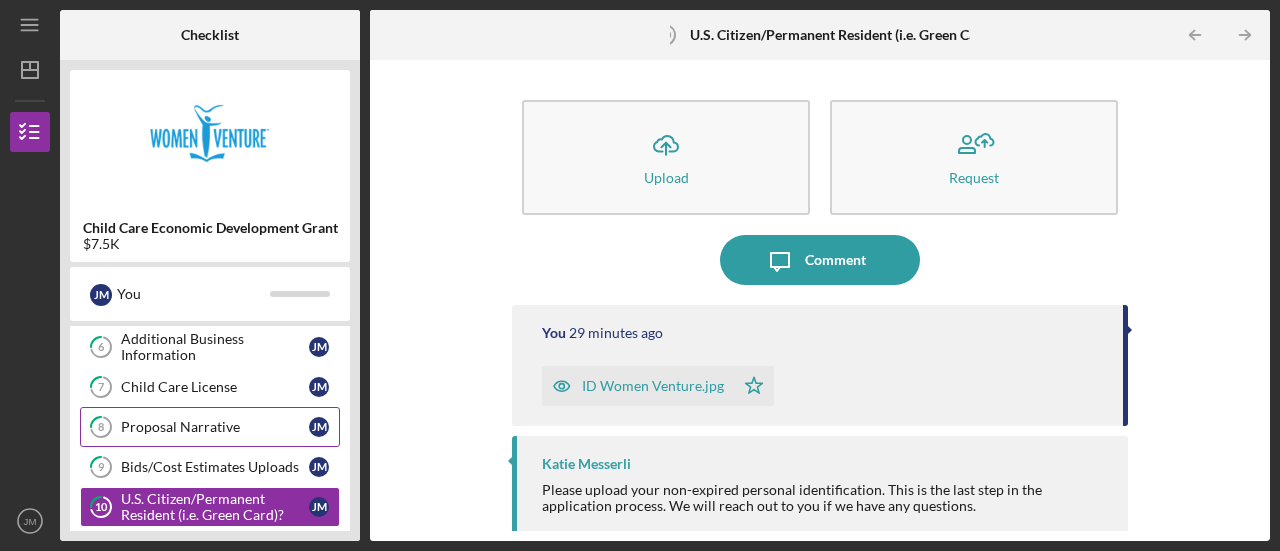 scroll, scrollTop: 280, scrollLeft: 0, axis: vertical 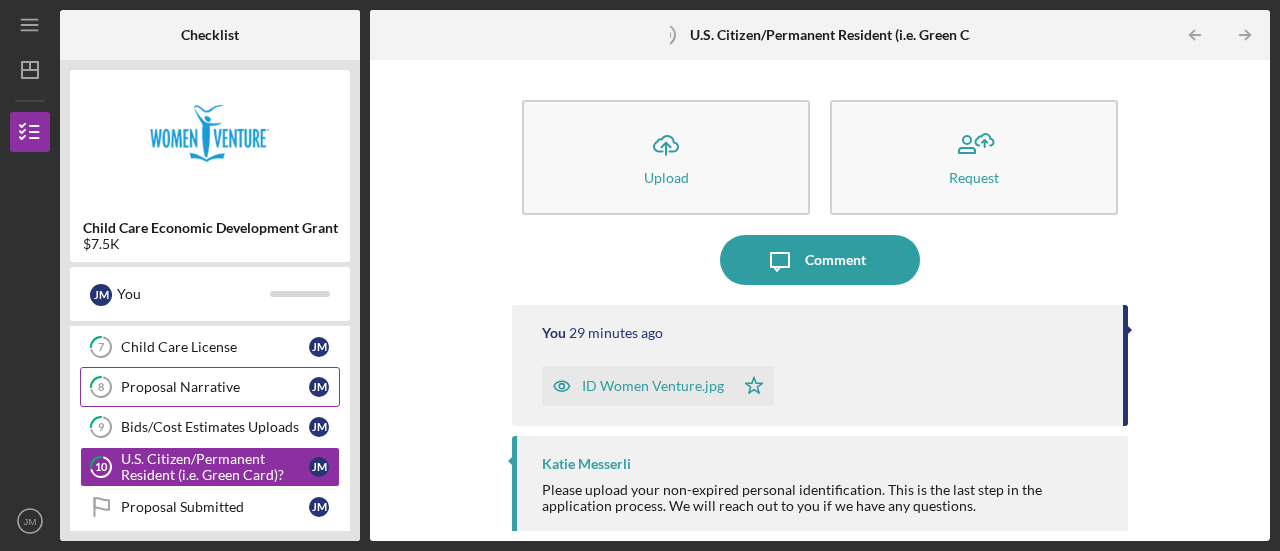 click on "Proposal Submitted Proposal Submitted J M" at bounding box center [210, 507] 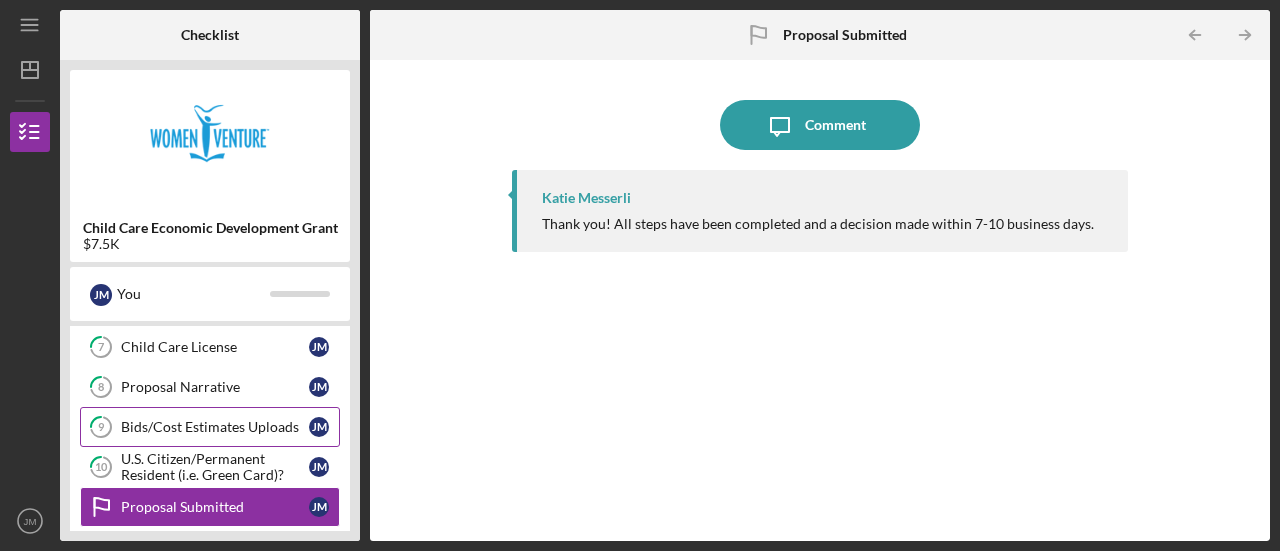 click on "Bids/Cost Estimates Uploads" at bounding box center [215, 427] 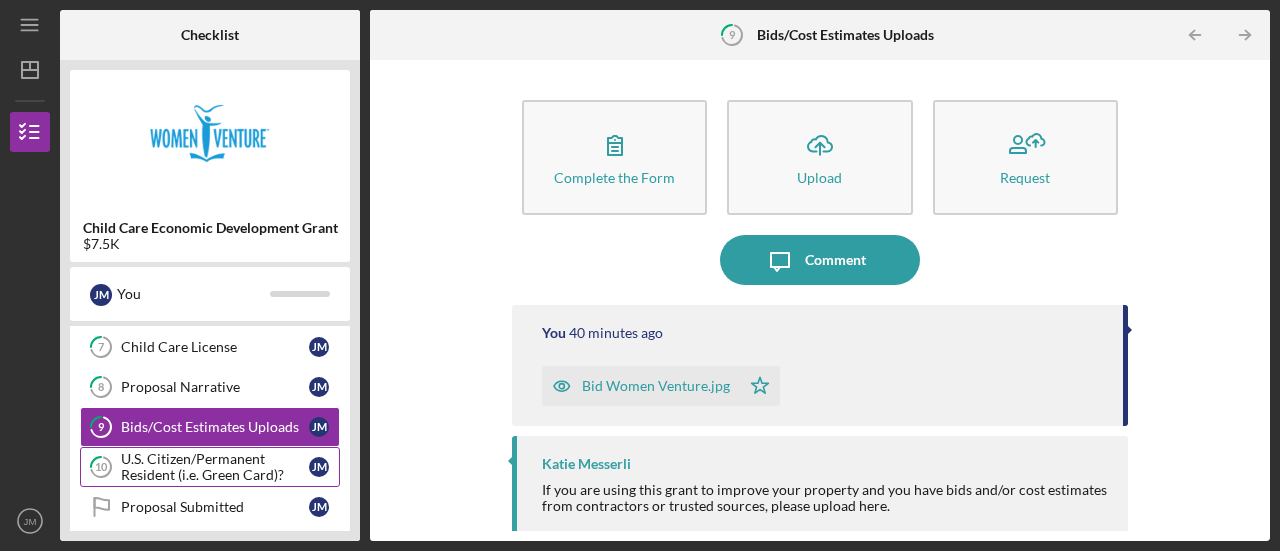 click on "U.S. Citizen/Permanent Resident (i.e. Green Card)?" at bounding box center [215, 467] 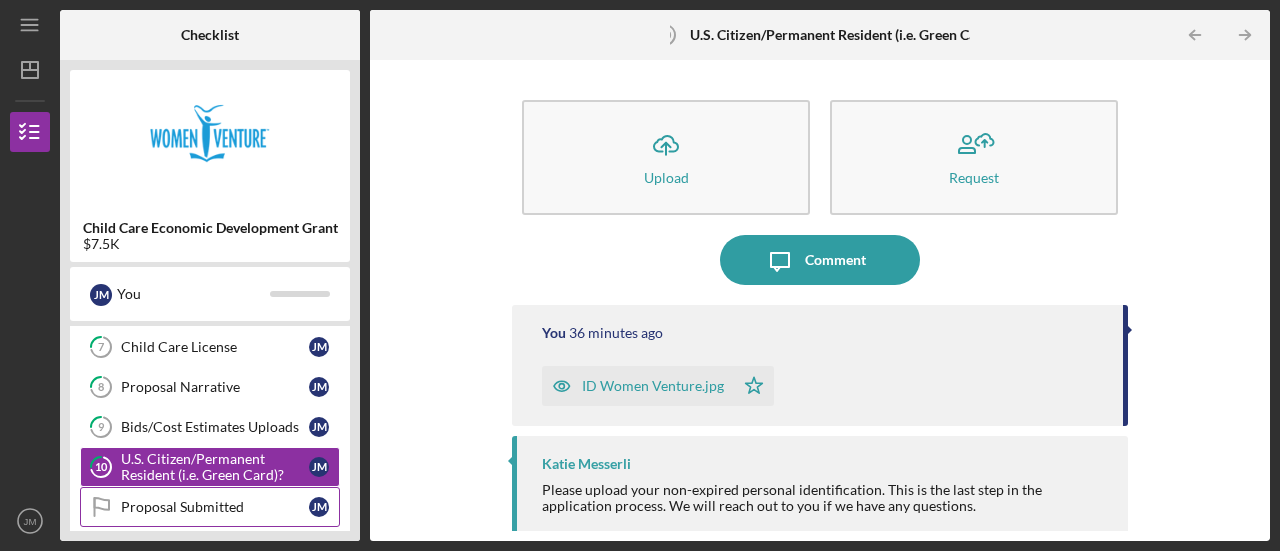 click on "Proposal Submitted" at bounding box center (215, 507) 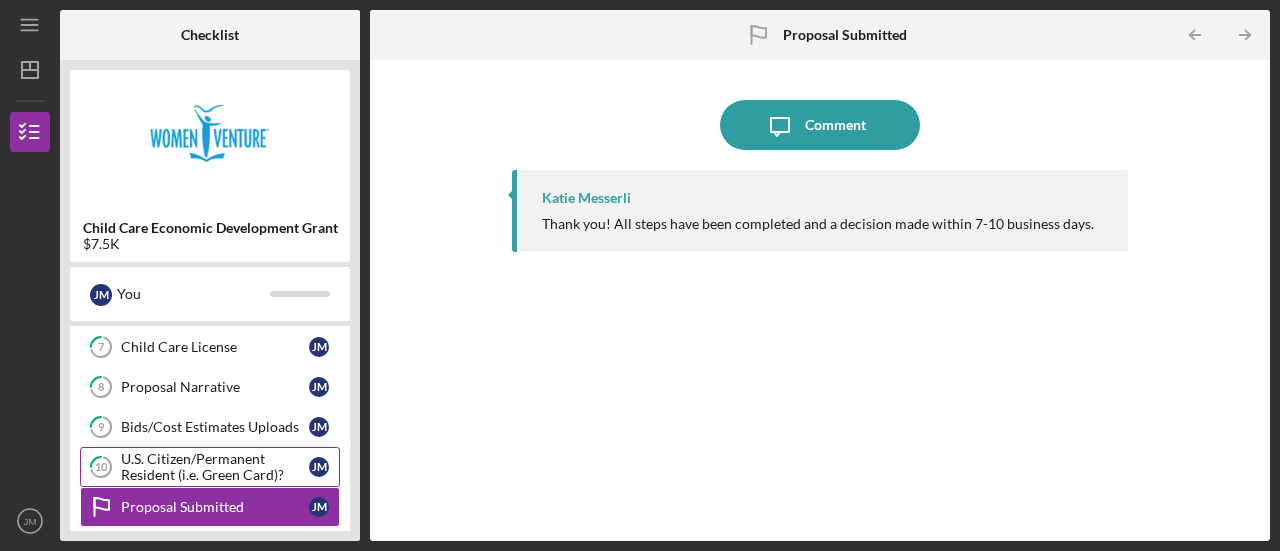 click on "U.S. Citizen/Permanent Resident (i.e. Green Card)?" at bounding box center (215, 467) 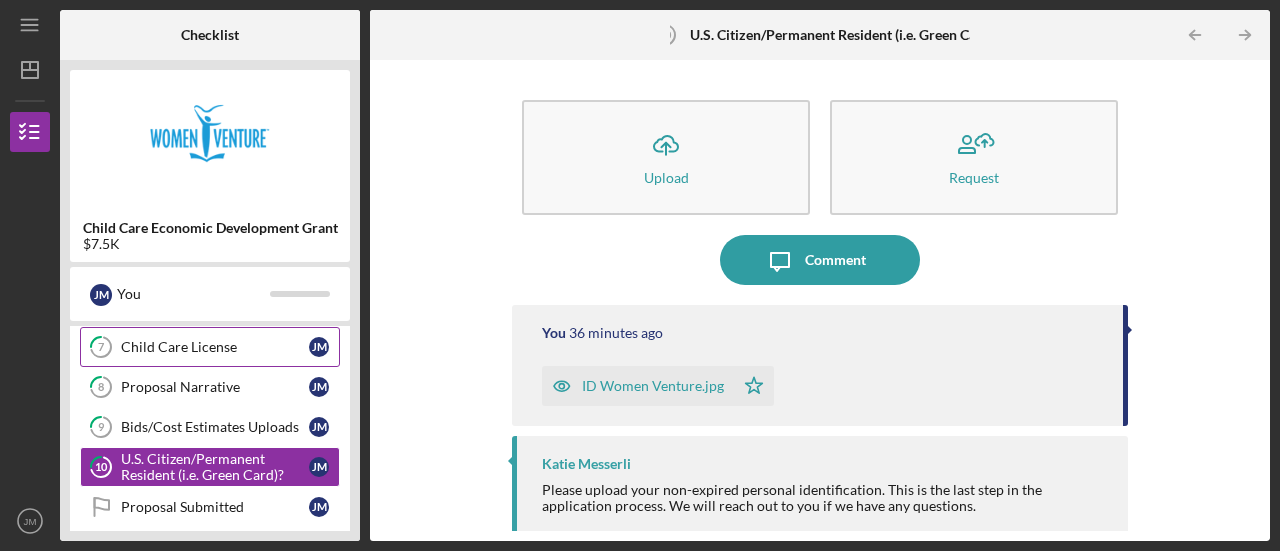 click on "7 Child Care License J M" at bounding box center (210, 347) 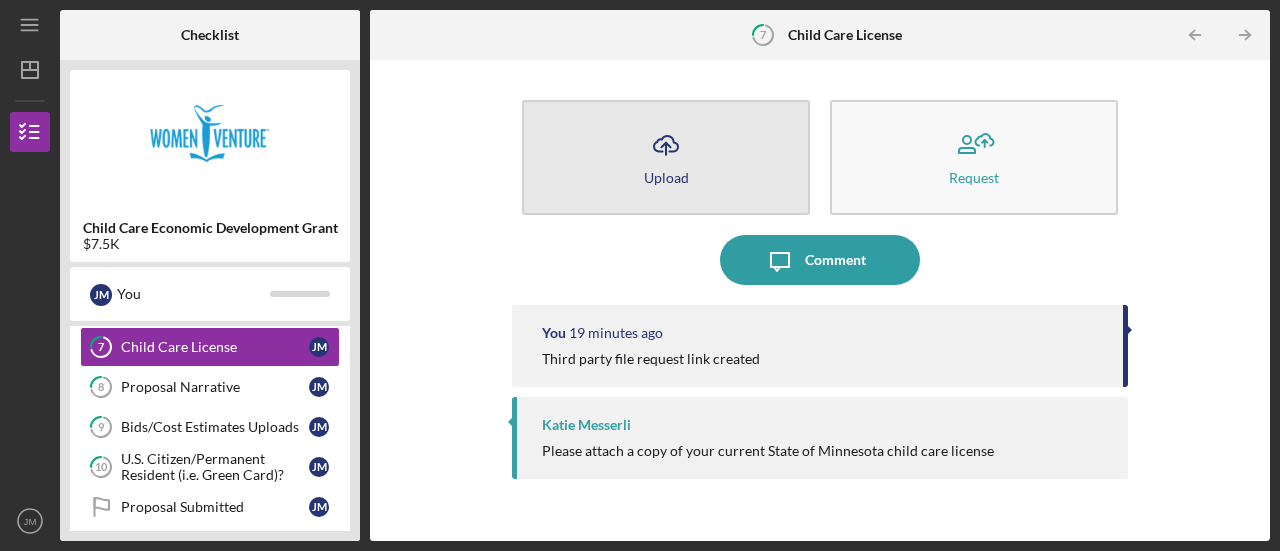 click on "Icon/Upload Upload" at bounding box center [666, 157] 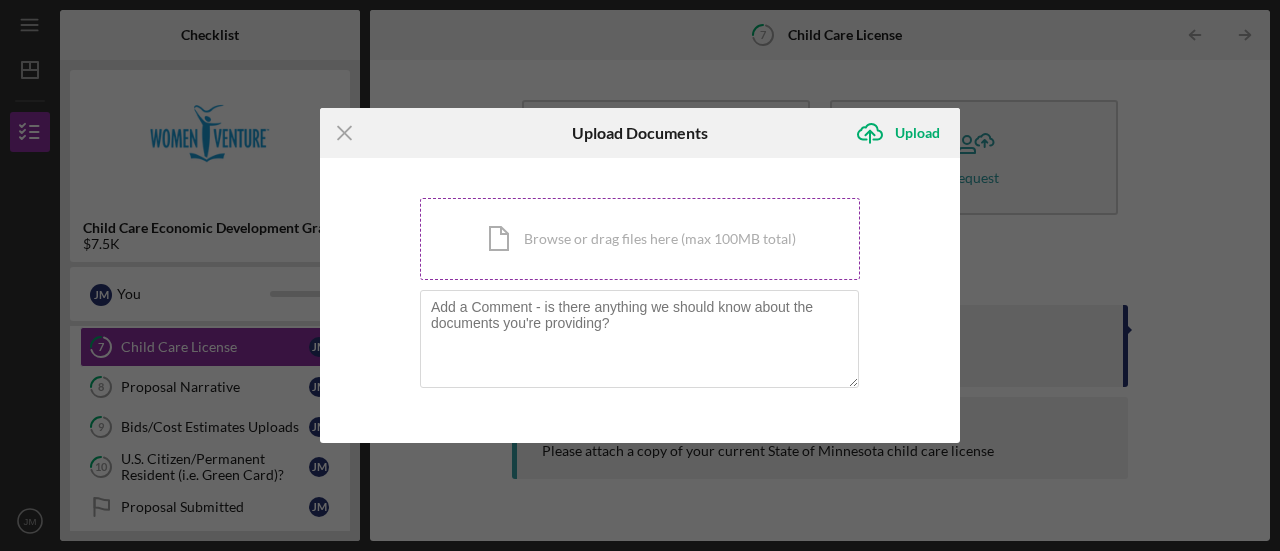click on "Icon/Document Browse or drag files here (max 100MB total) Tap to choose files or take a photo" at bounding box center [640, 239] 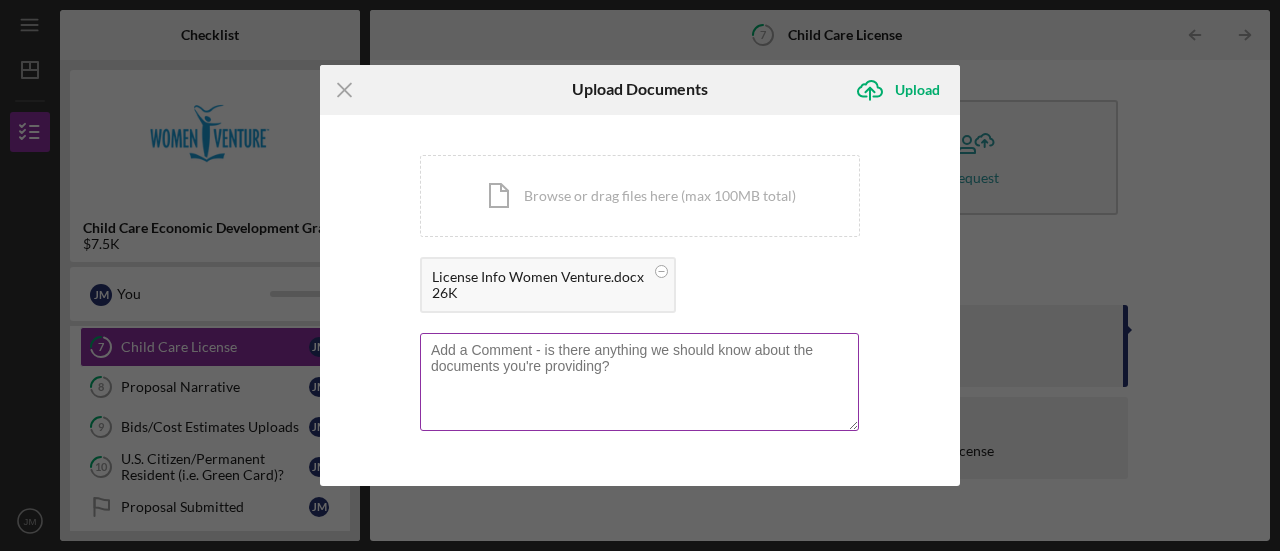 click at bounding box center [639, 382] 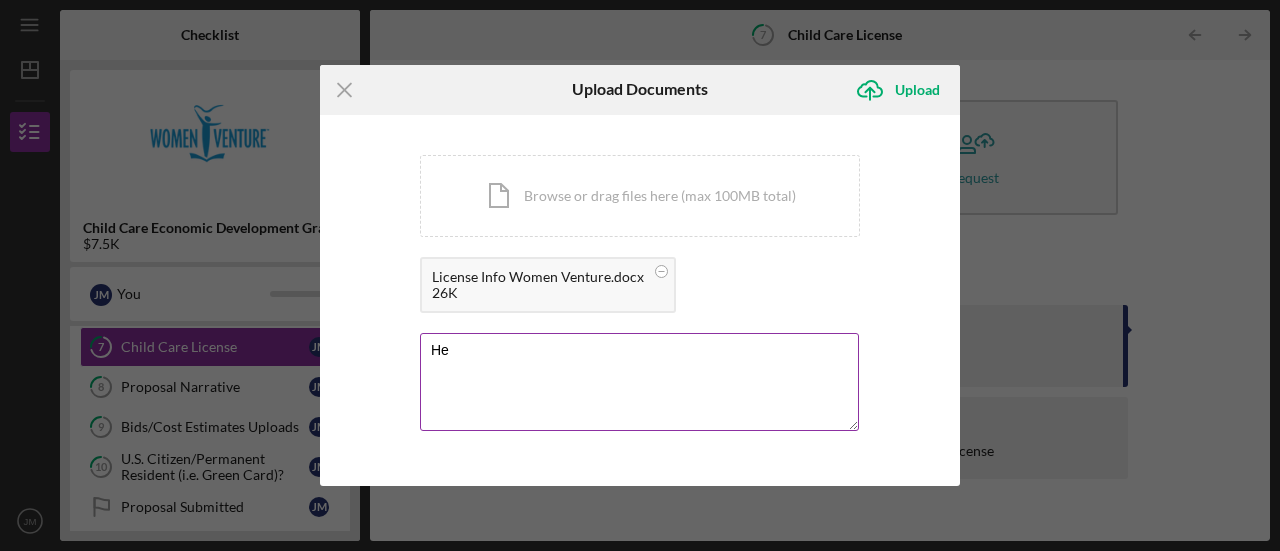 type on "H" 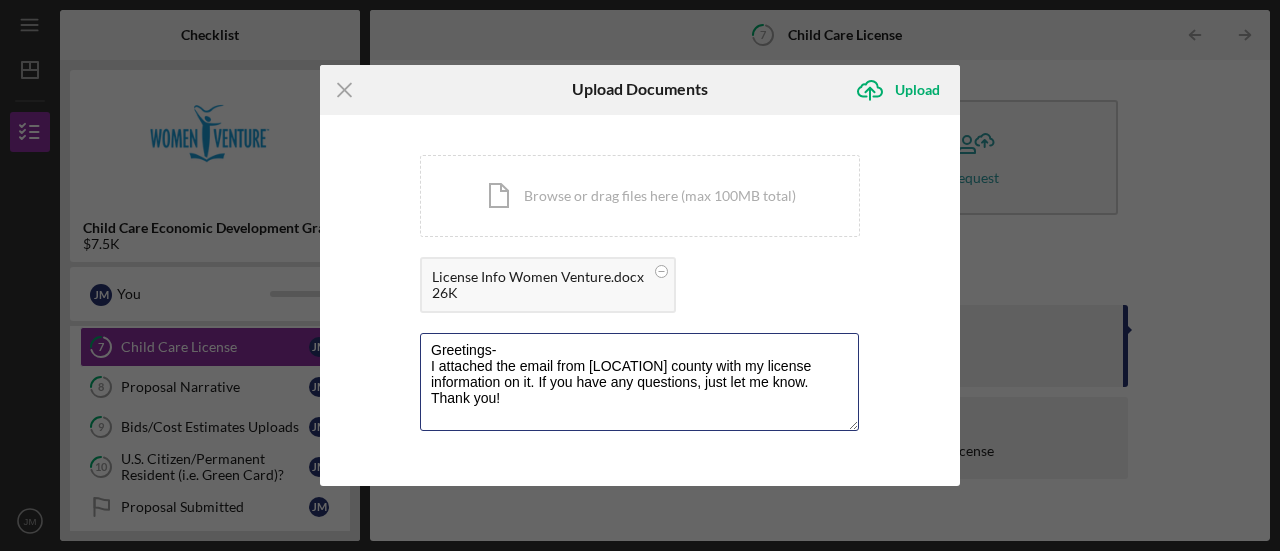 type on "Greetings-
I attached the email from [LOCATION] county with my license information on it. If you have any questions, just let me know.
Thank you!" 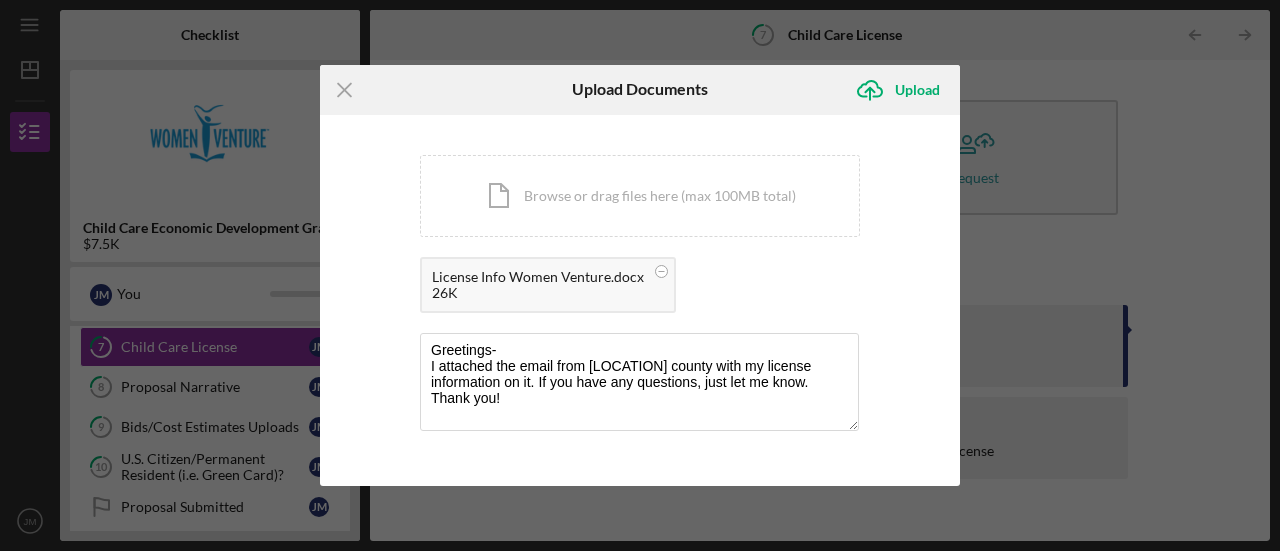 click on "26K" at bounding box center (538, 293) 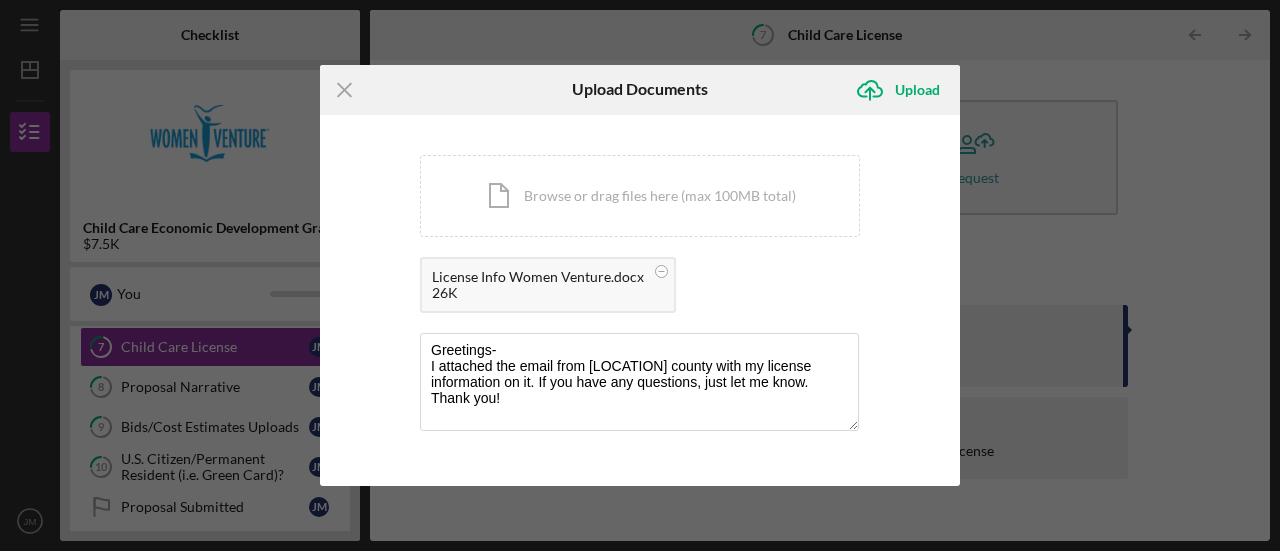 click on "26K" at bounding box center (538, 293) 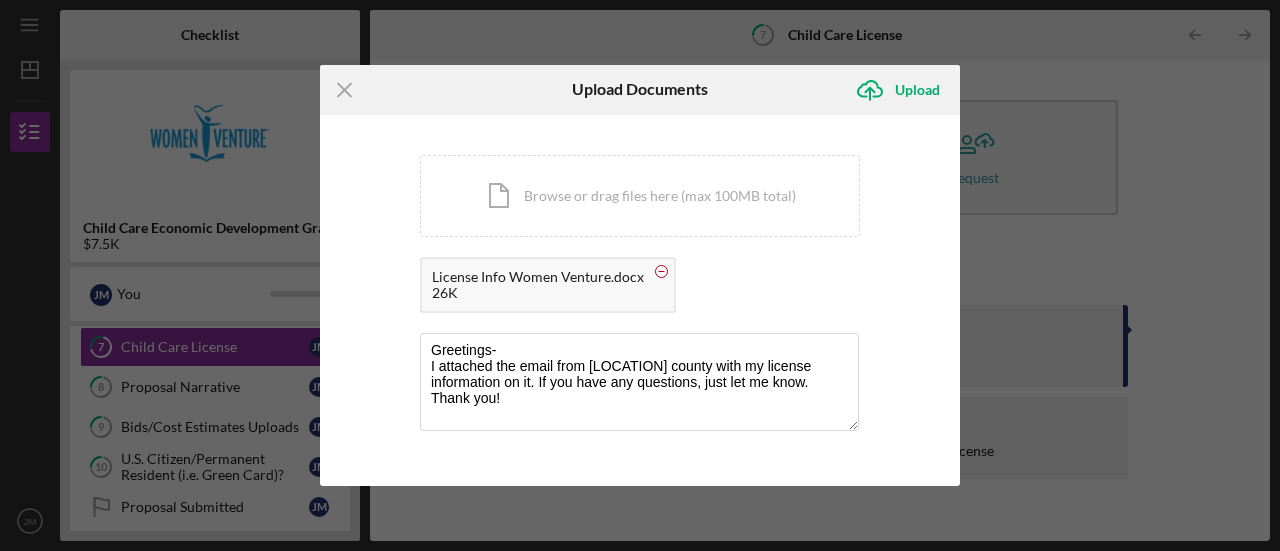 click 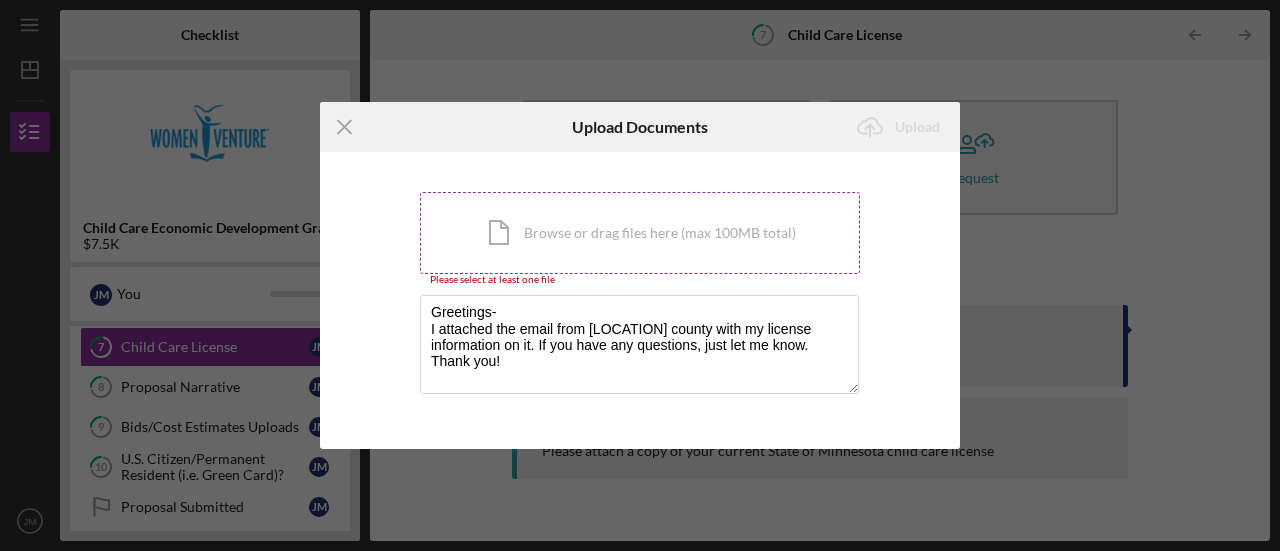 click on "Icon/Document Browse or drag files here (max 100MB total) Tap to choose files or take a photo" at bounding box center [640, 233] 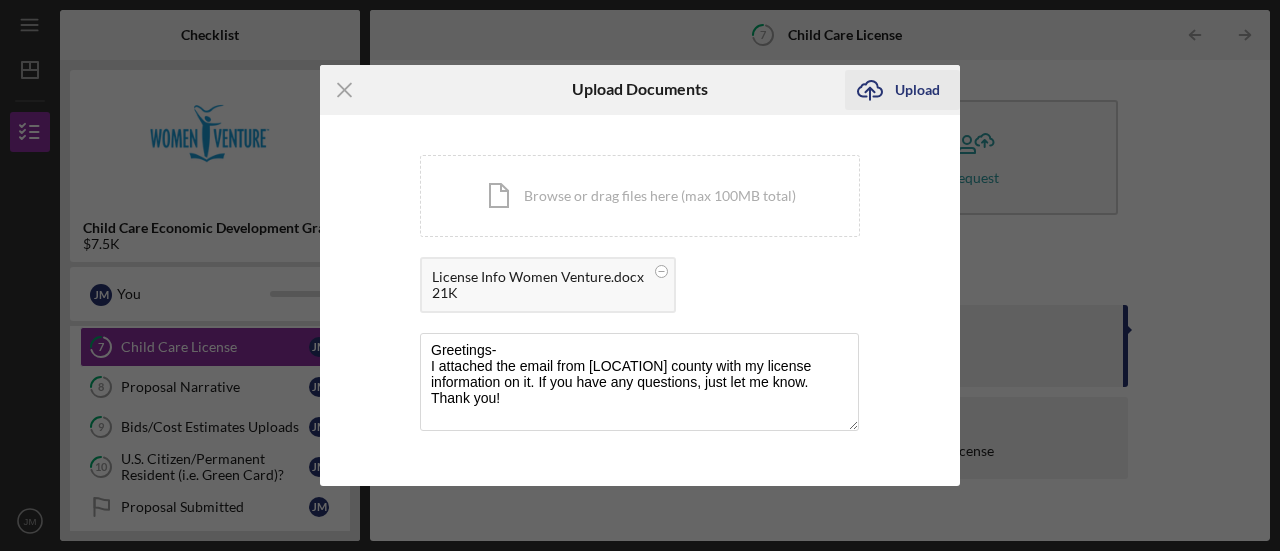 click on "Upload" at bounding box center (917, 90) 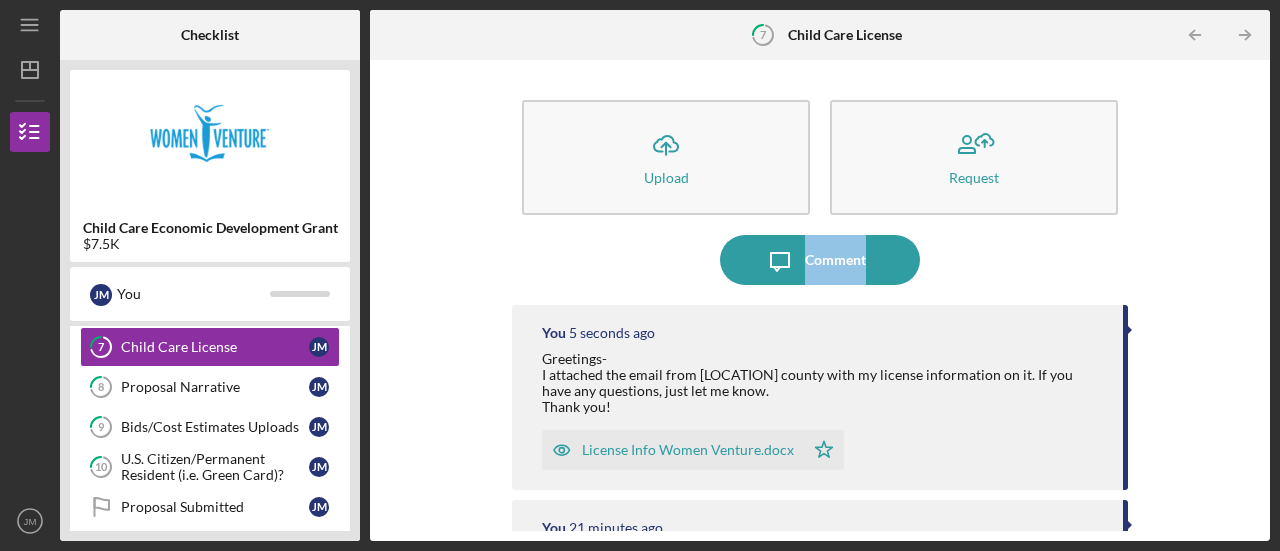 drag, startPoint x: 1261, startPoint y: 172, endPoint x: 1260, endPoint y: 243, distance: 71.00704 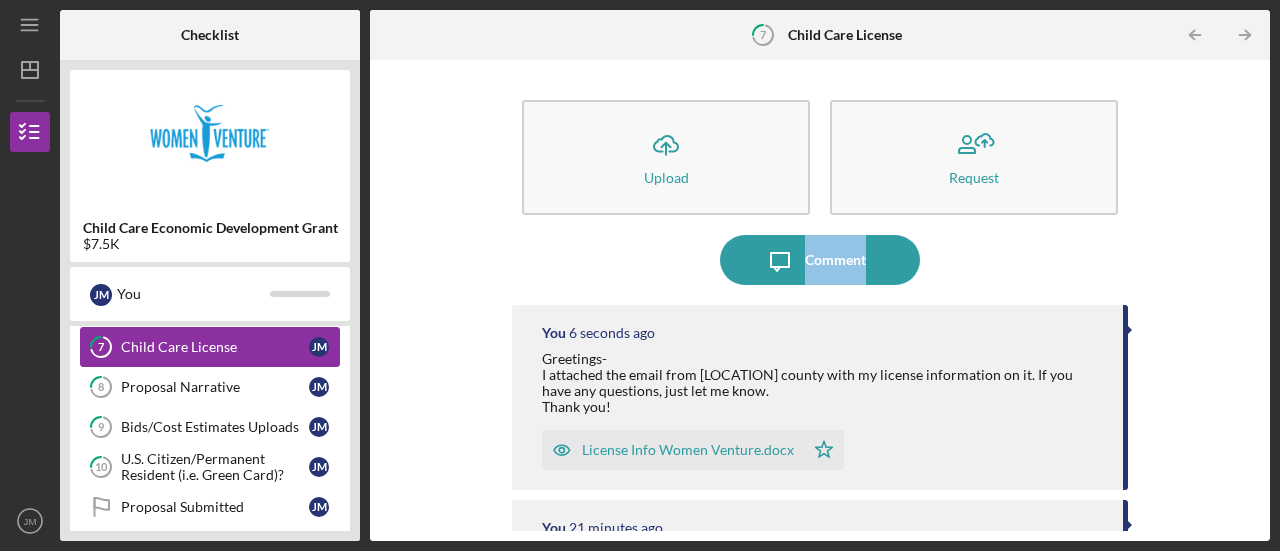 click on "Child Care License" at bounding box center [215, 347] 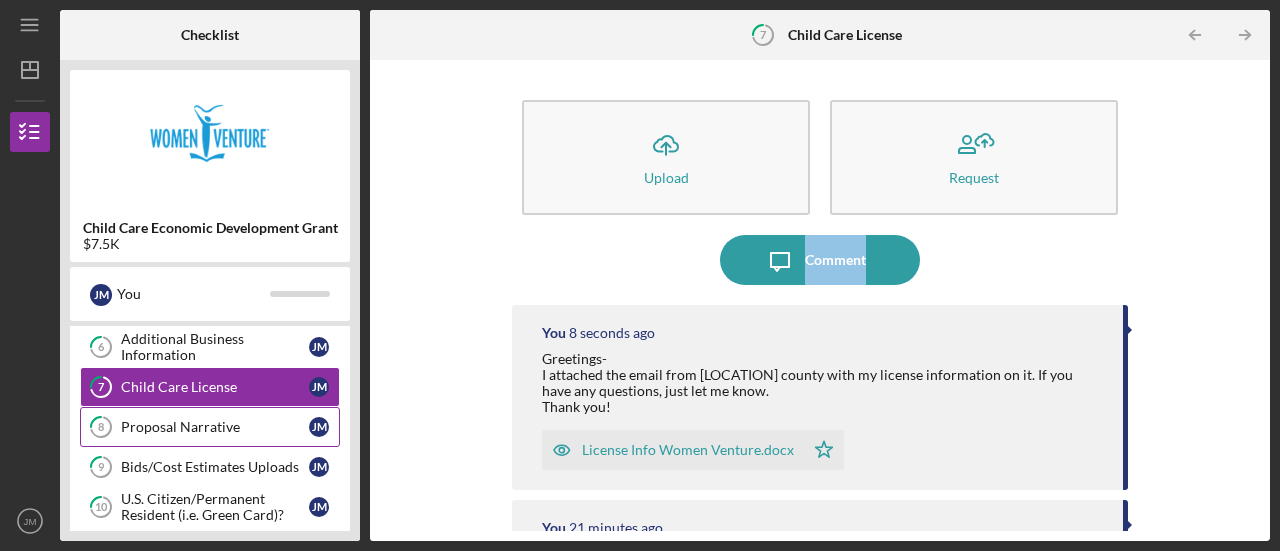 click on "1 Welcome J M 2 Personal Contact Information J M 3 Additional Personal Information J M 4 IRS W-9 J M 5 Business Information J M 6 Additional Business Information J M 7 Child Care License J M 8 Proposal Narrative J M 9 Bids/Cost Estimates Uploads  J M 10 U.S. Citizen/Permanent Resident (i.e. Green Card)? J M Proposal Submitted Proposal Submitted J M" at bounding box center [210, 352] 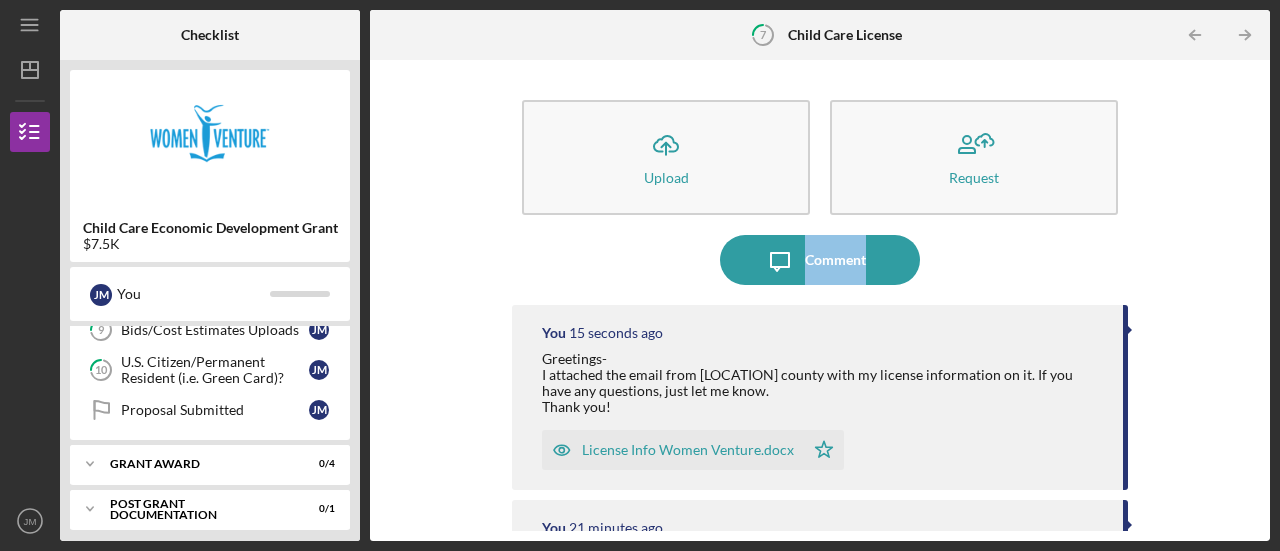 scroll, scrollTop: 378, scrollLeft: 0, axis: vertical 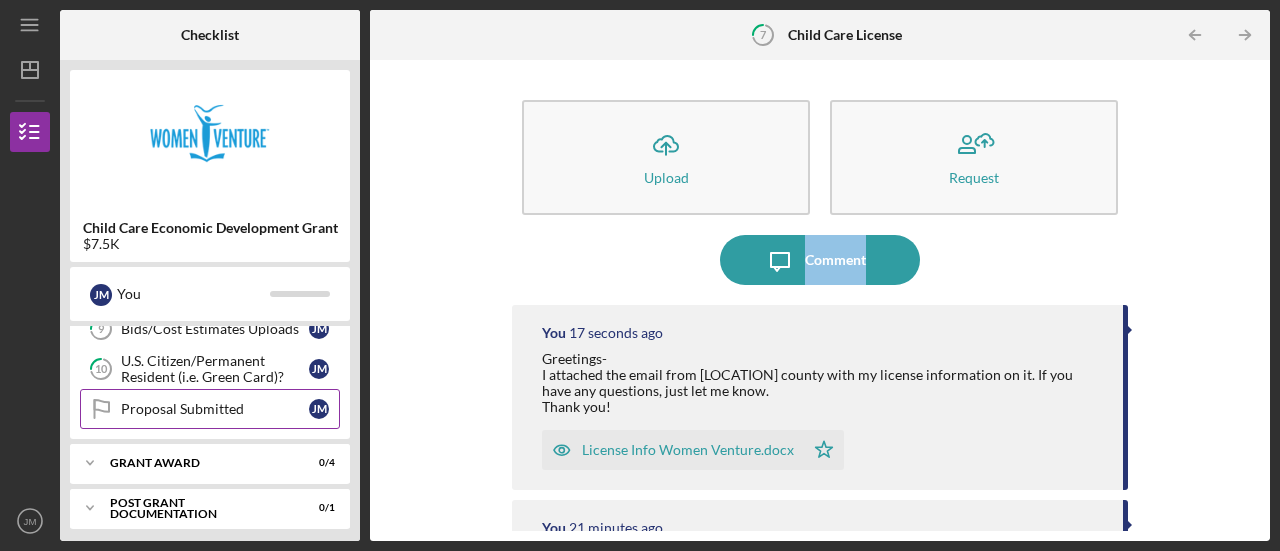 click on "Proposal Submitted Proposal Submitted J M" at bounding box center [210, 409] 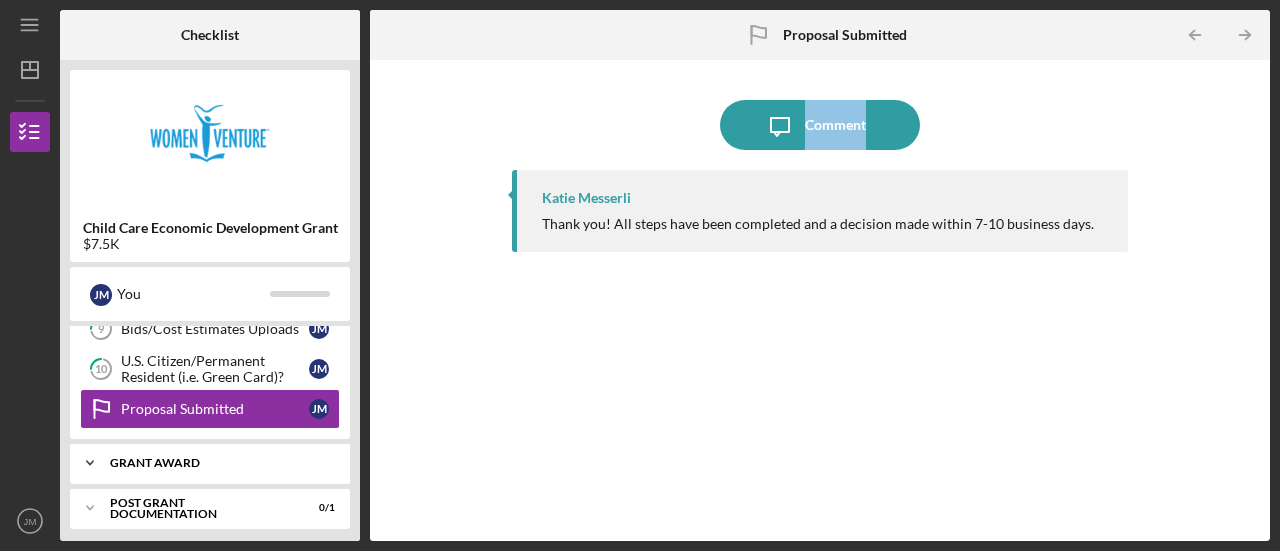 click 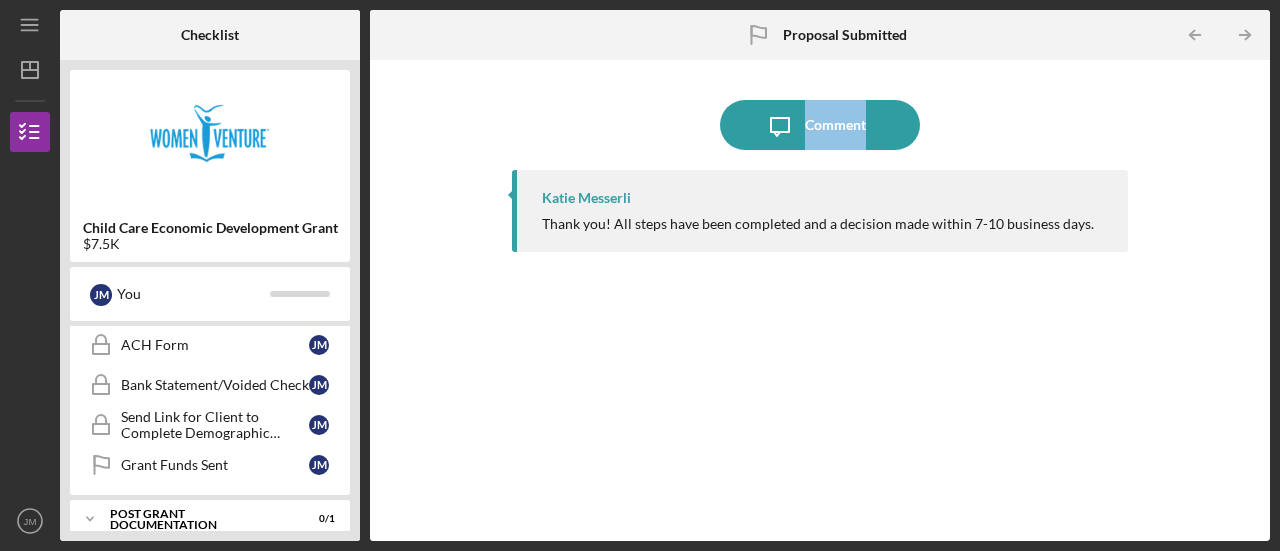 scroll, scrollTop: 546, scrollLeft: 0, axis: vertical 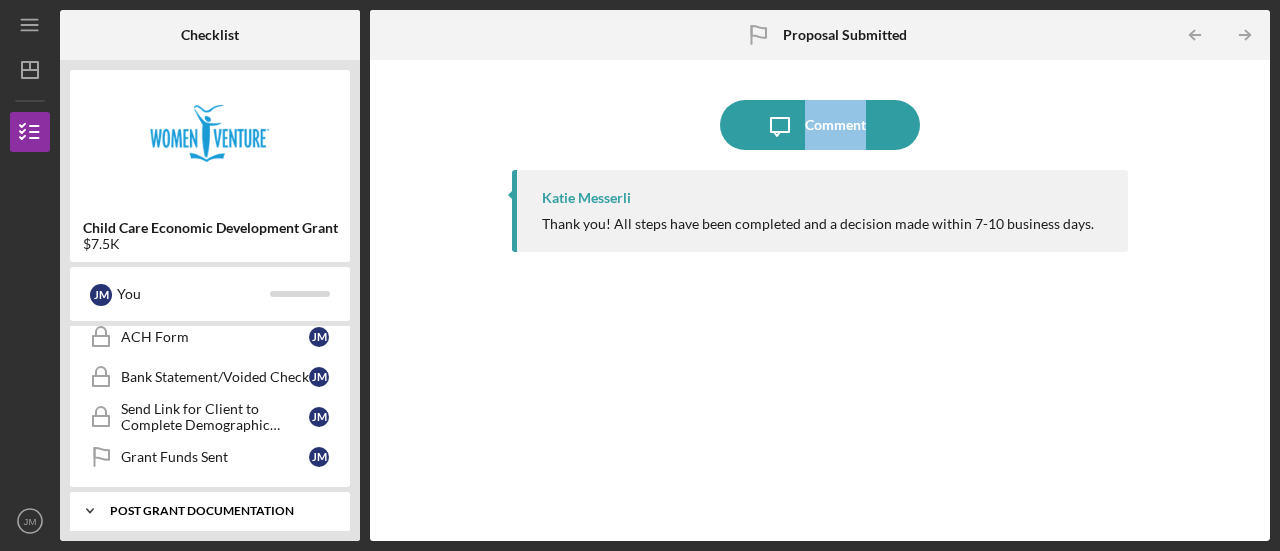 click on "Icon/Expander" 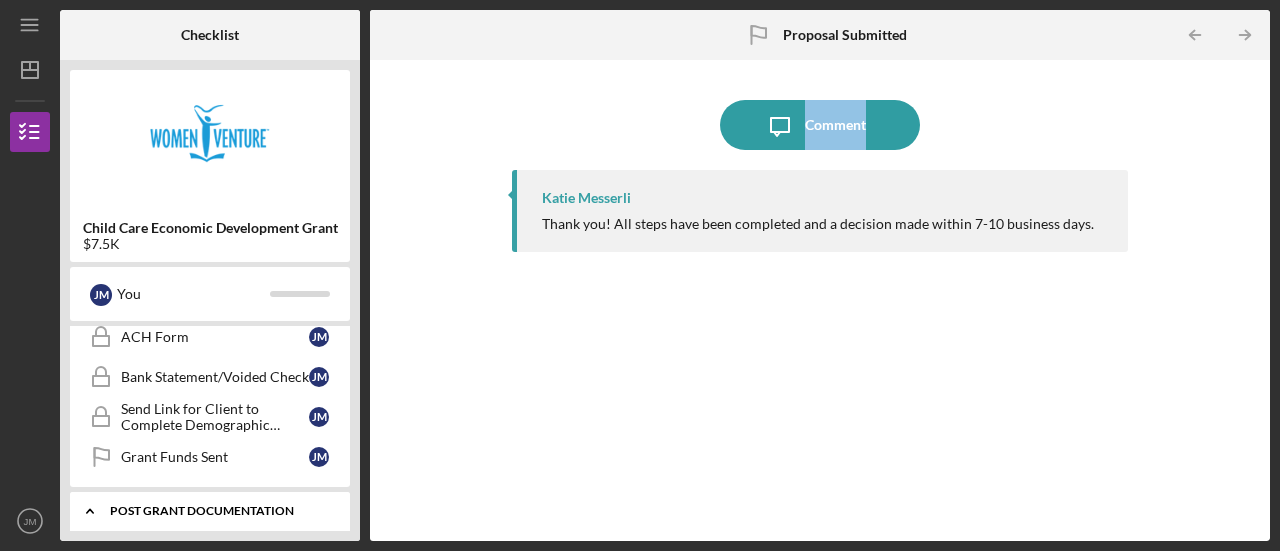 click on "Icon/Expander" 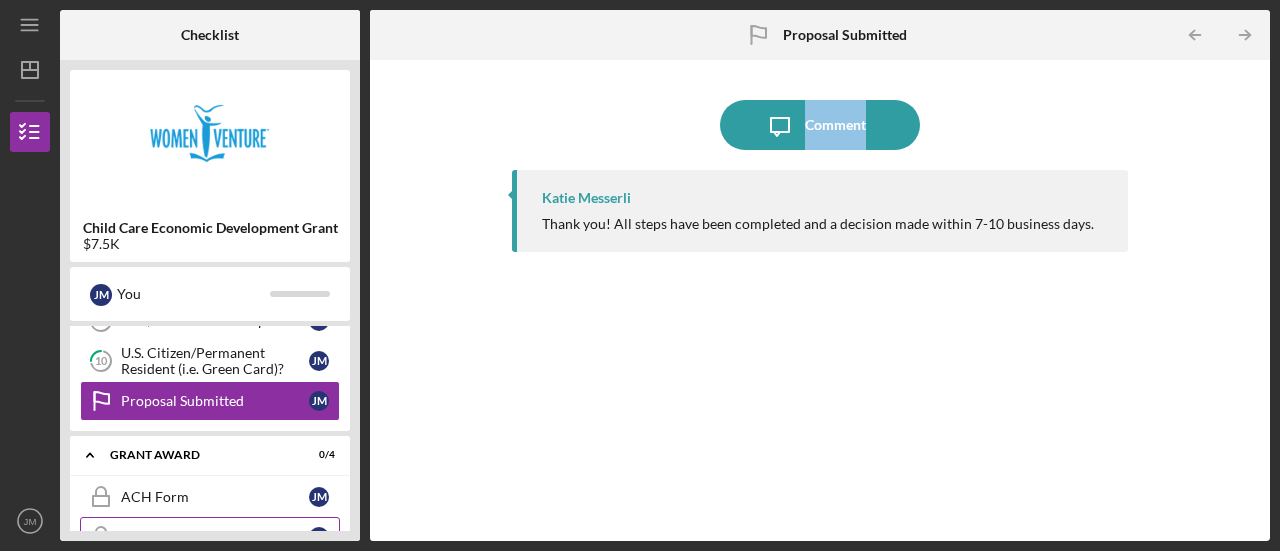 scroll, scrollTop: 346, scrollLeft: 0, axis: vertical 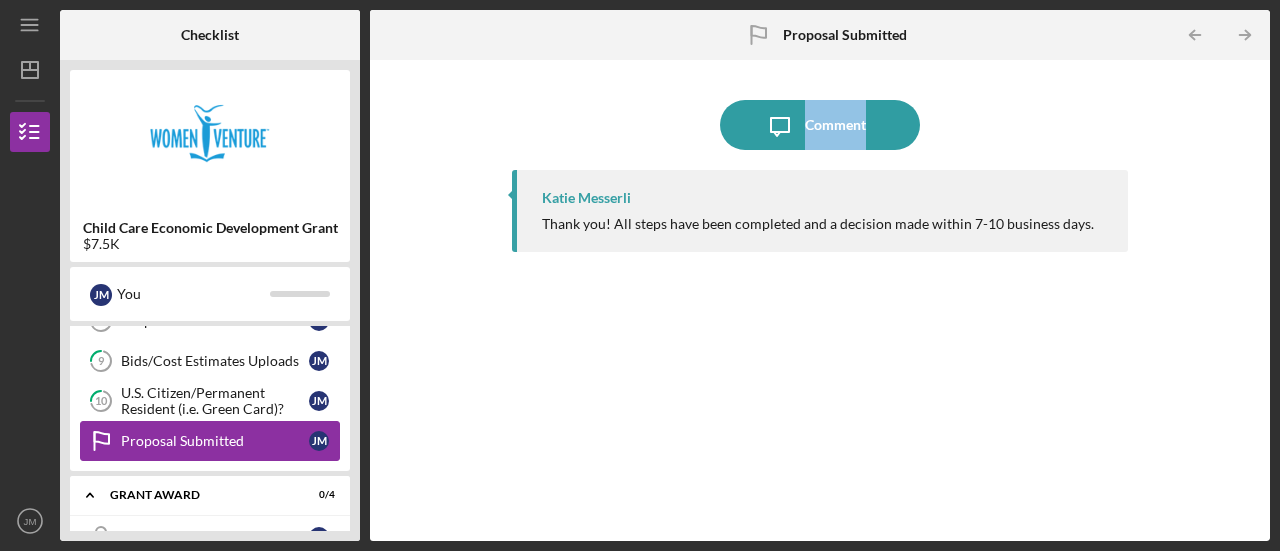 click on "Proposal Submitted Proposal Submitted J M" at bounding box center (210, 441) 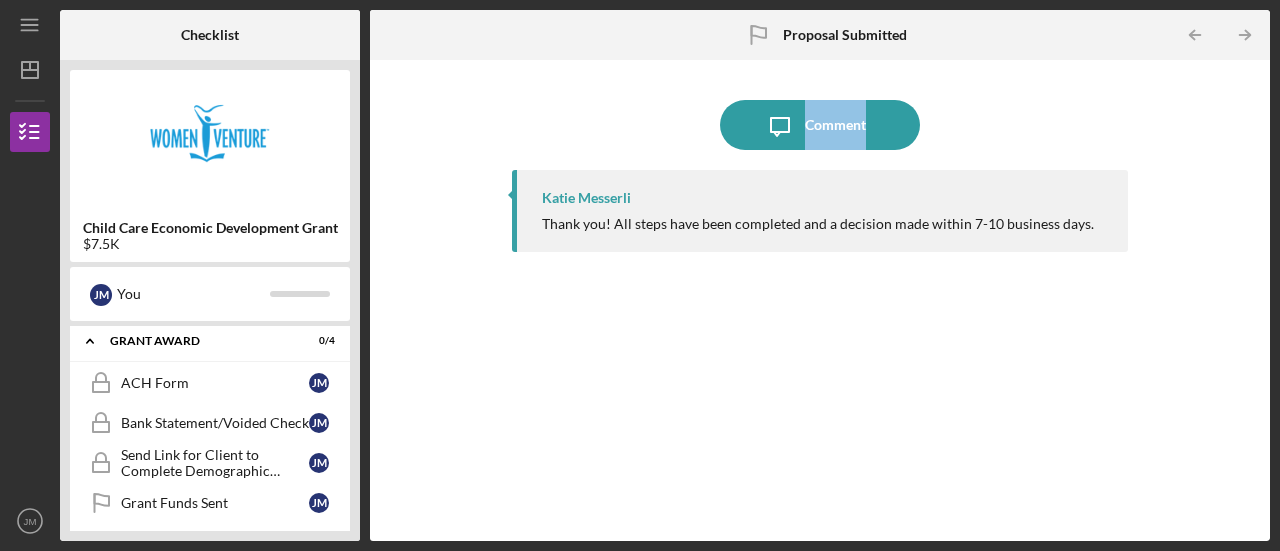 scroll, scrollTop: 506, scrollLeft: 0, axis: vertical 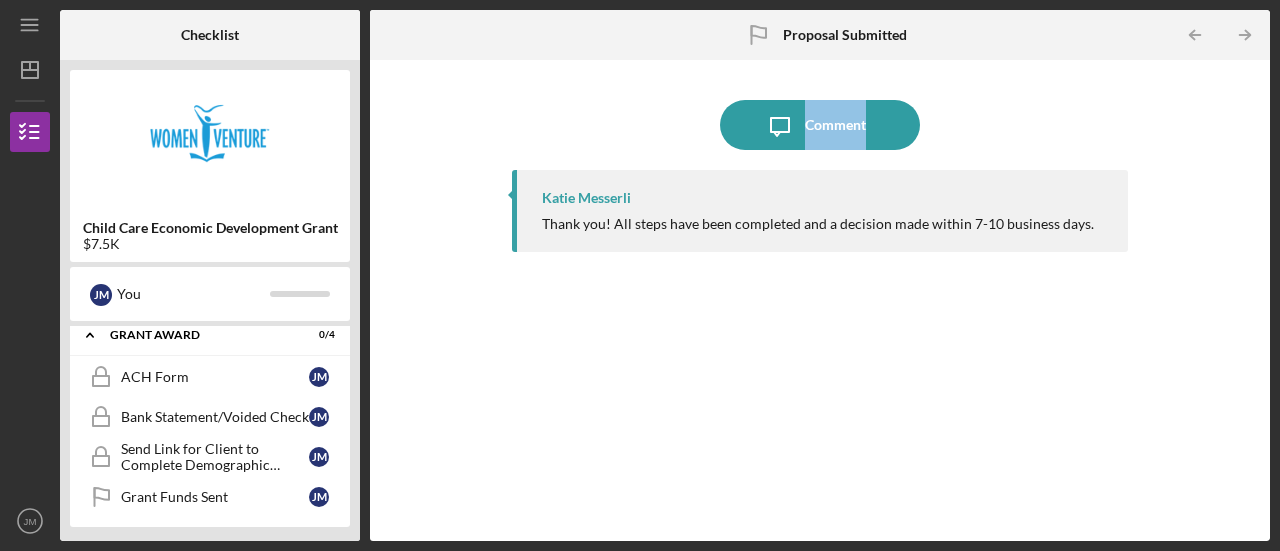 click on "ACH Form" at bounding box center [215, 377] 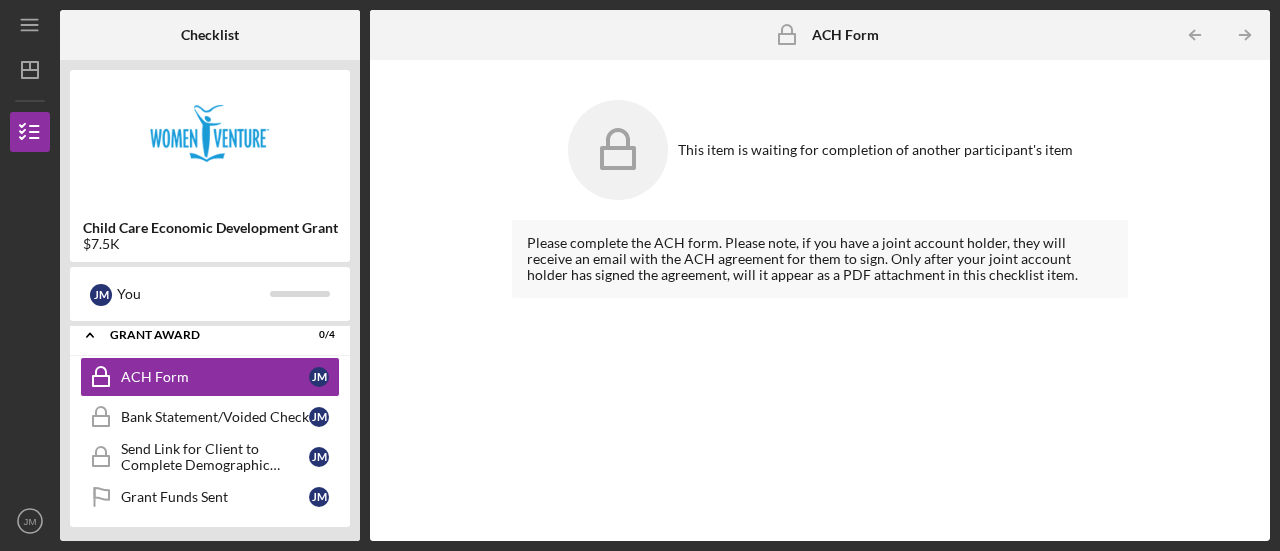 click on "ACH Form" at bounding box center (845, 35) 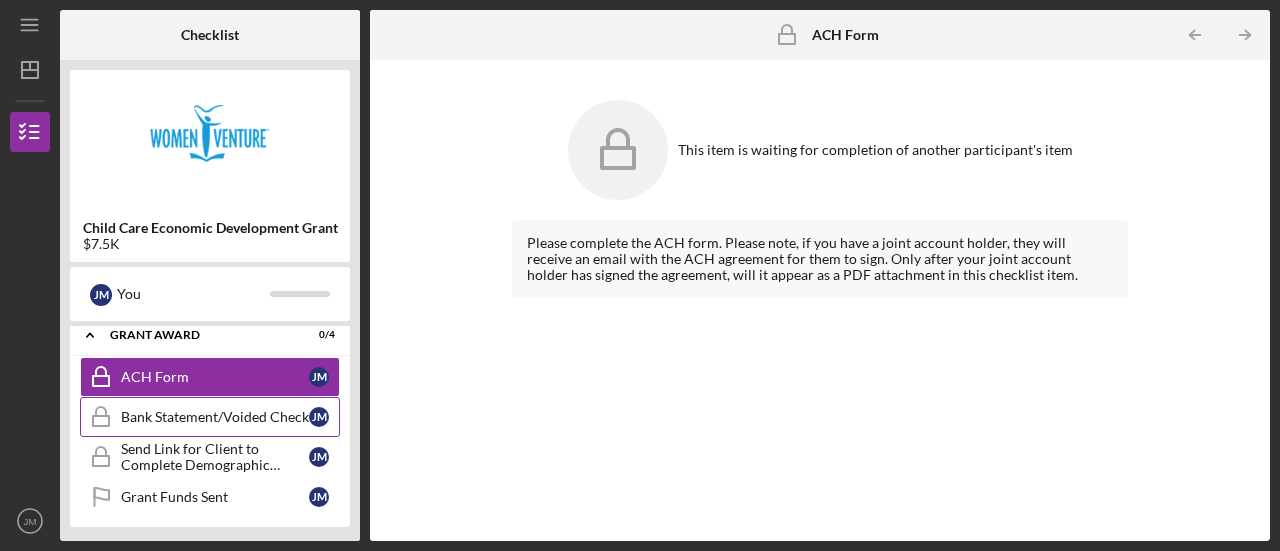 click on "Bank Statement/Voided Check" at bounding box center (215, 417) 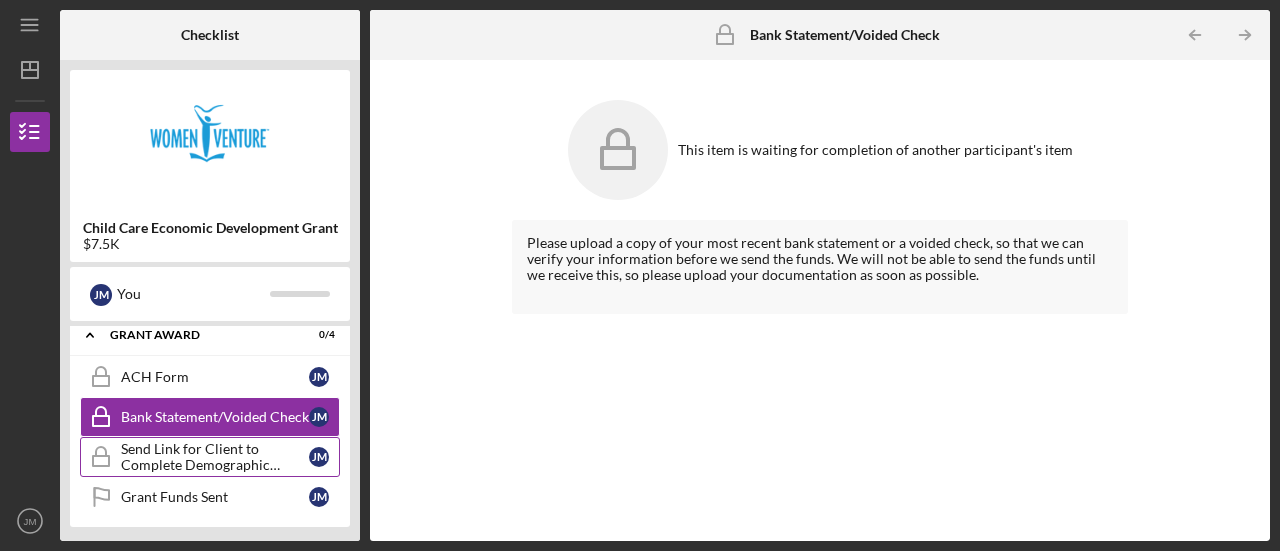 click on "Send Link for Client to Complete Demographic Information for DEED" at bounding box center (215, 457) 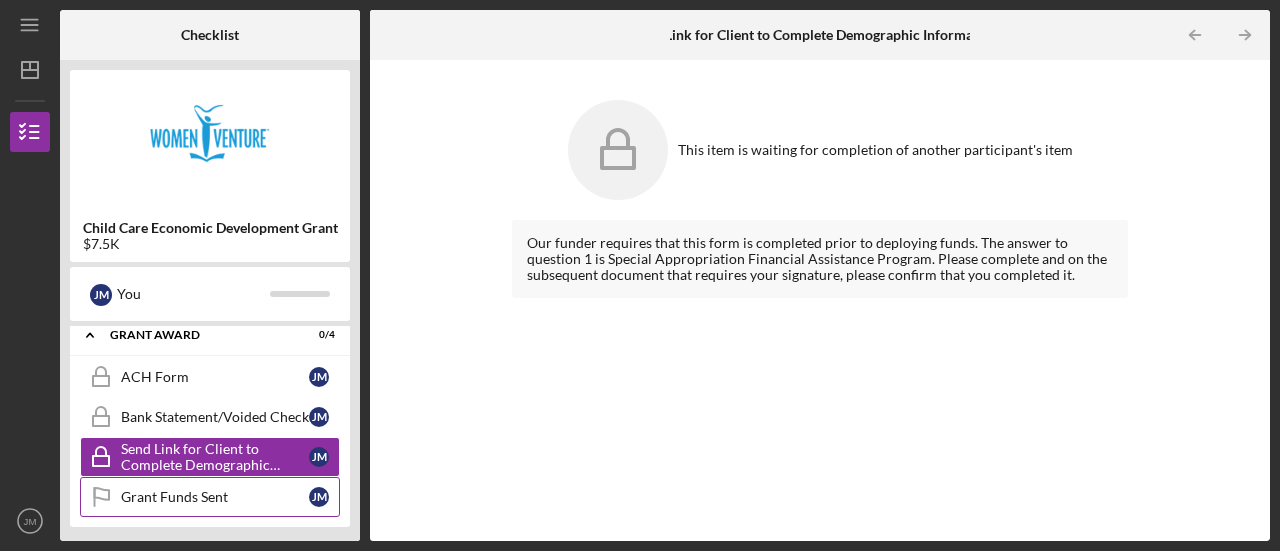 click on "Grant Funds Sent Grant Funds Sent J M" at bounding box center [210, 497] 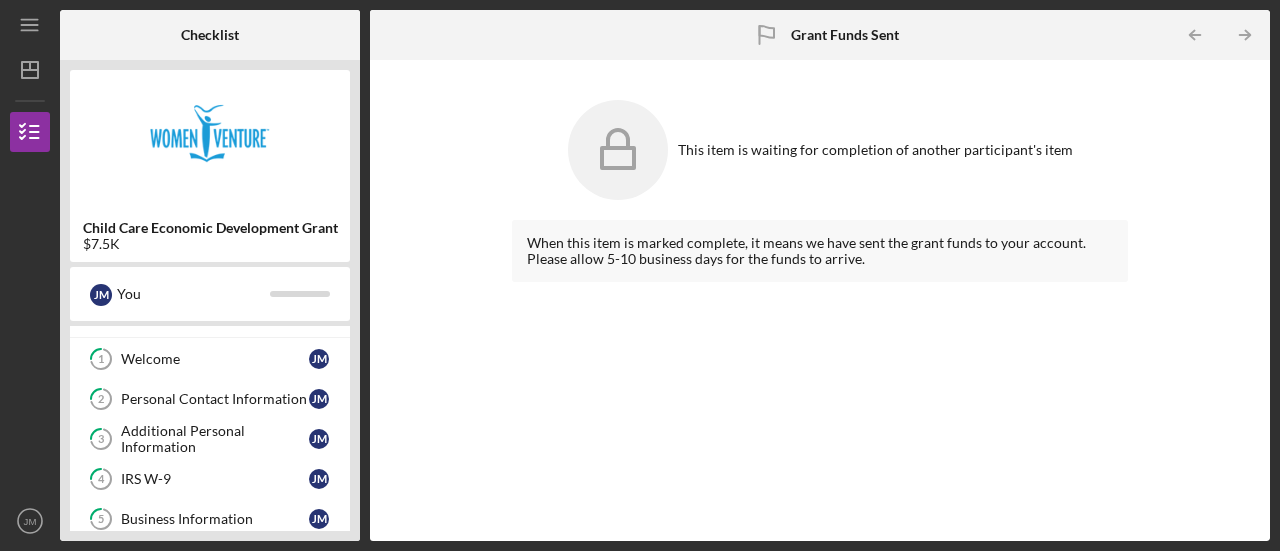 scroll, scrollTop: 0, scrollLeft: 0, axis: both 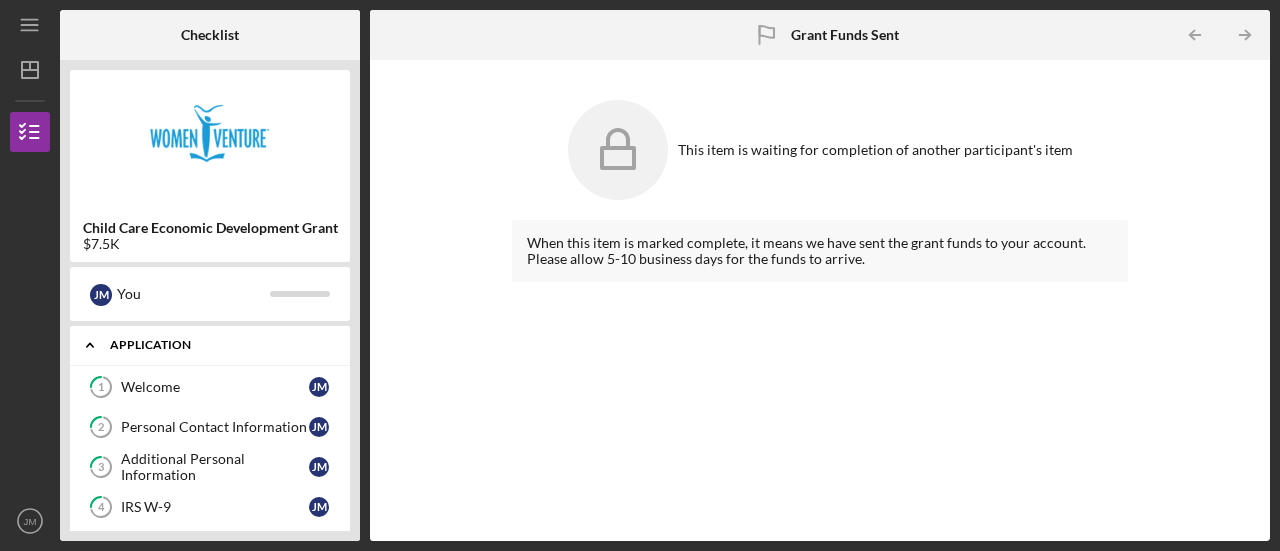 click on "Application" at bounding box center (217, 345) 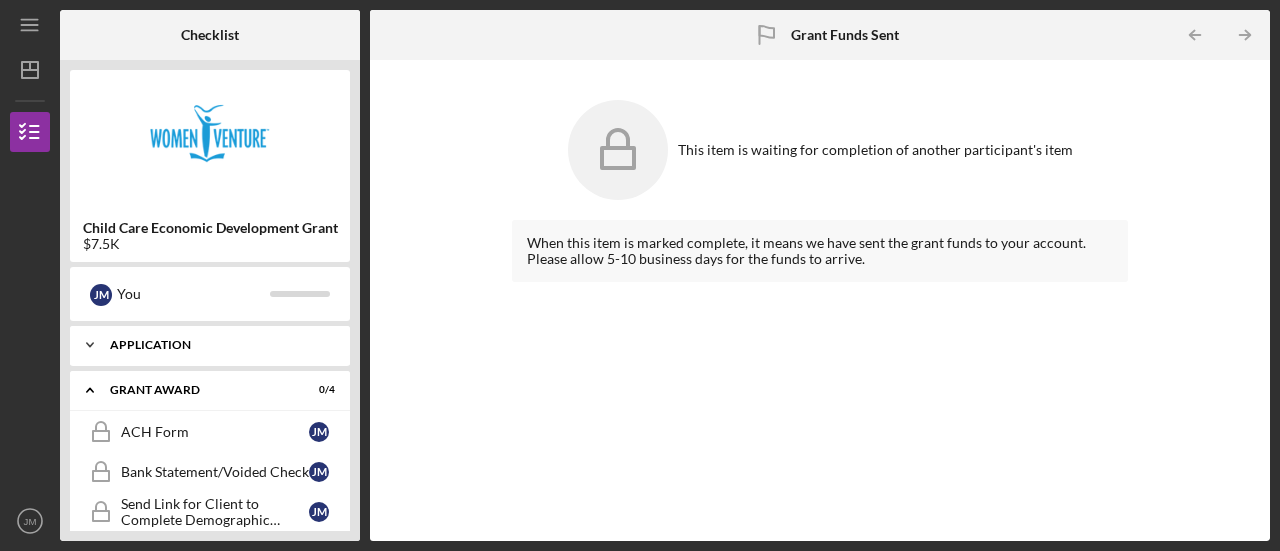 click on "Icon/Expander" 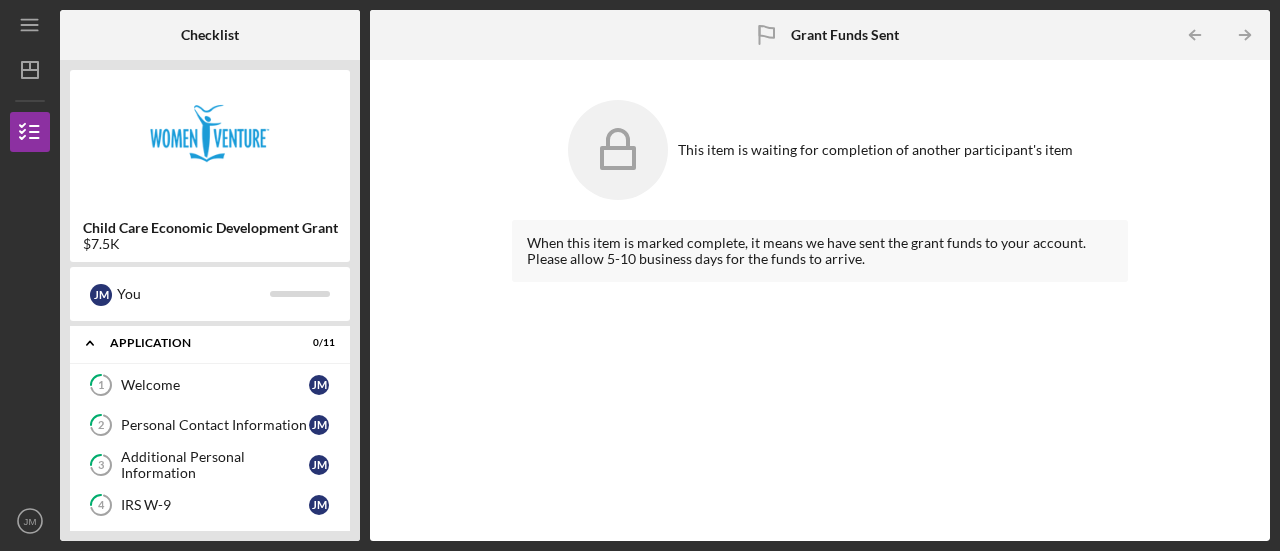 scroll, scrollTop: 0, scrollLeft: 0, axis: both 